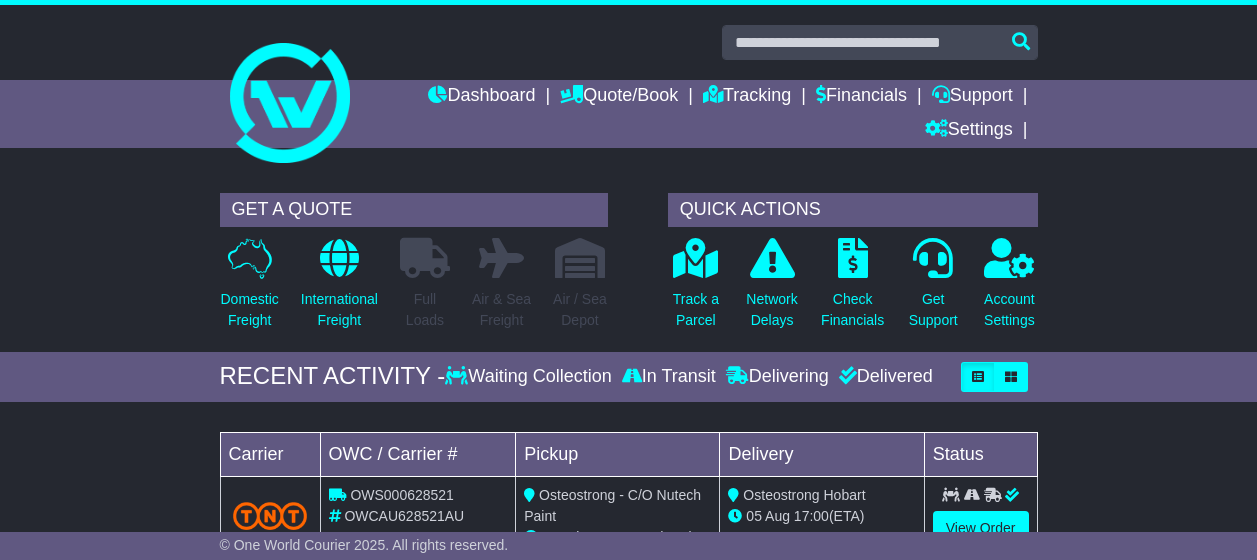 scroll, scrollTop: 0, scrollLeft: 0, axis: both 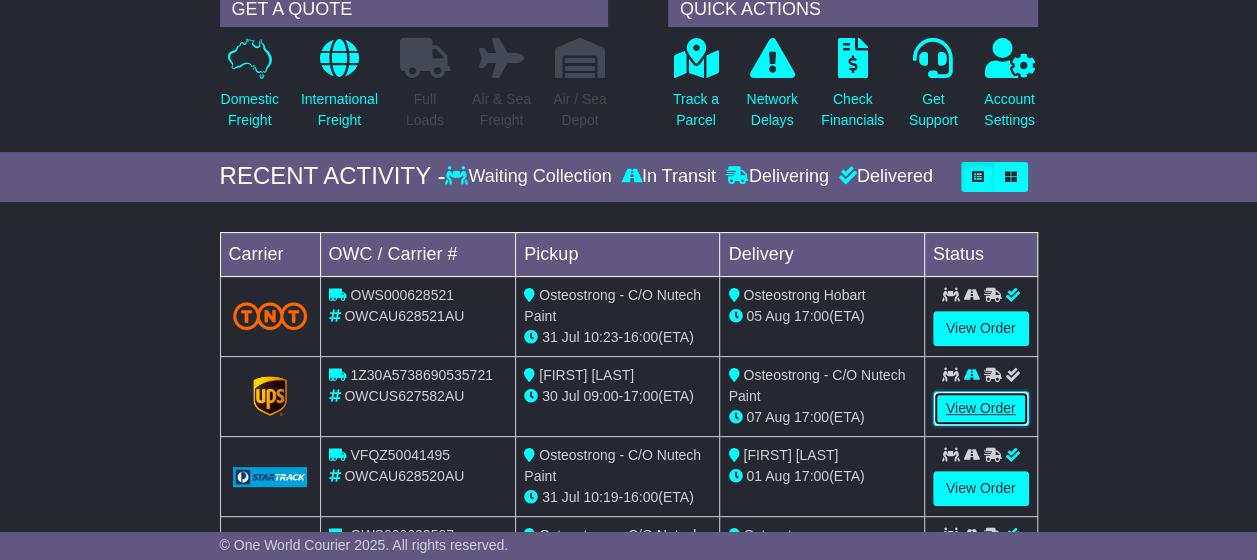 click on "View Order" at bounding box center [981, 408] 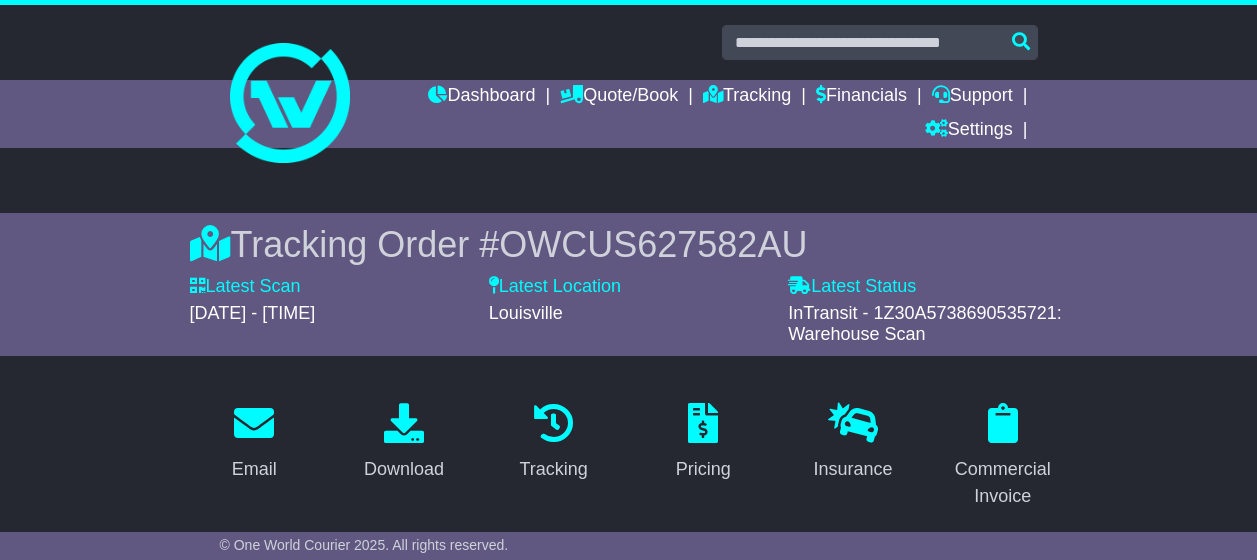 scroll, scrollTop: 0, scrollLeft: 0, axis: both 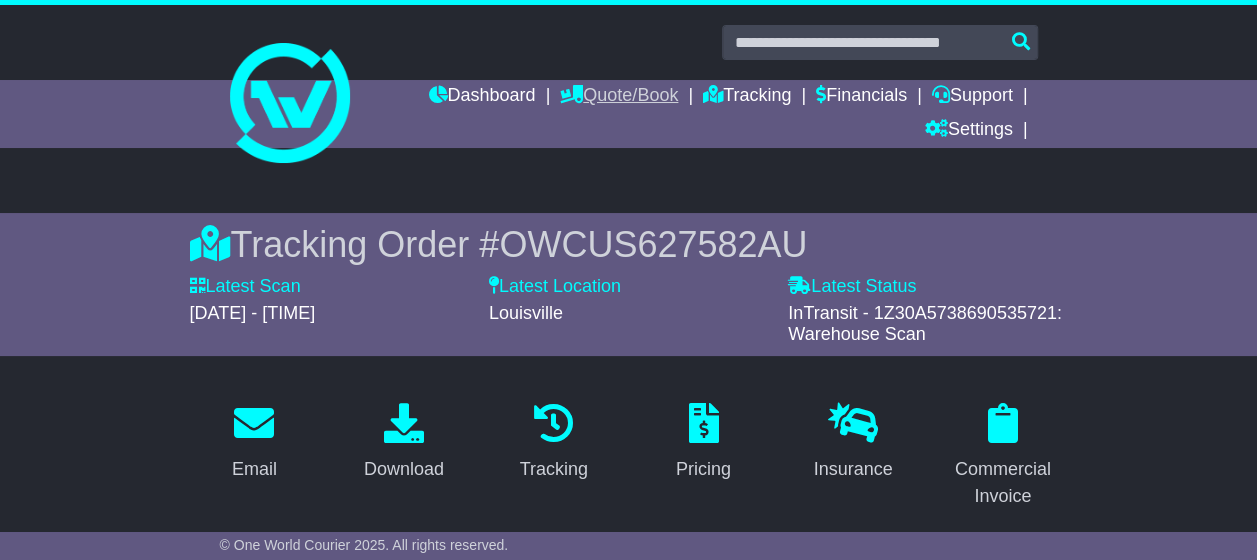 click on "Quote/Book" at bounding box center [619, 97] 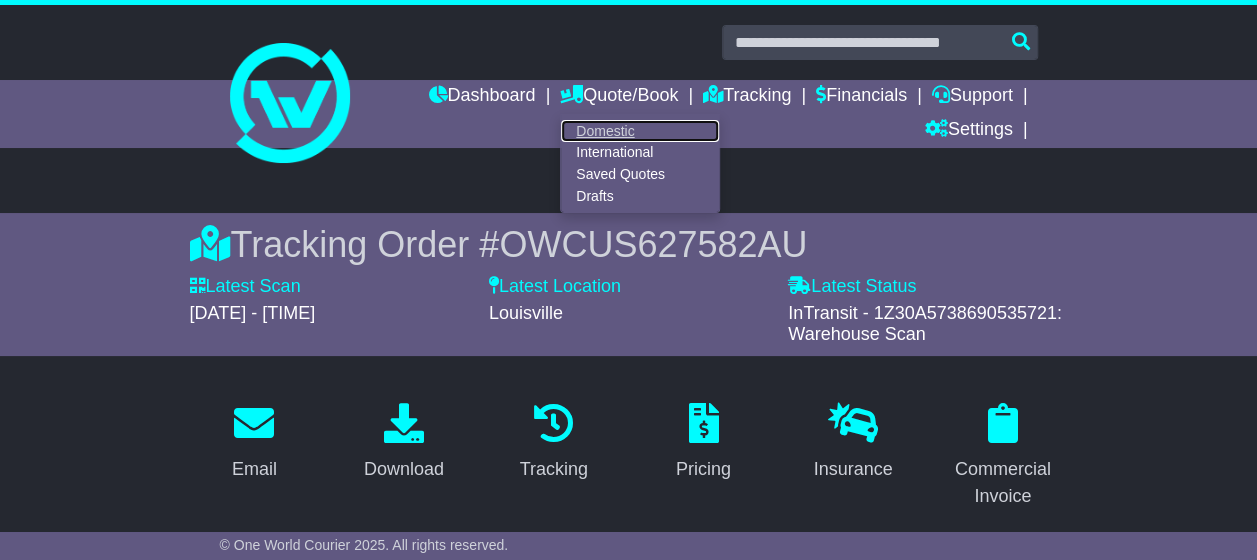 click on "Domestic" at bounding box center (640, 131) 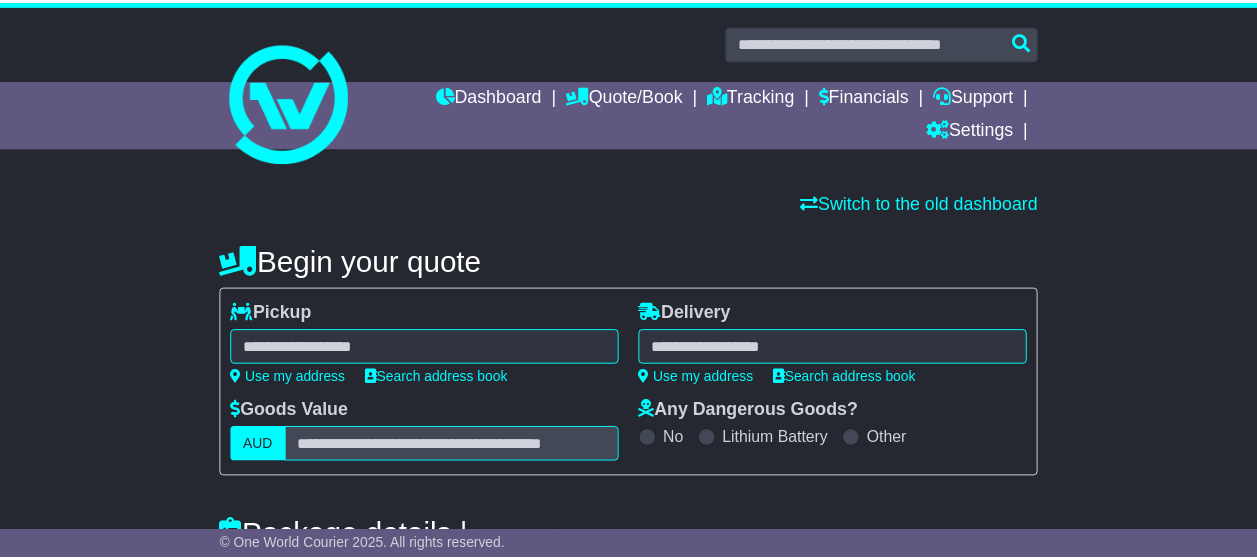 scroll, scrollTop: 0, scrollLeft: 0, axis: both 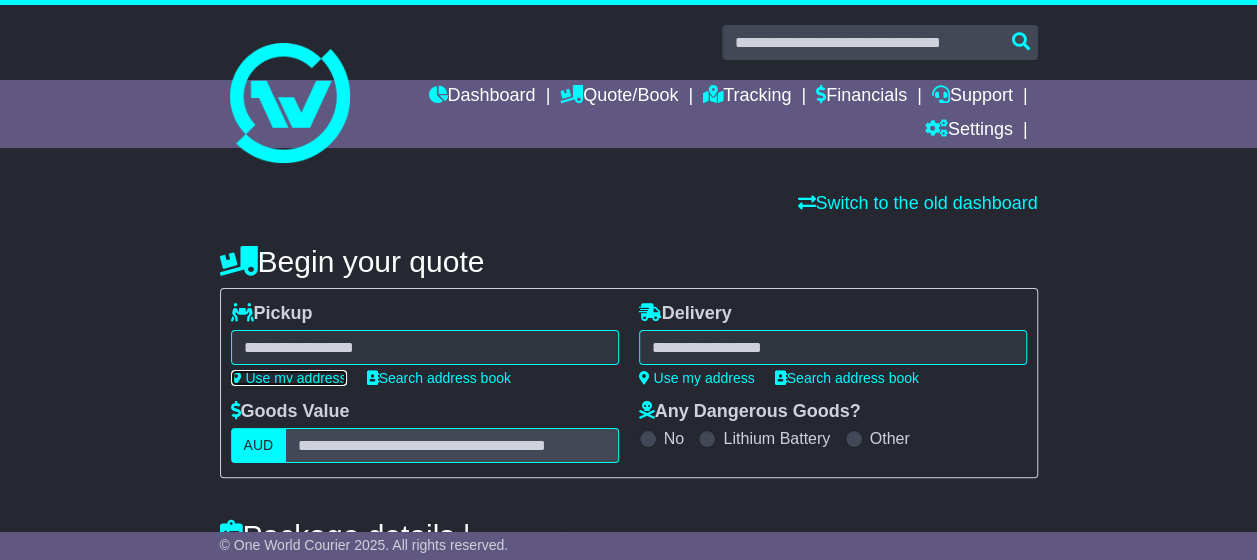 click on "Use my address" at bounding box center (289, 378) 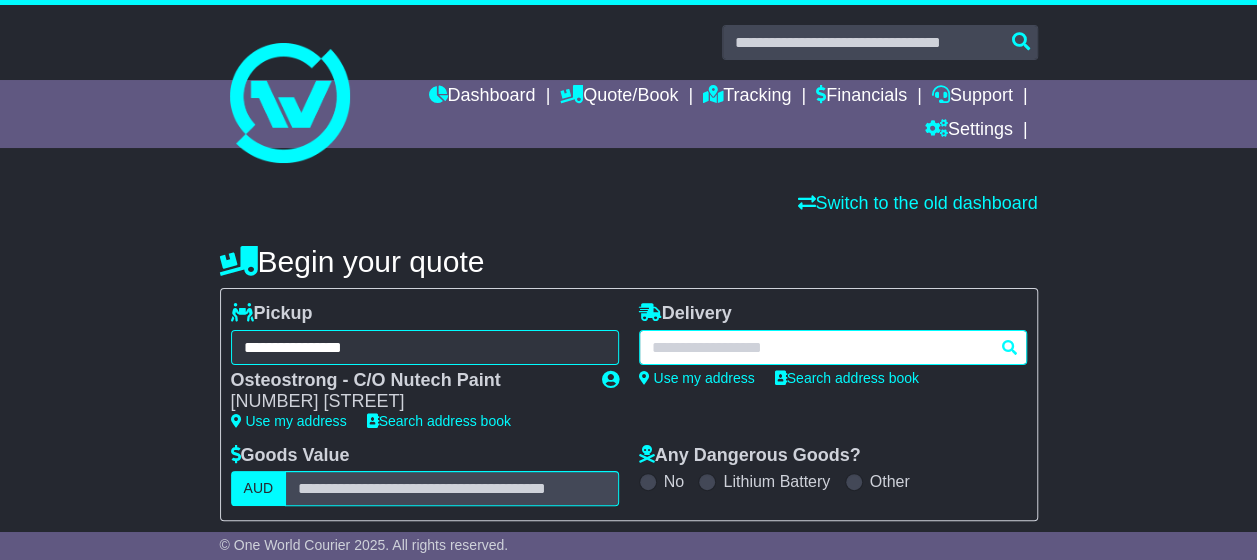 click at bounding box center [833, 347] 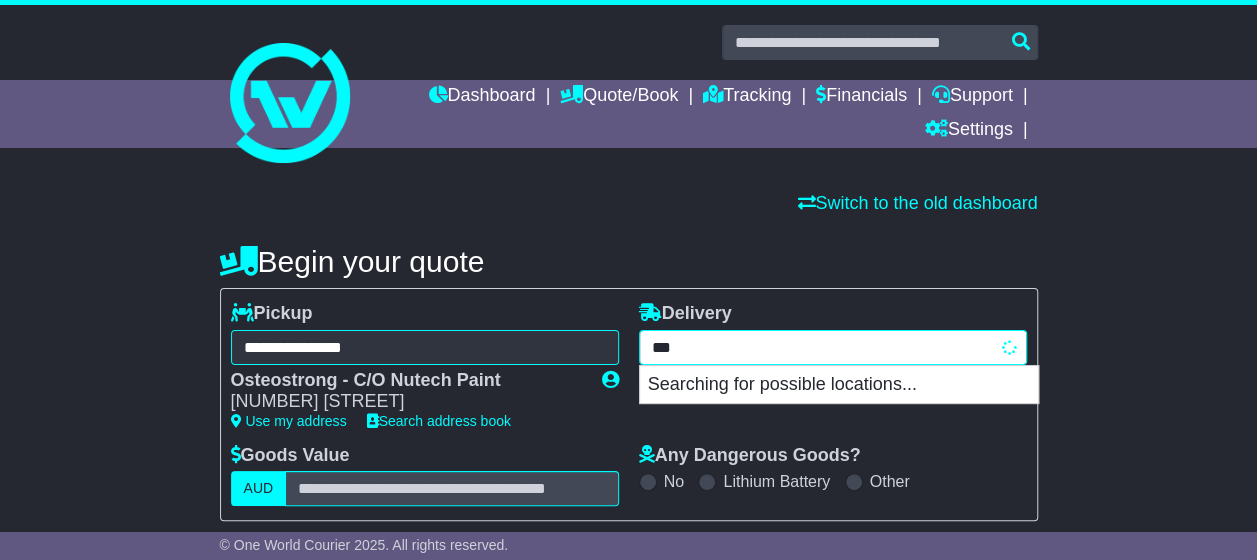 type on "****" 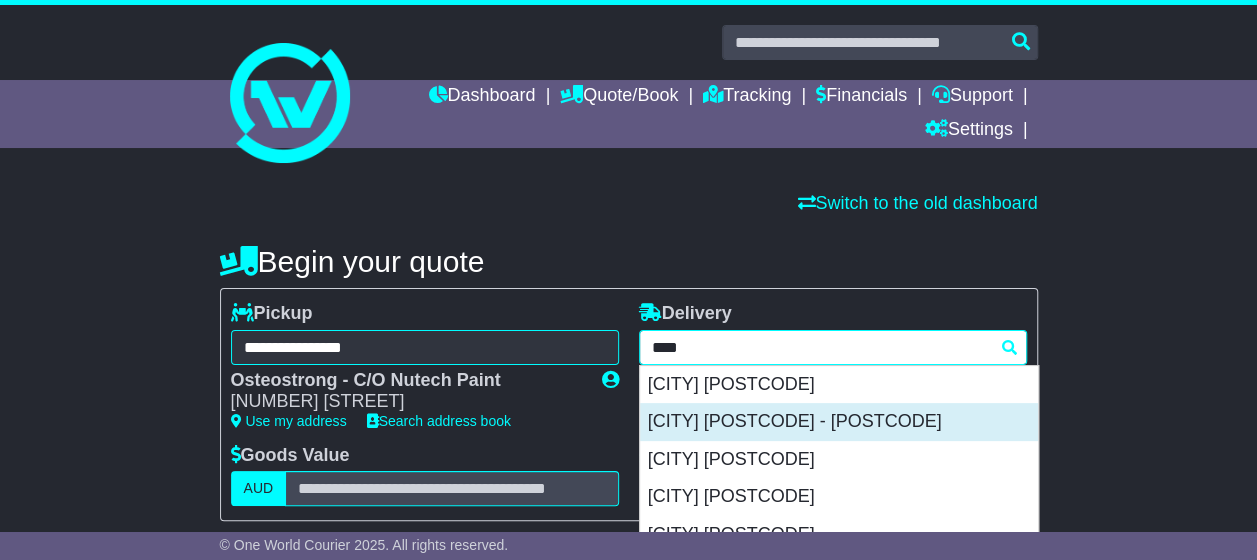 click on "HOBART 7000 - 7001" at bounding box center (839, 422) 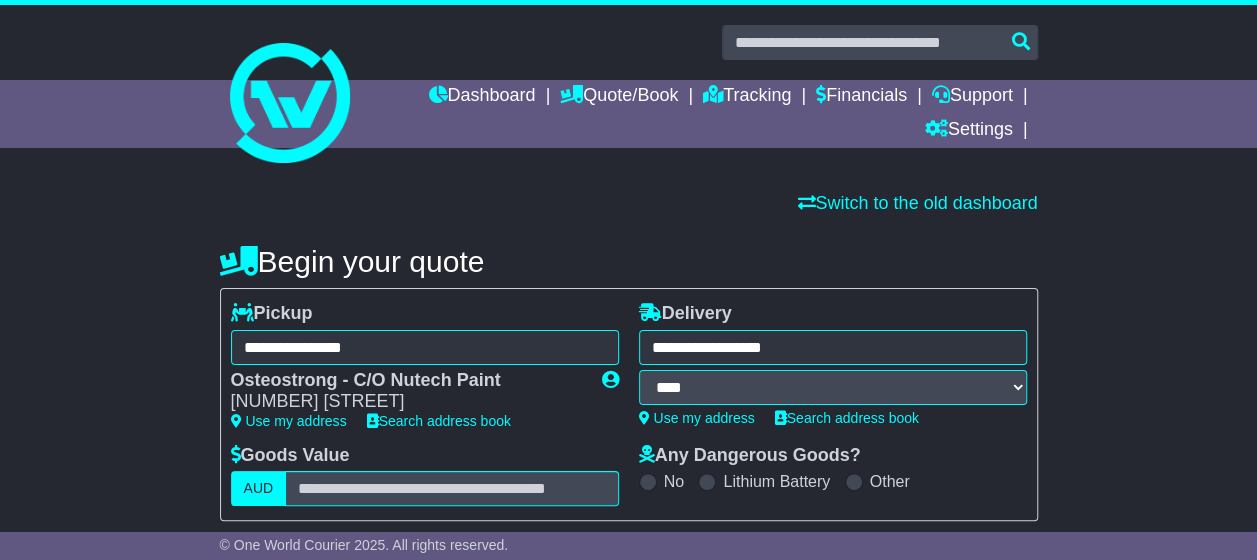 type on "**********" 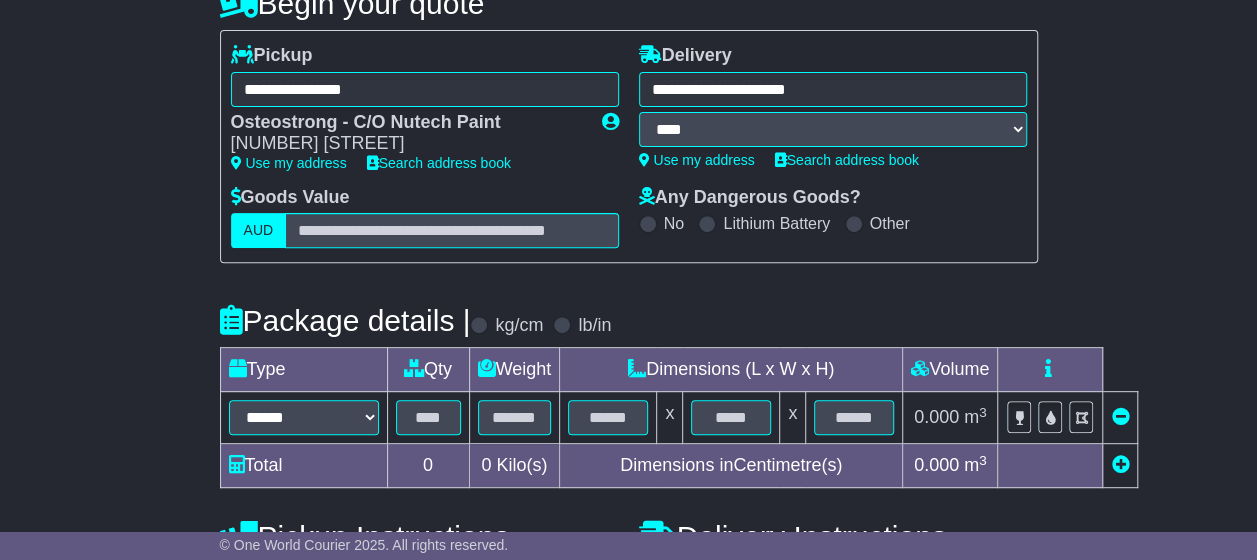 scroll, scrollTop: 300, scrollLeft: 0, axis: vertical 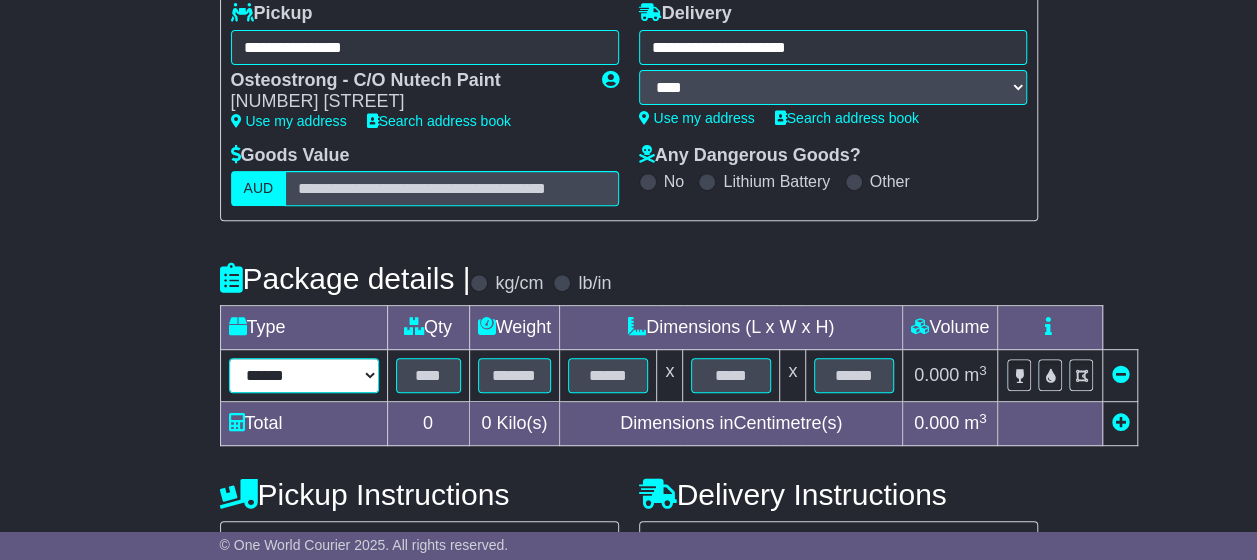 click on "****** ****** *** ******** ***** **** **** ****** *** *******" at bounding box center (304, 375) 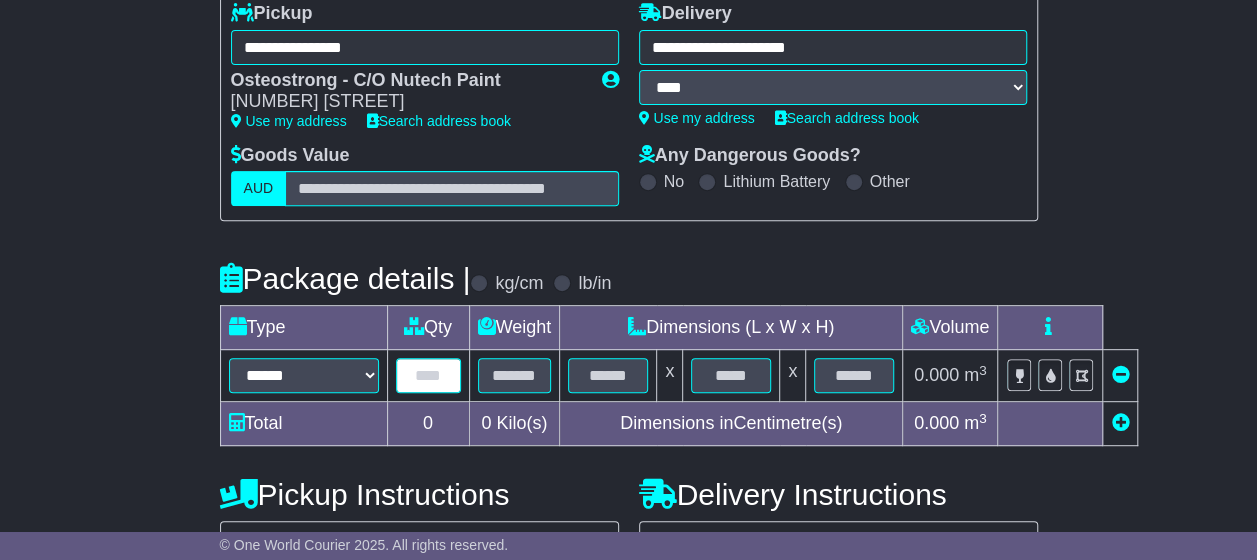 click at bounding box center (428, 375) 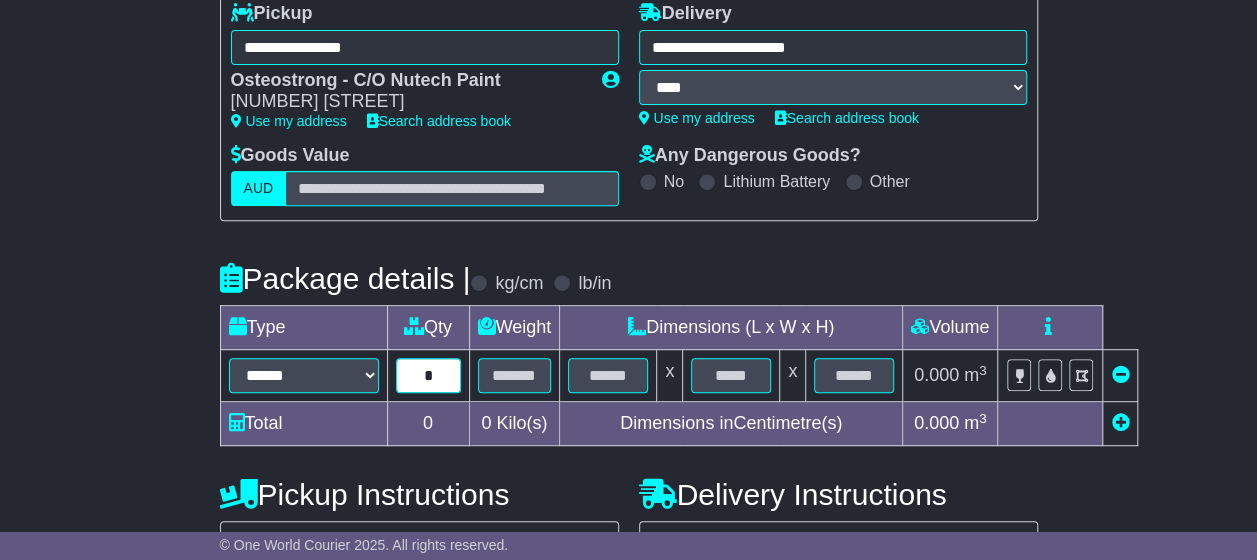 type on "*" 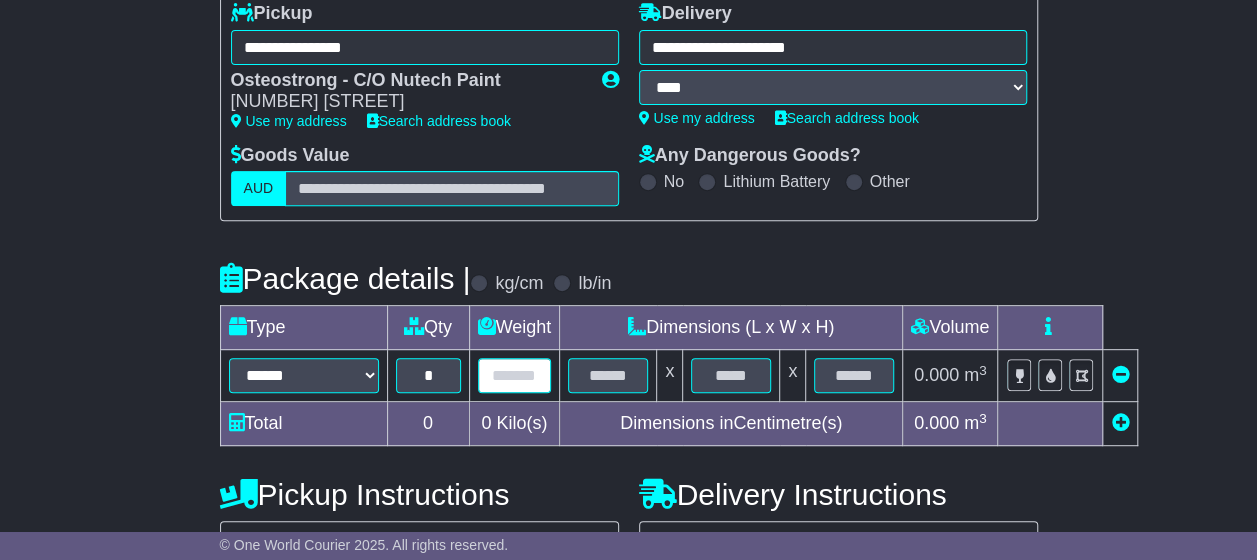 click at bounding box center [515, 375] 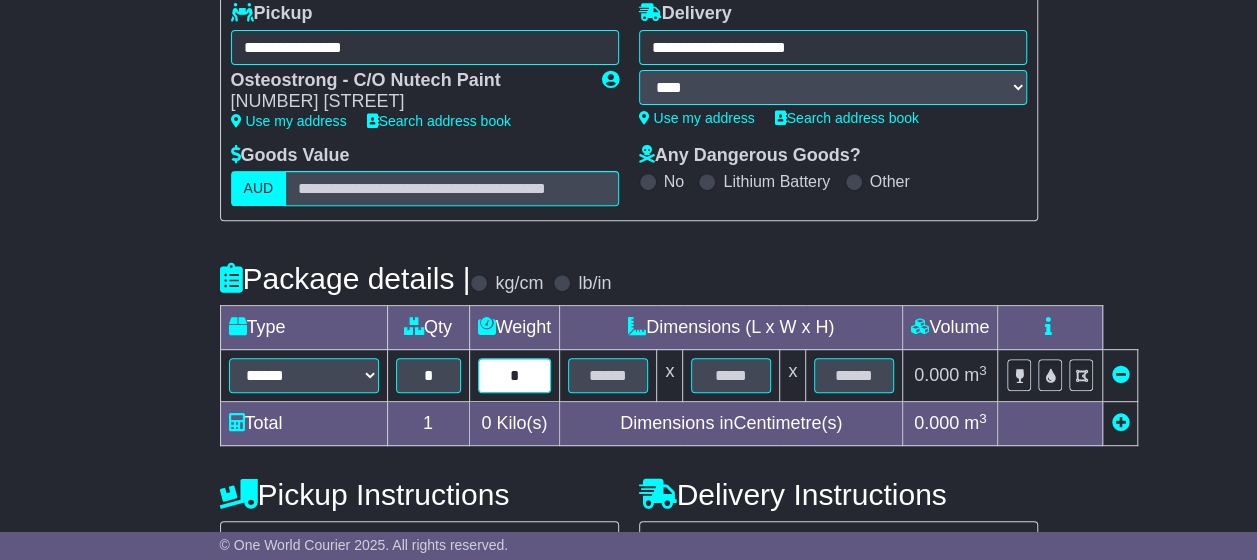 type on "*" 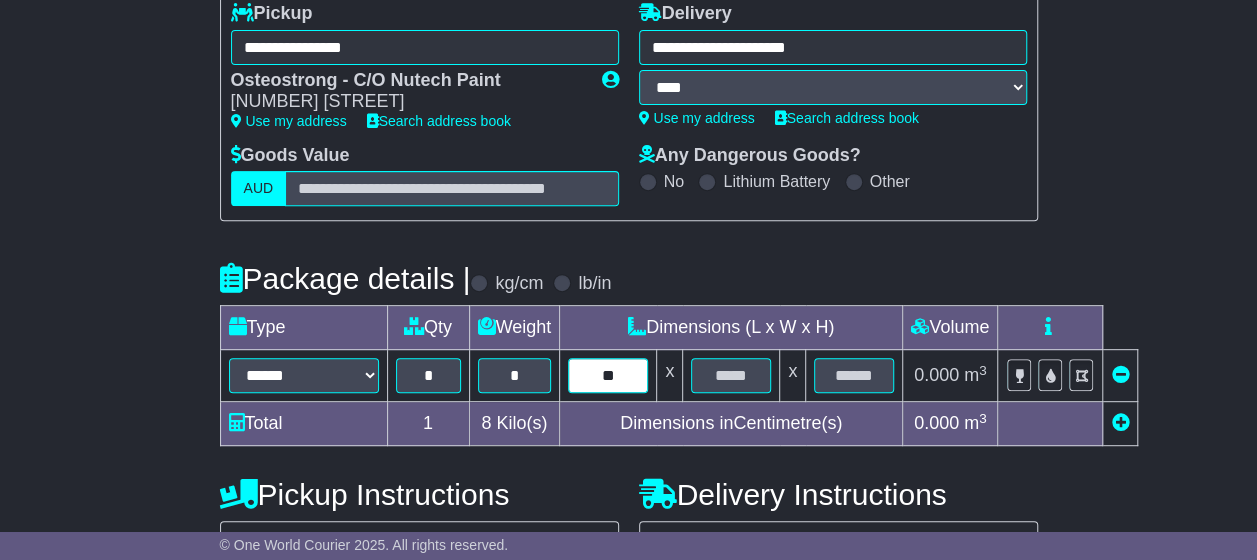 type on "**" 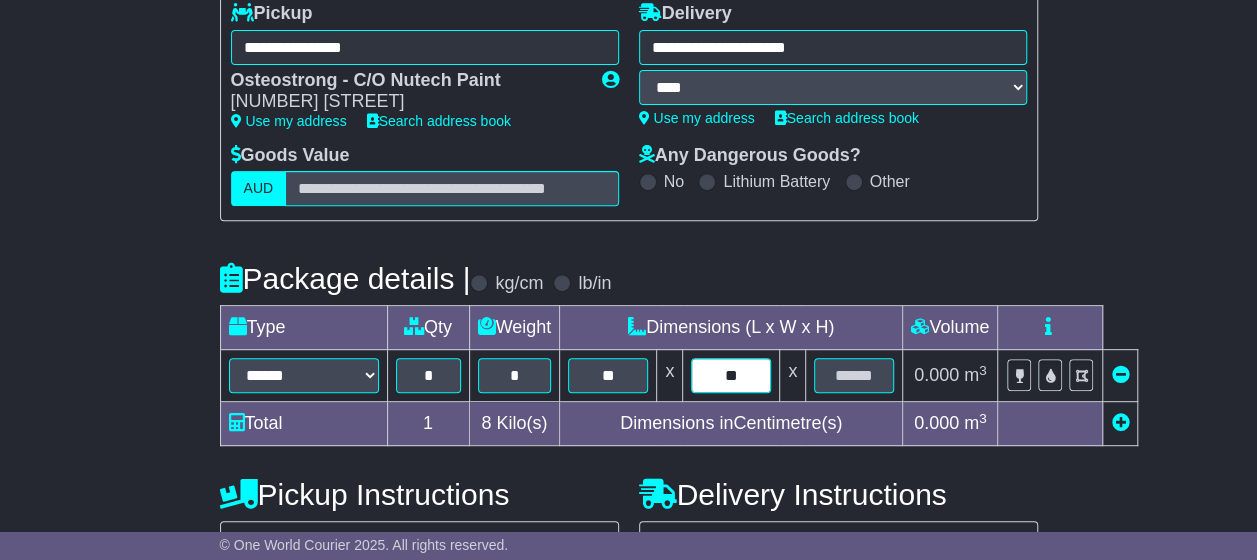 type on "**" 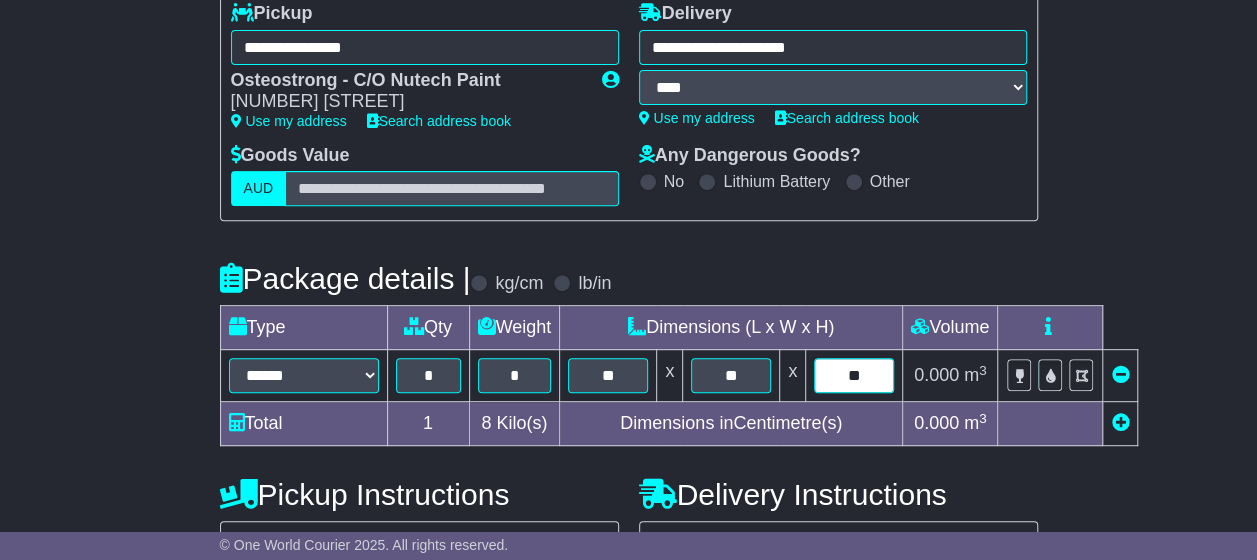 type on "**" 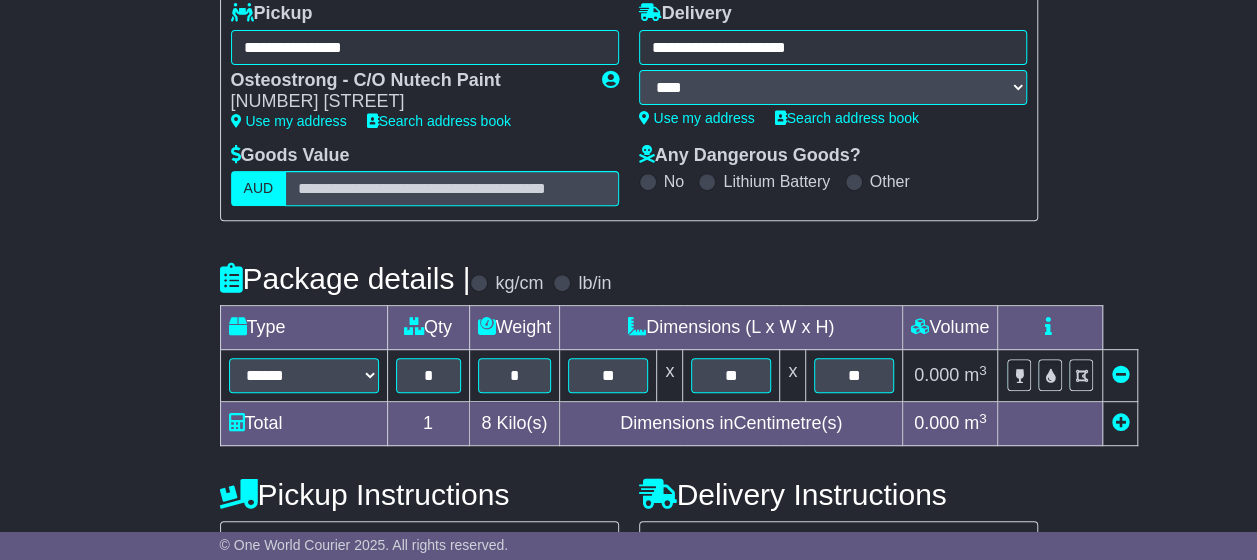 scroll, scrollTop: 602, scrollLeft: 0, axis: vertical 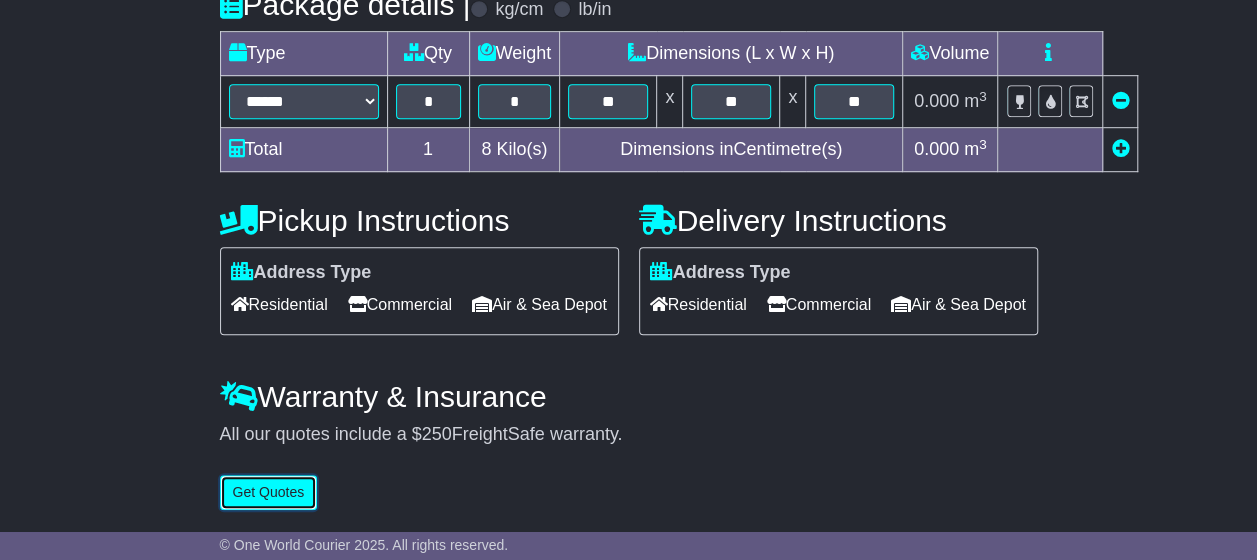 type 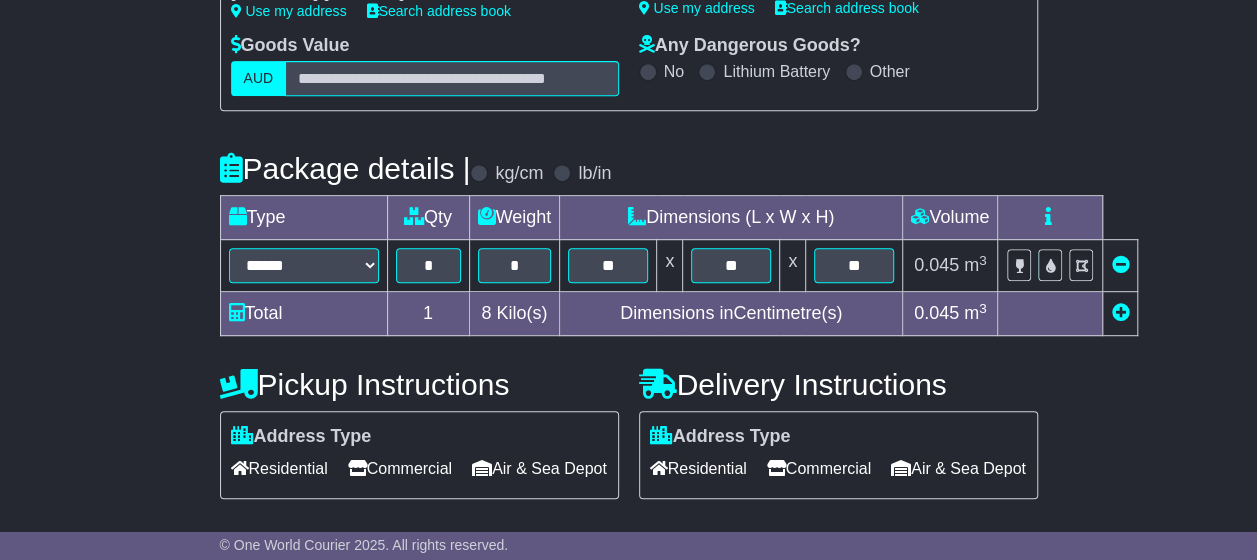 scroll, scrollTop: 402, scrollLeft: 0, axis: vertical 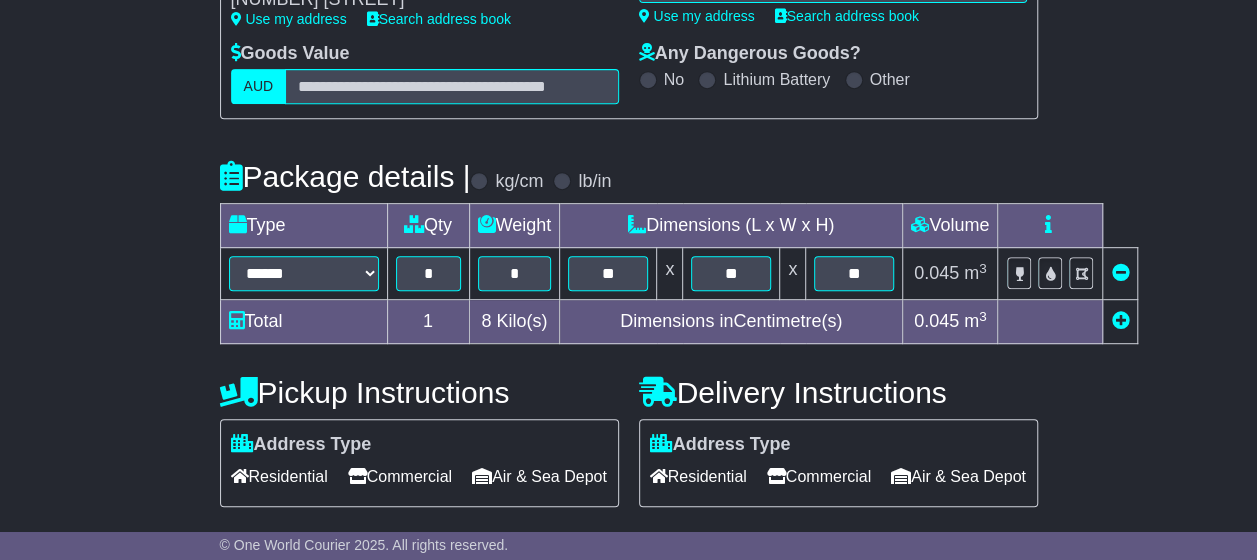 click at bounding box center [1120, 320] 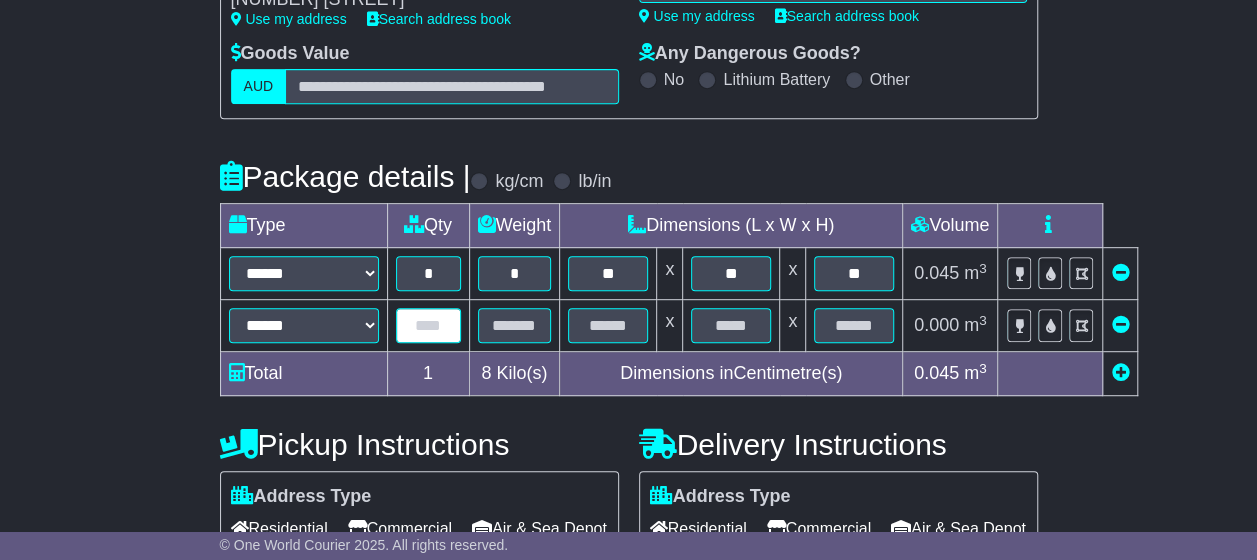 click at bounding box center [428, 325] 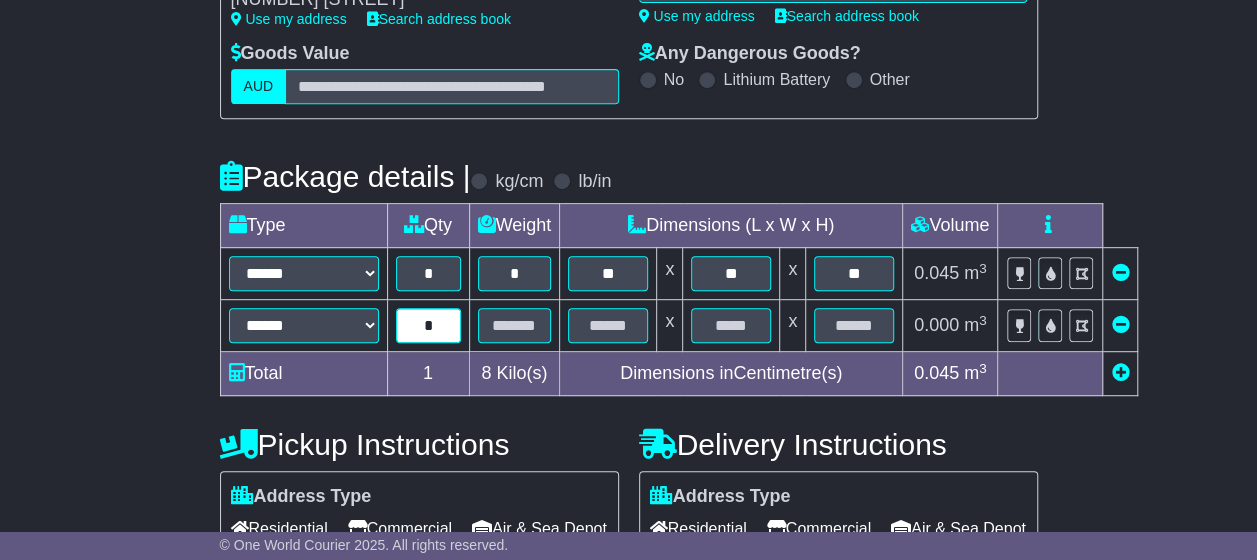 type on "*" 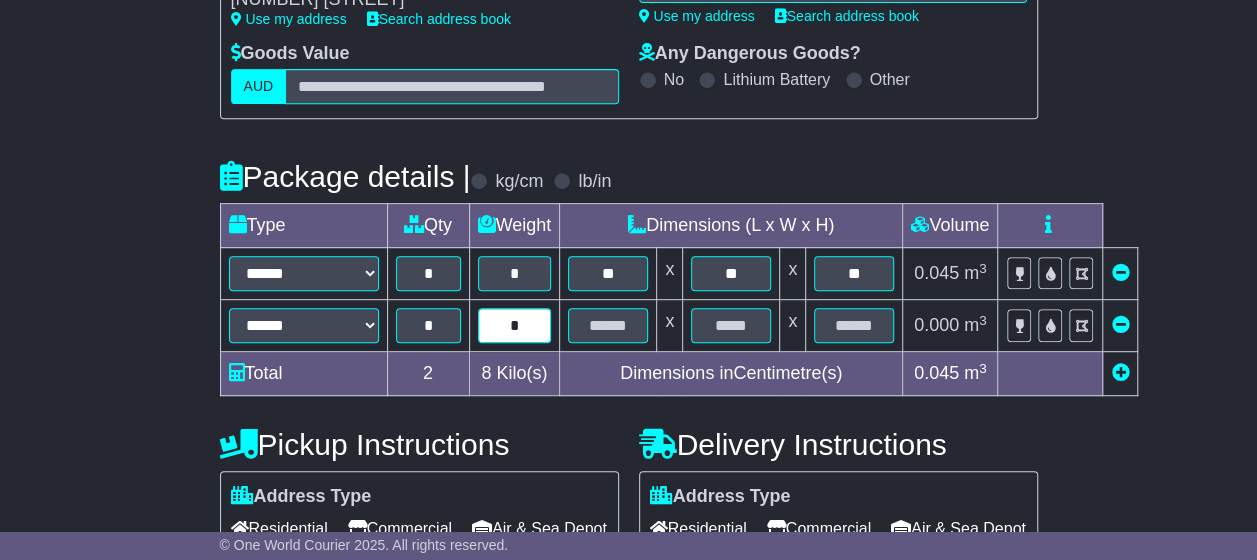 type on "*" 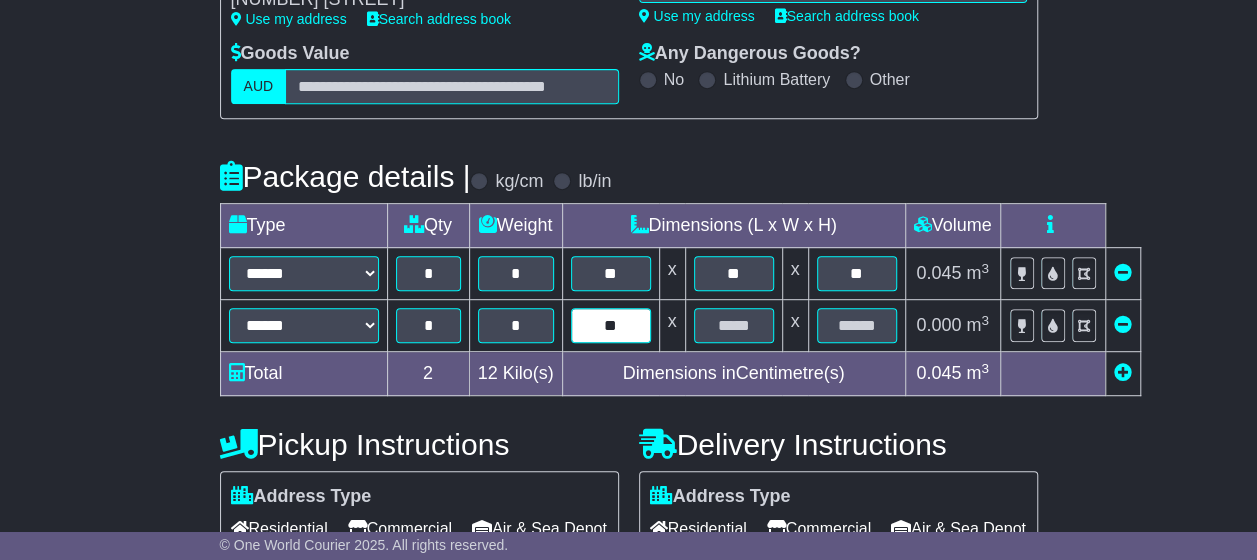 type on "**" 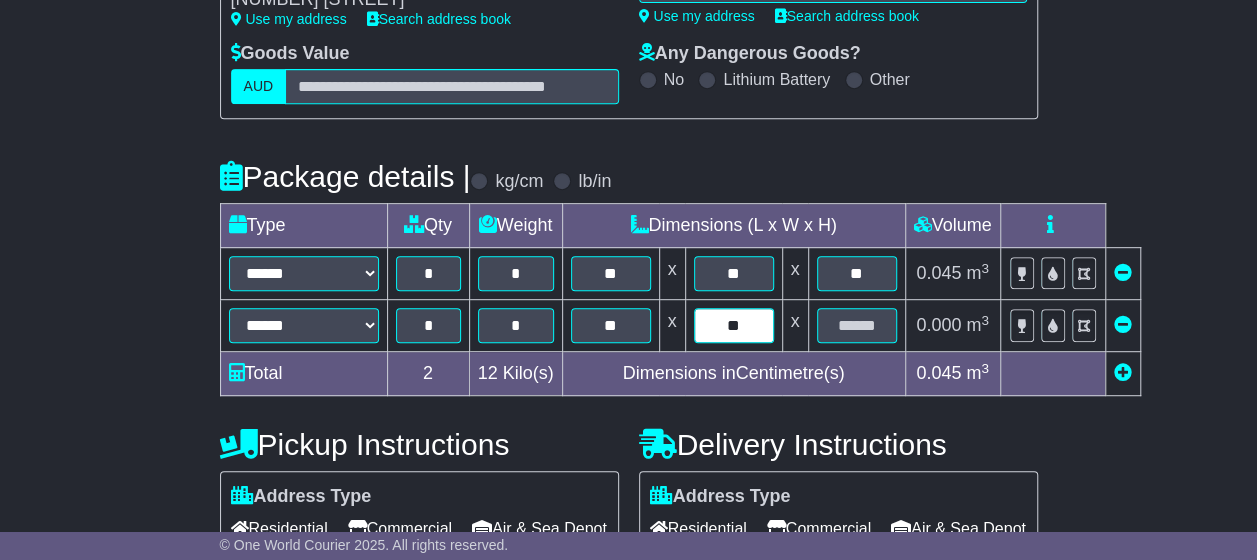 type on "**" 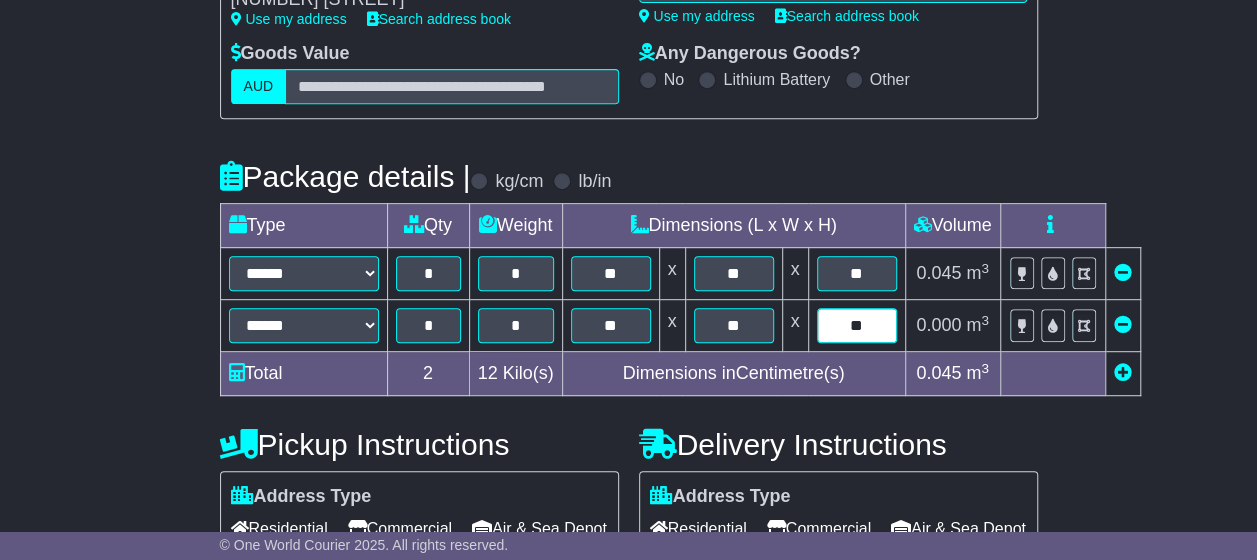 type on "**" 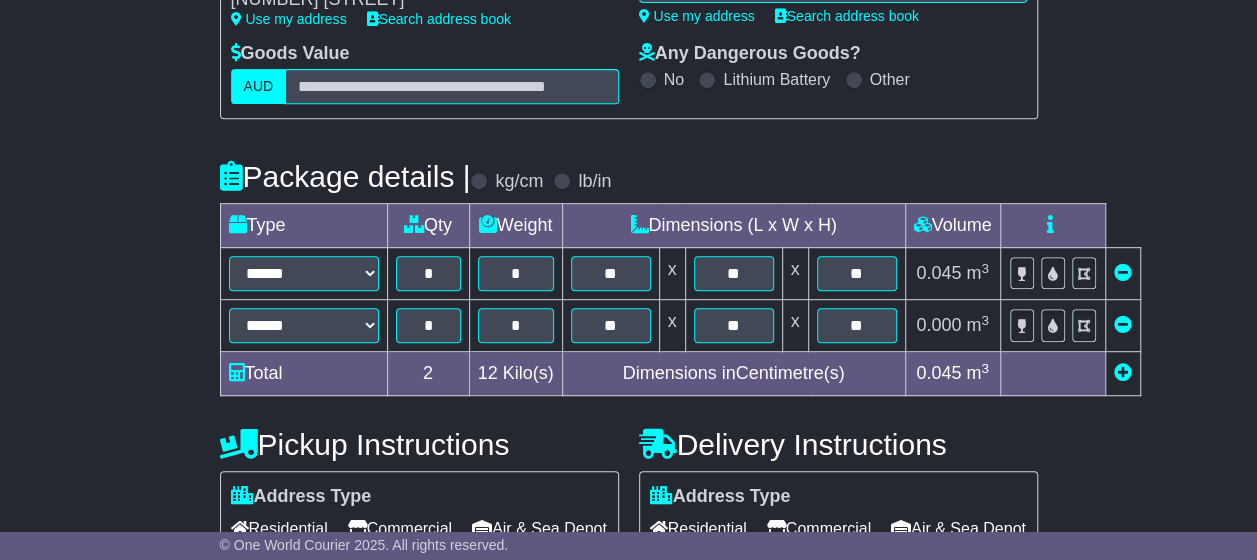 scroll, scrollTop: 653, scrollLeft: 0, axis: vertical 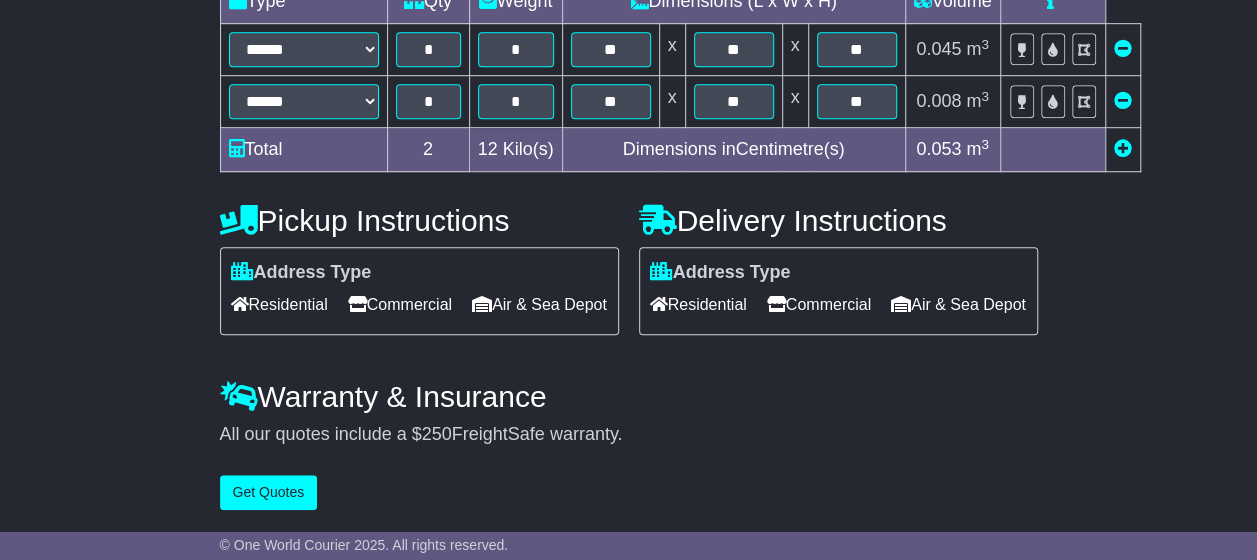 click on "Commercial" at bounding box center (819, 304) 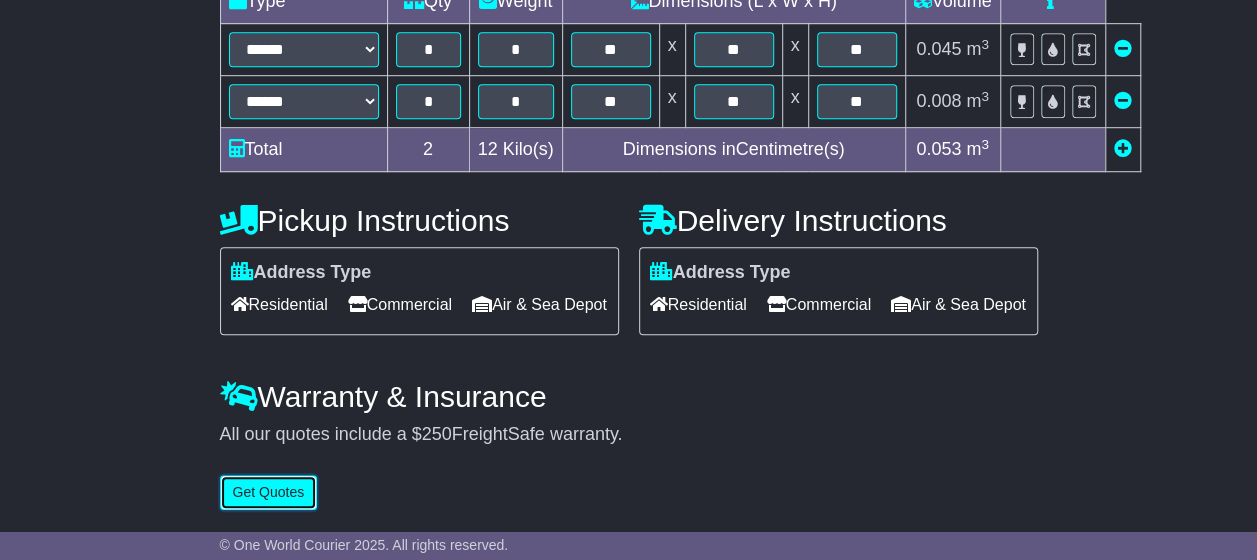 click on "Get Quotes" at bounding box center [269, 492] 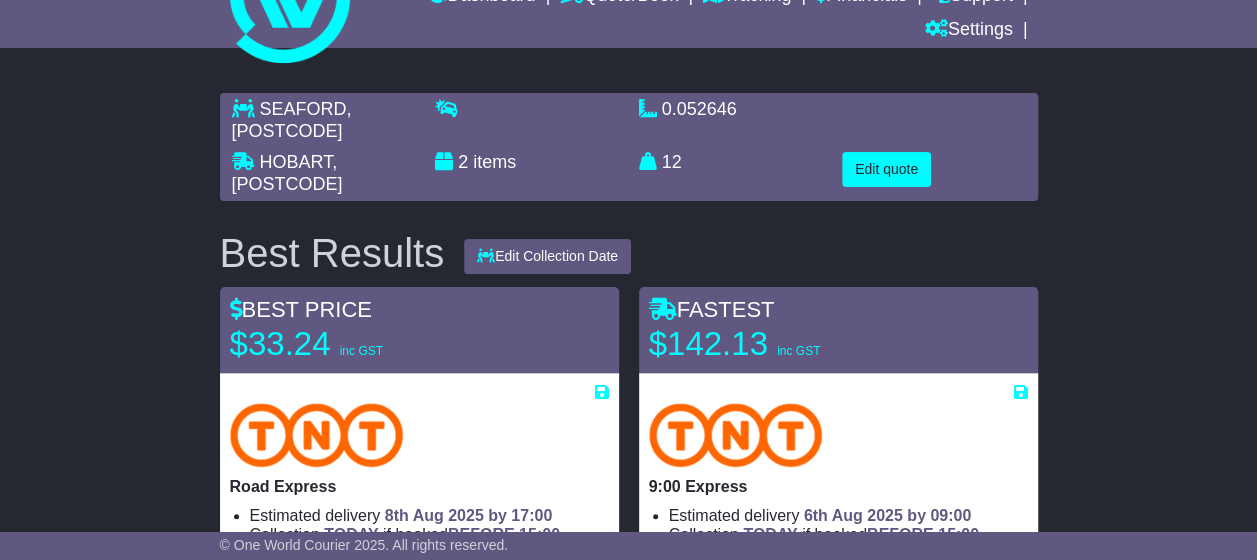 scroll, scrollTop: 200, scrollLeft: 0, axis: vertical 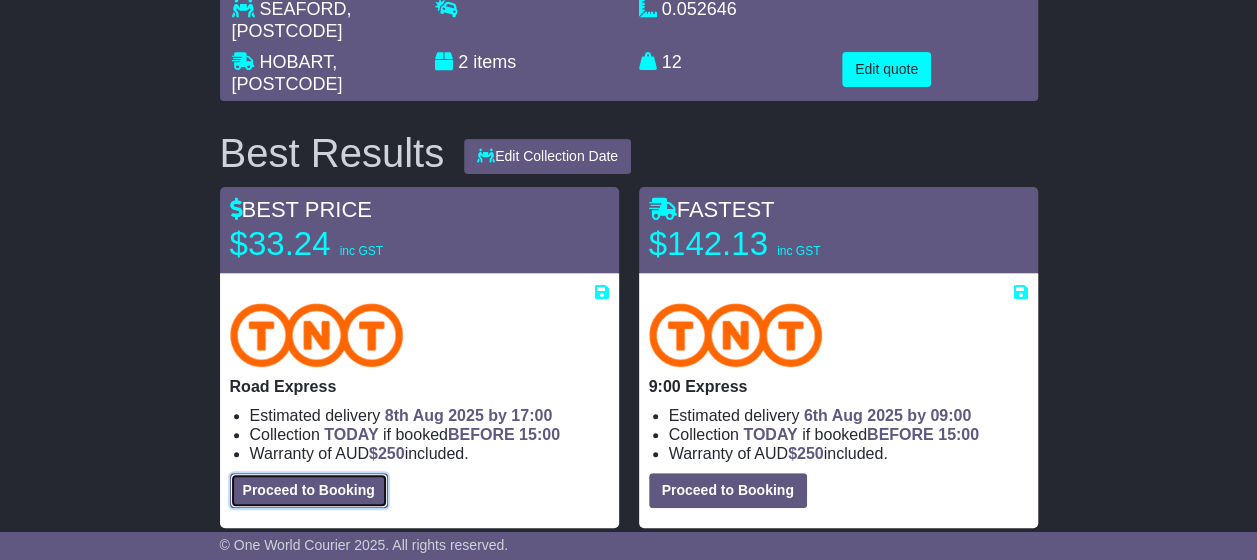 click on "Proceed to Booking" at bounding box center [309, 490] 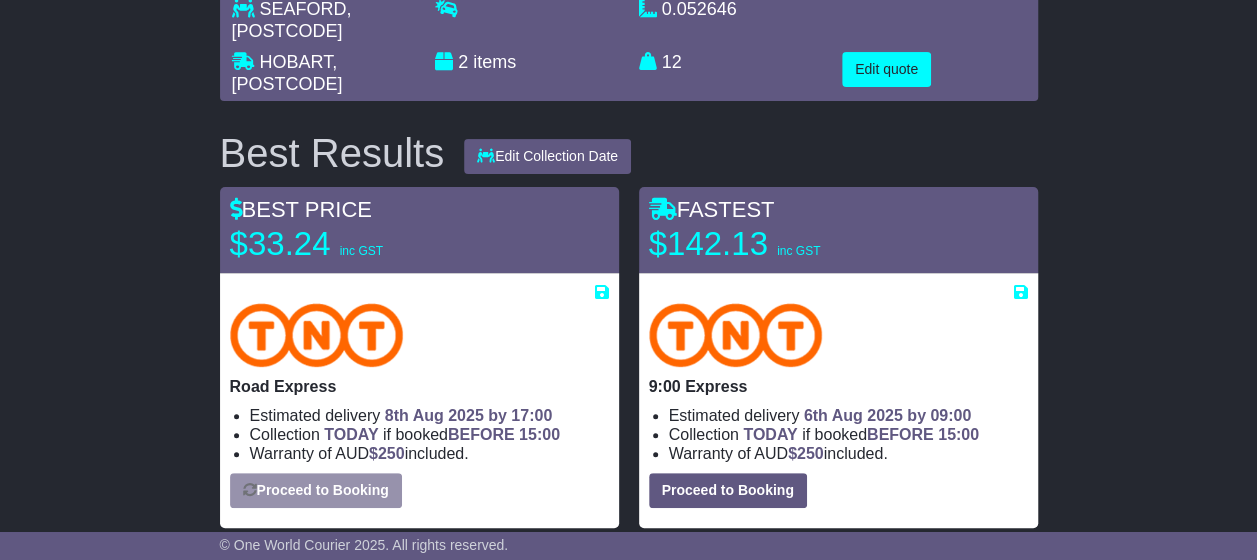 select on "*****" 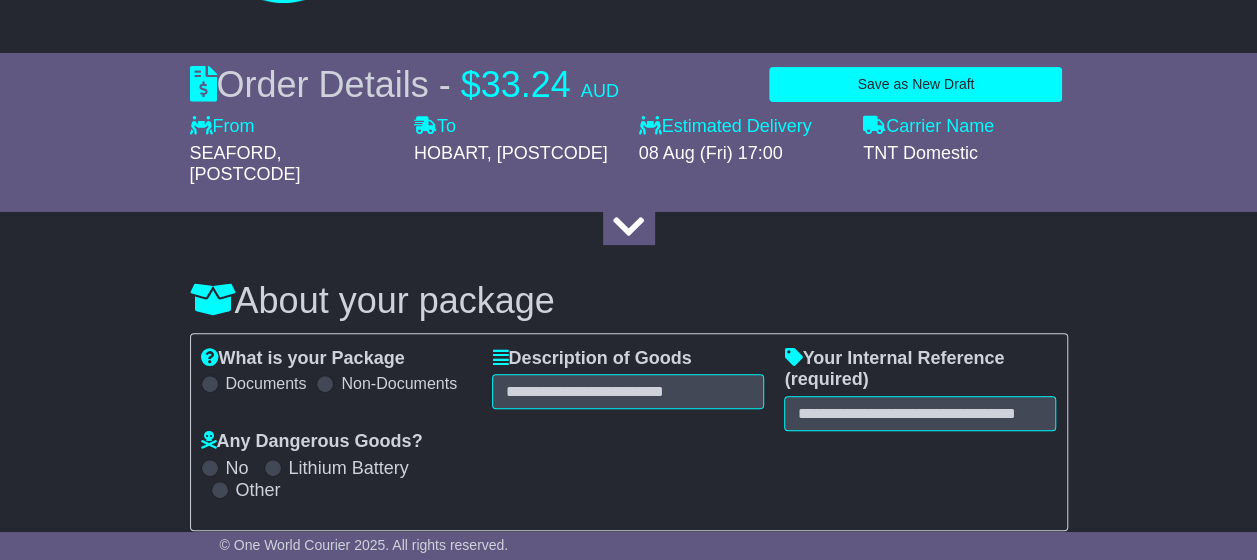 scroll, scrollTop: 200, scrollLeft: 0, axis: vertical 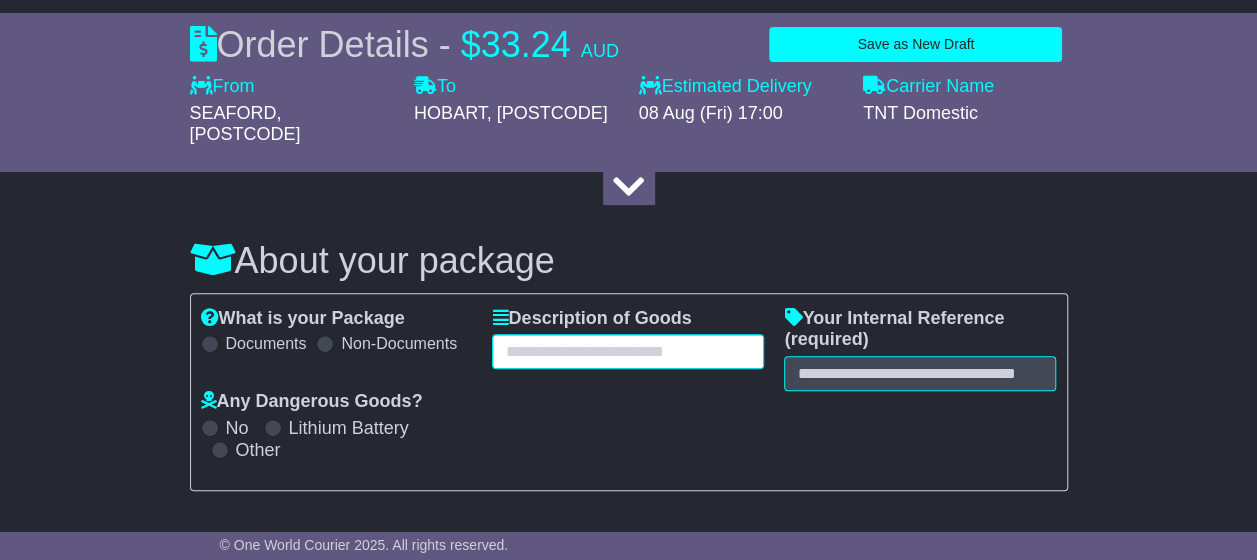 click at bounding box center (628, 351) 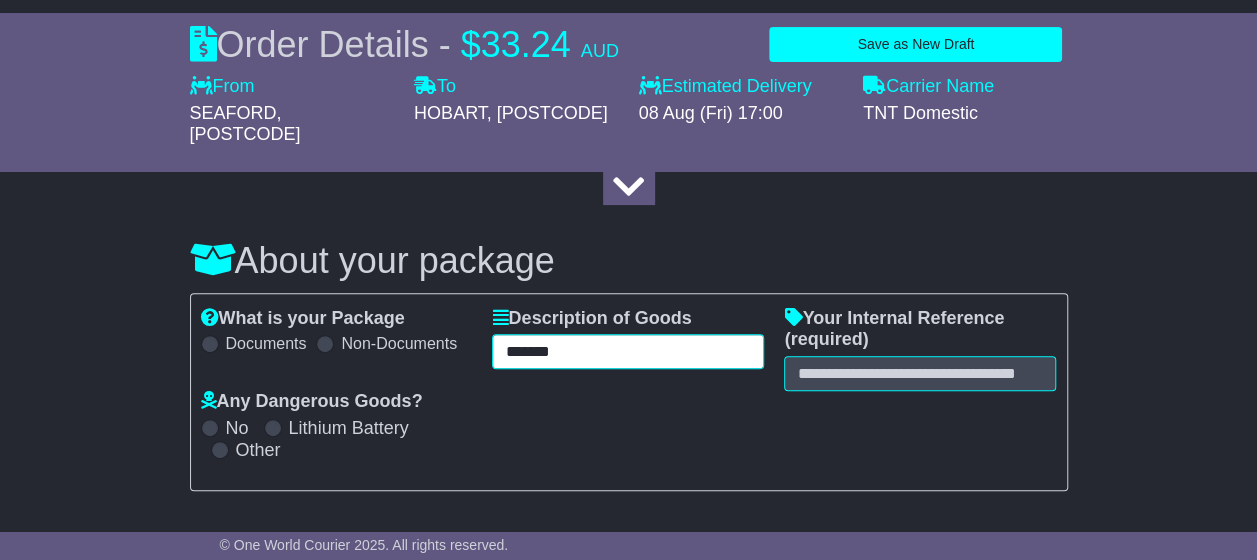 type on "*******" 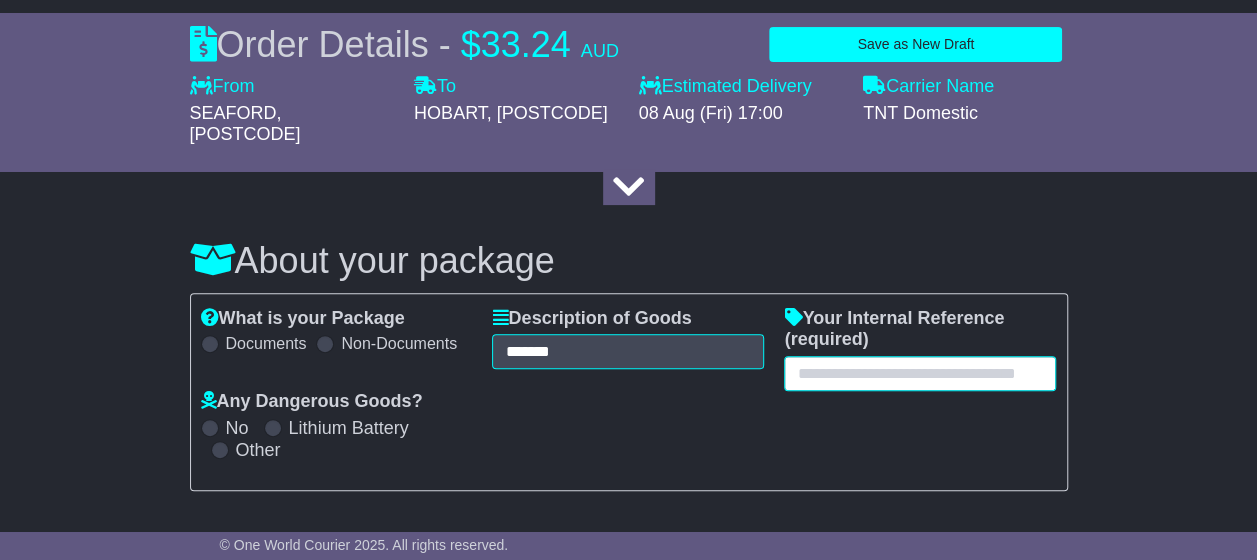 click at bounding box center (920, 373) 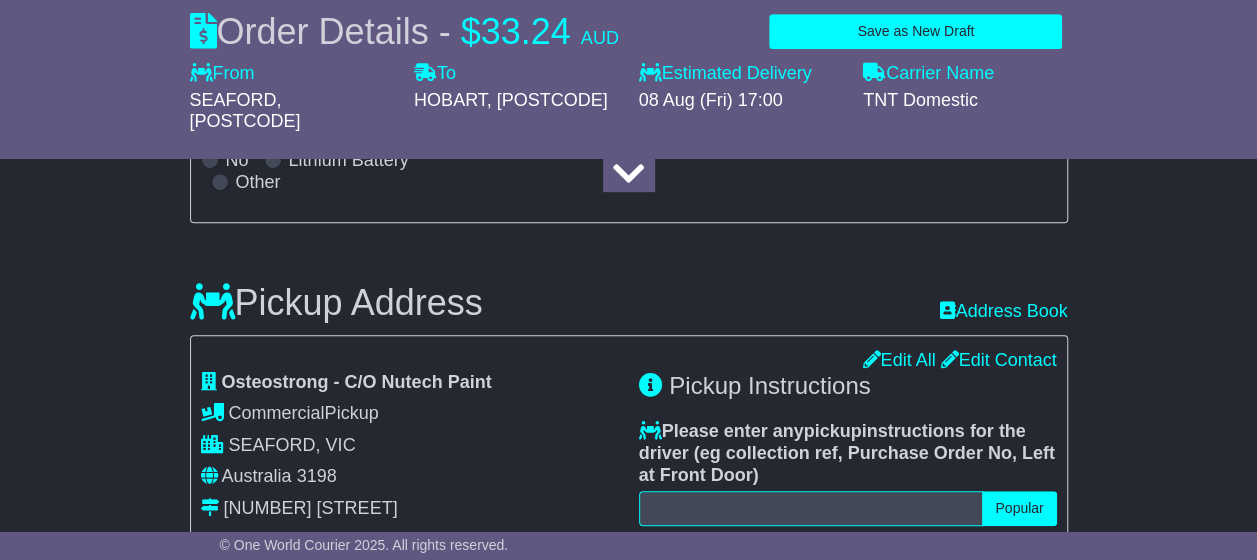 scroll, scrollTop: 500, scrollLeft: 0, axis: vertical 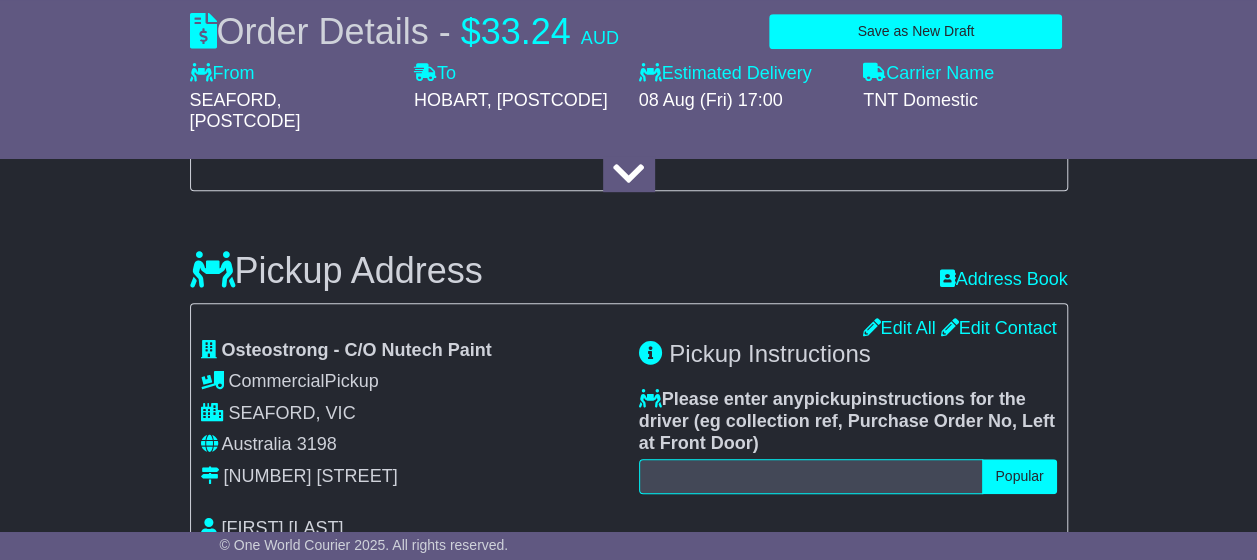type on "******" 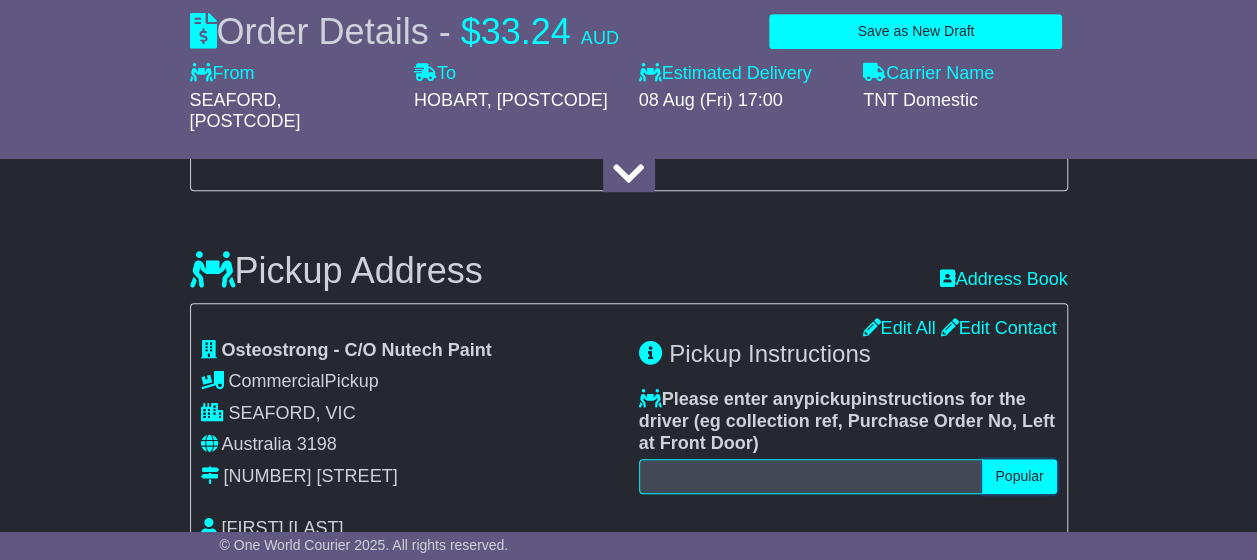 click on "Popular" at bounding box center (1019, 476) 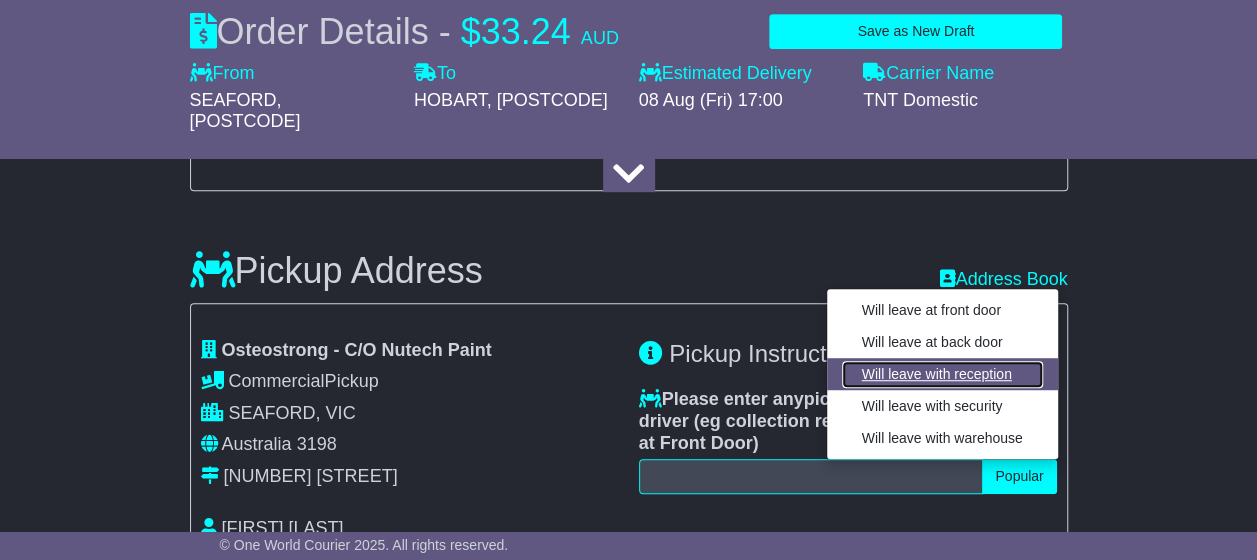 click on "Will leave with reception" at bounding box center [942, 374] 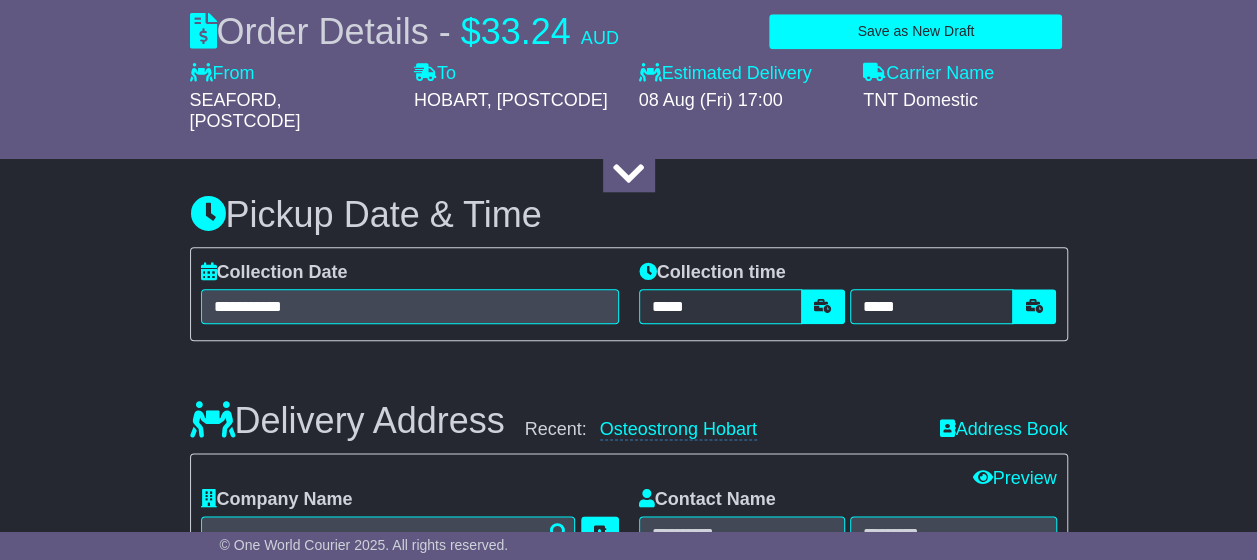 scroll, scrollTop: 1000, scrollLeft: 0, axis: vertical 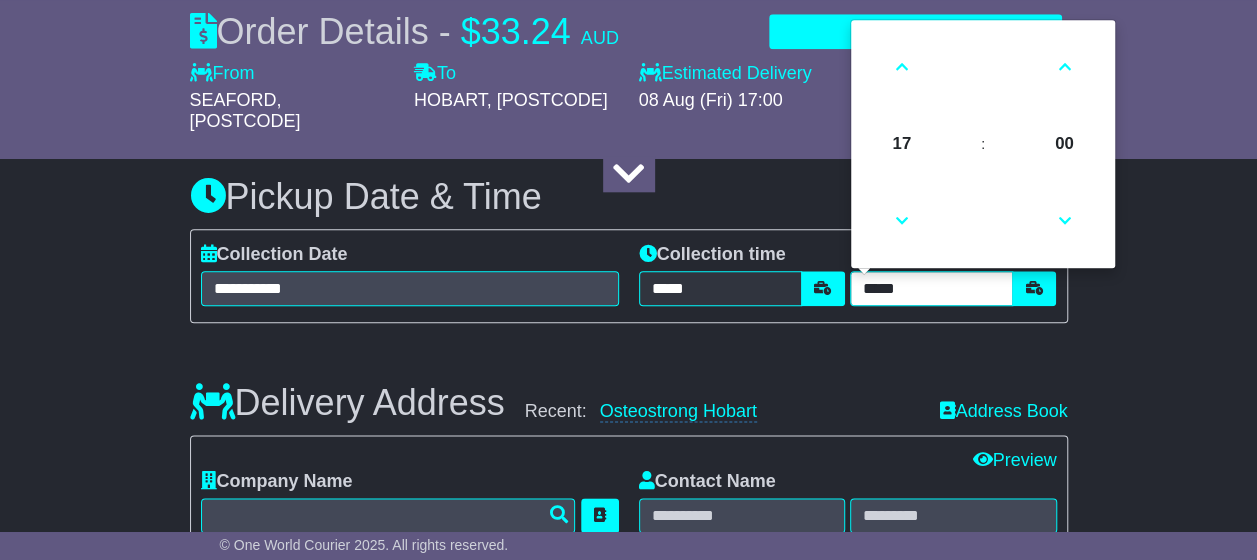 click on "*****" at bounding box center [931, 288] 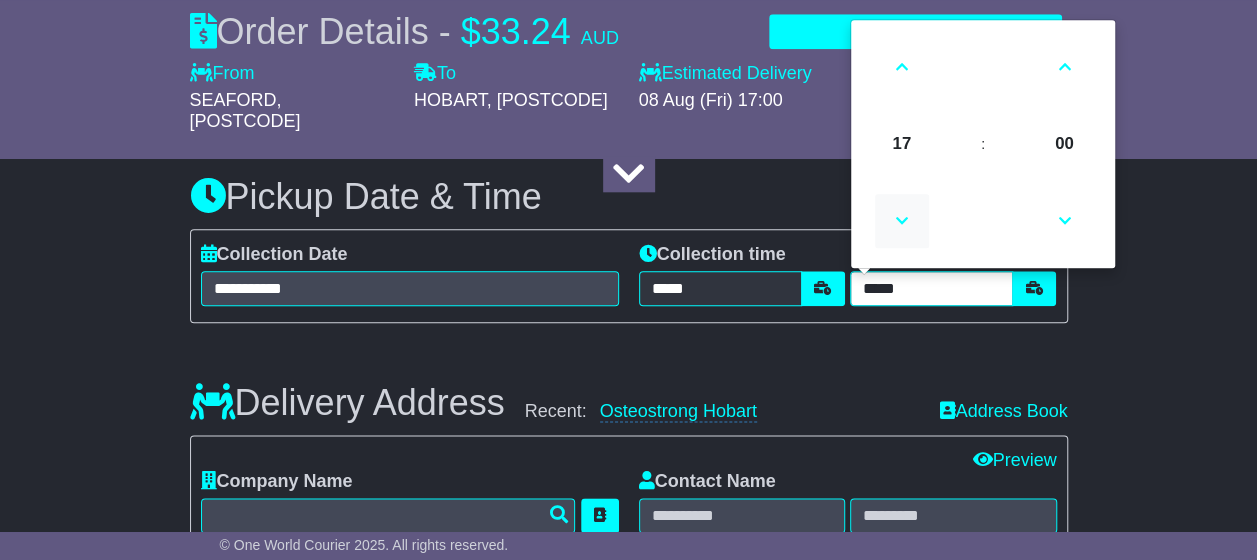 click at bounding box center [902, 221] 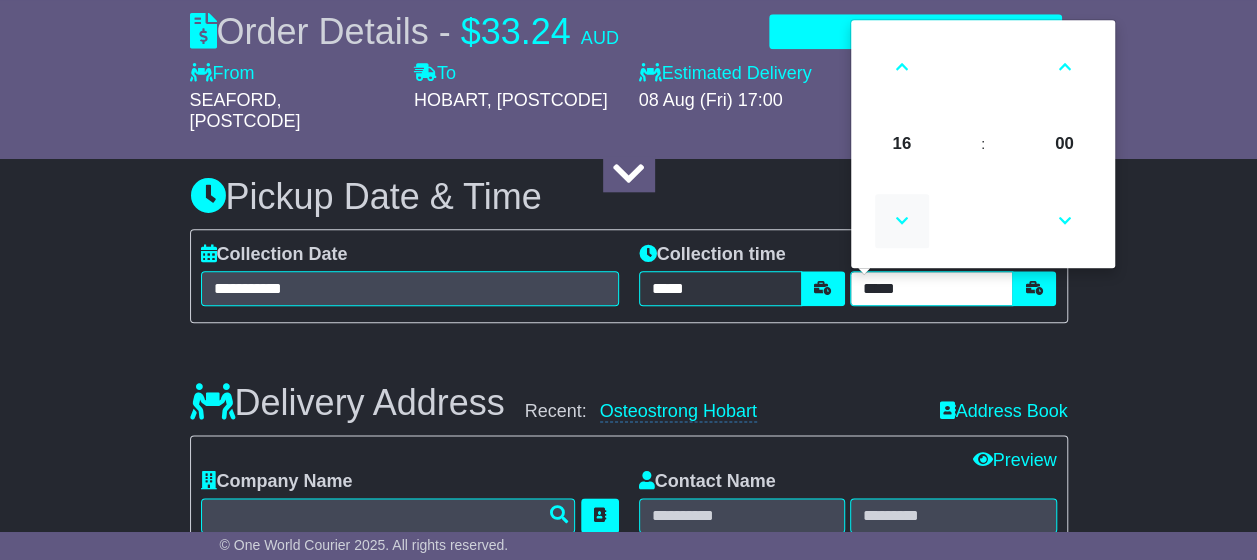 click at bounding box center (902, 221) 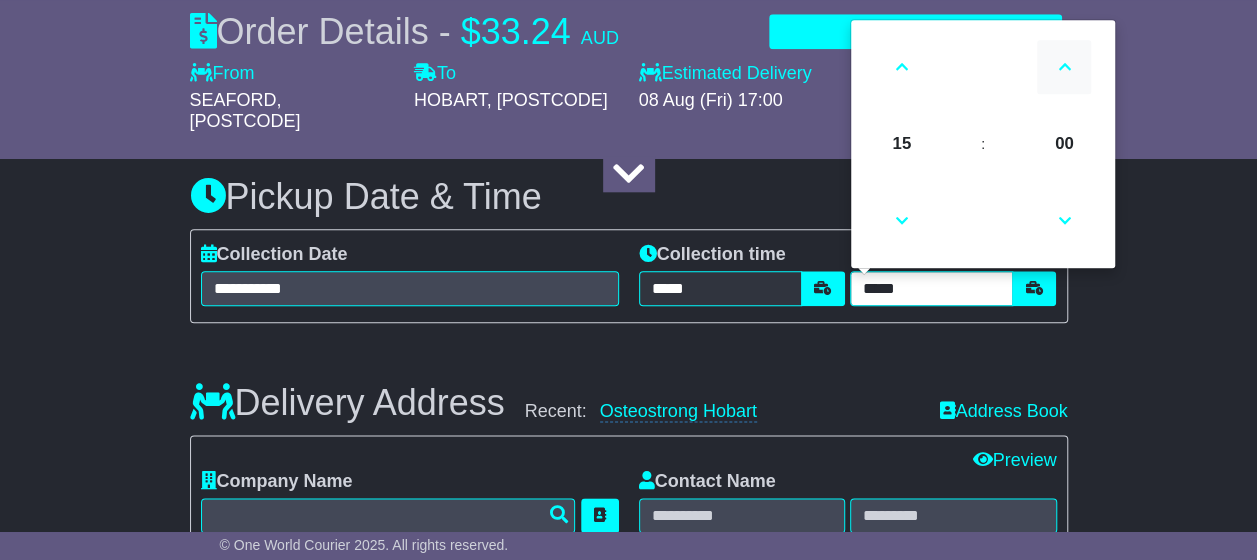 click at bounding box center [1064, 67] 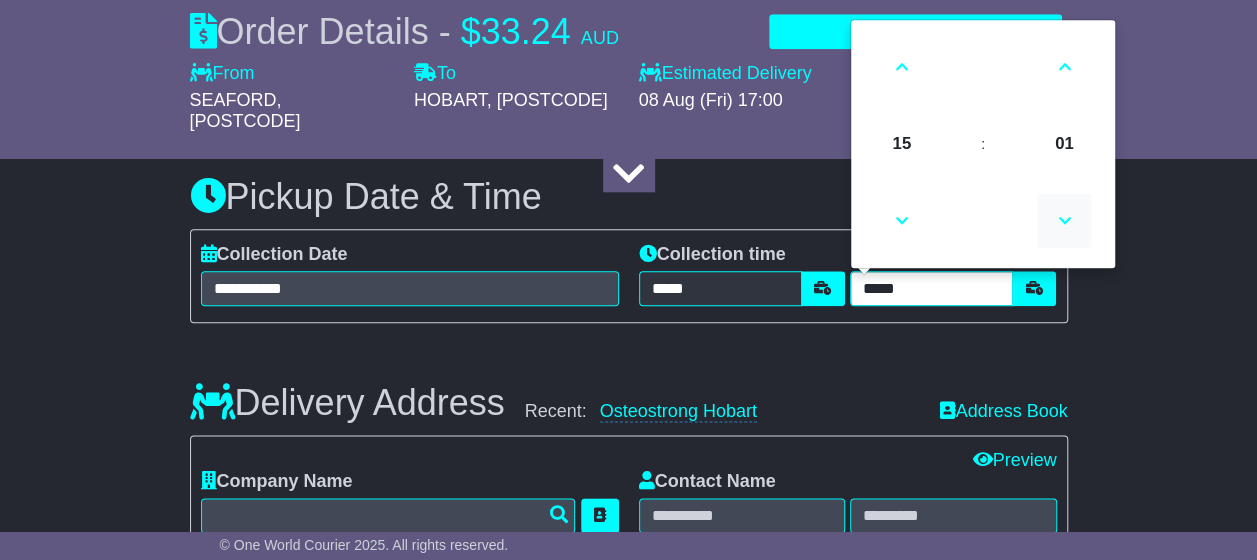 click at bounding box center (1064, 221) 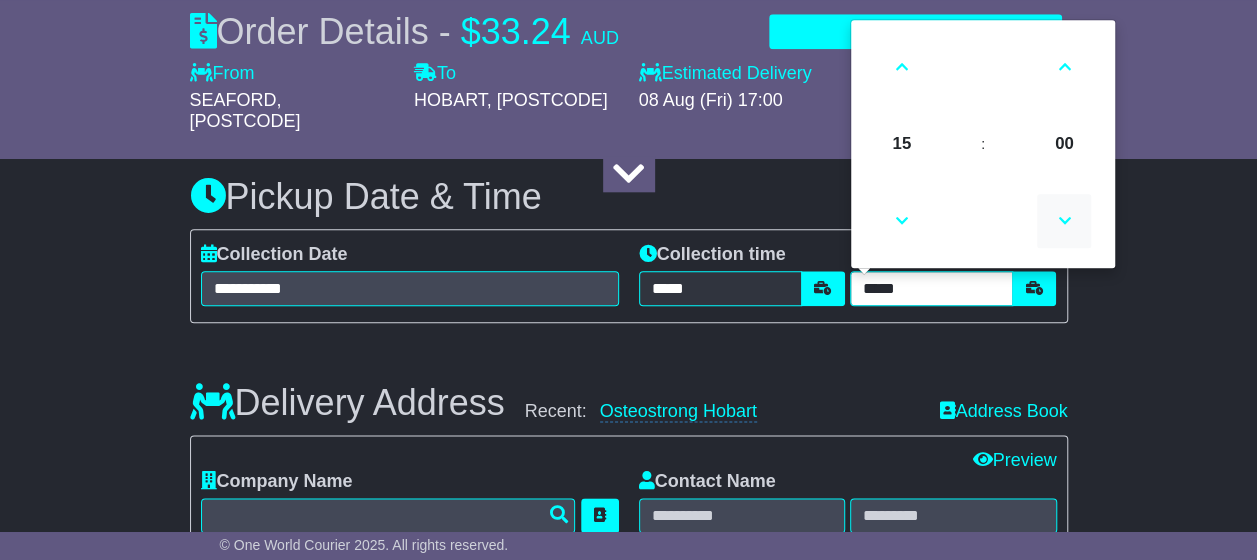 click at bounding box center (1064, 221) 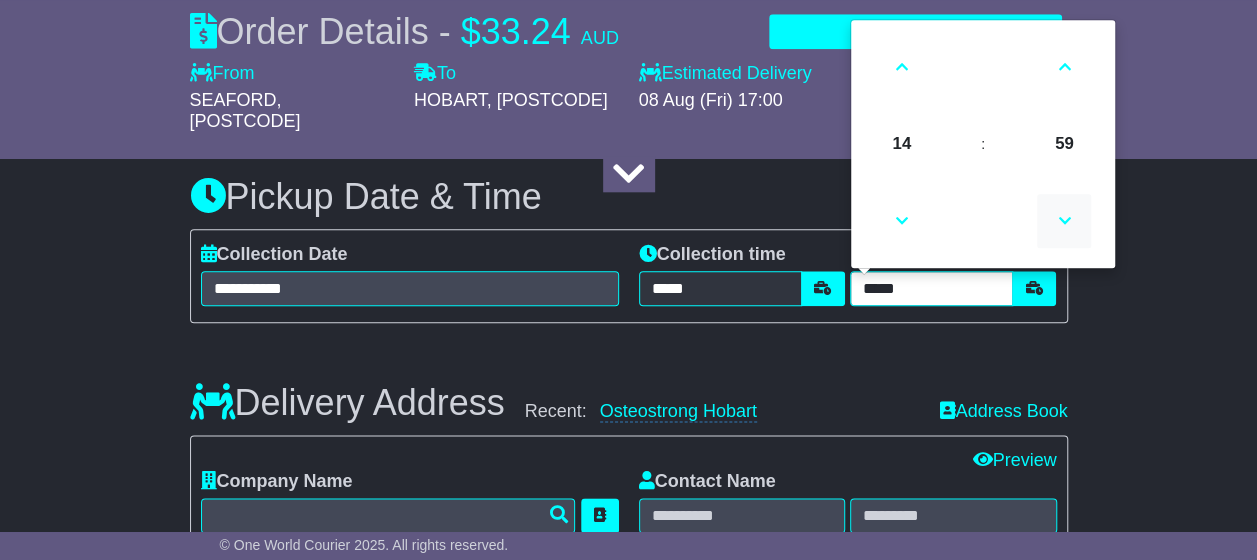 click at bounding box center [1064, 221] 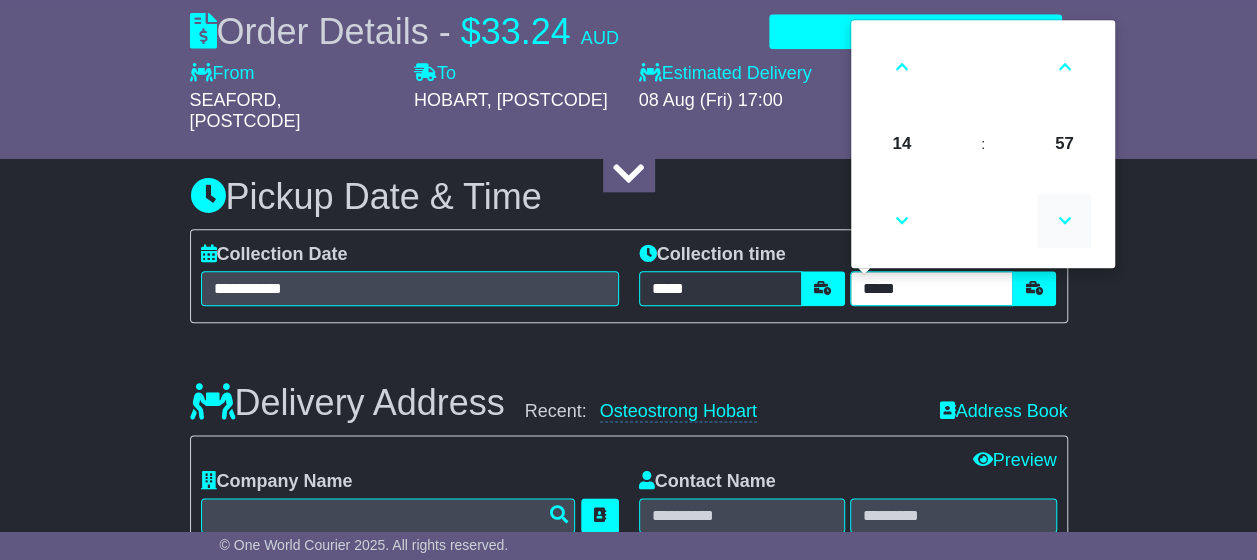 click at bounding box center [1064, 221] 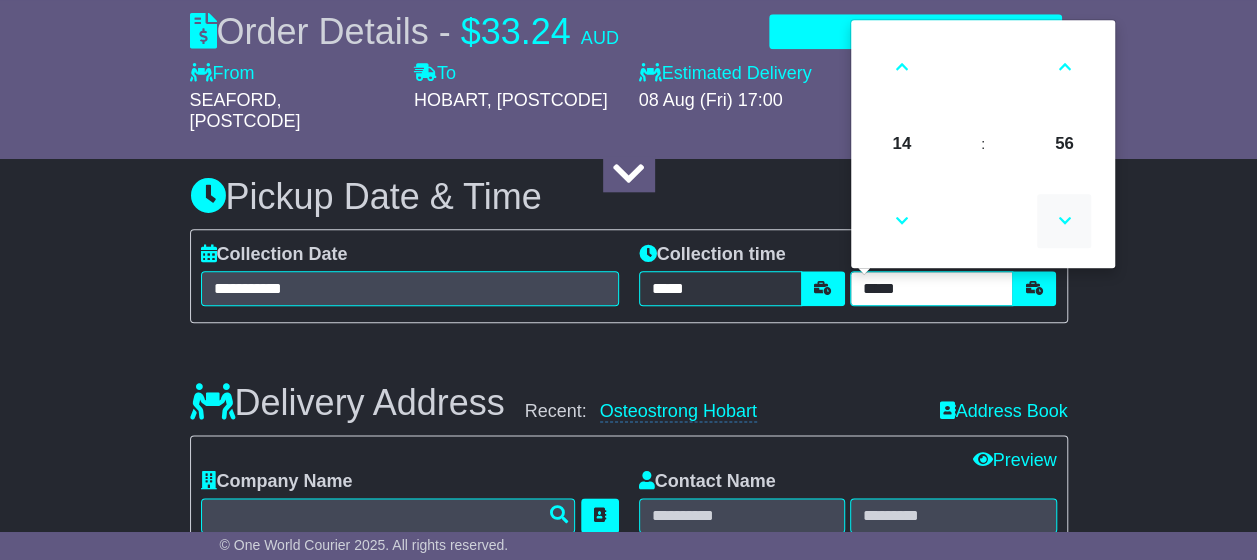 click at bounding box center [1064, 221] 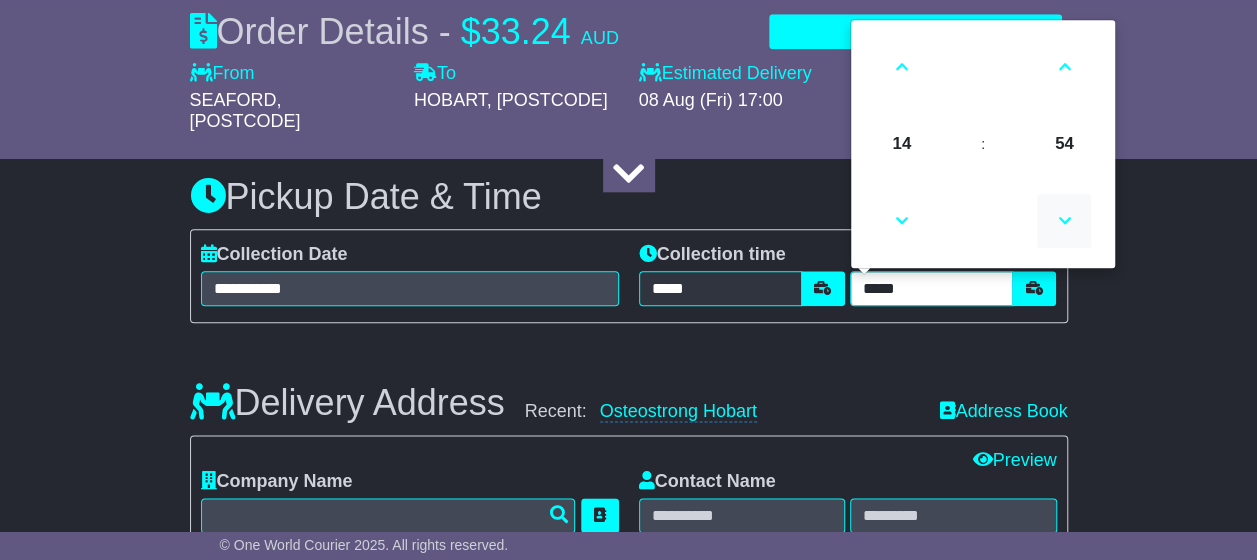 click at bounding box center (1064, 221) 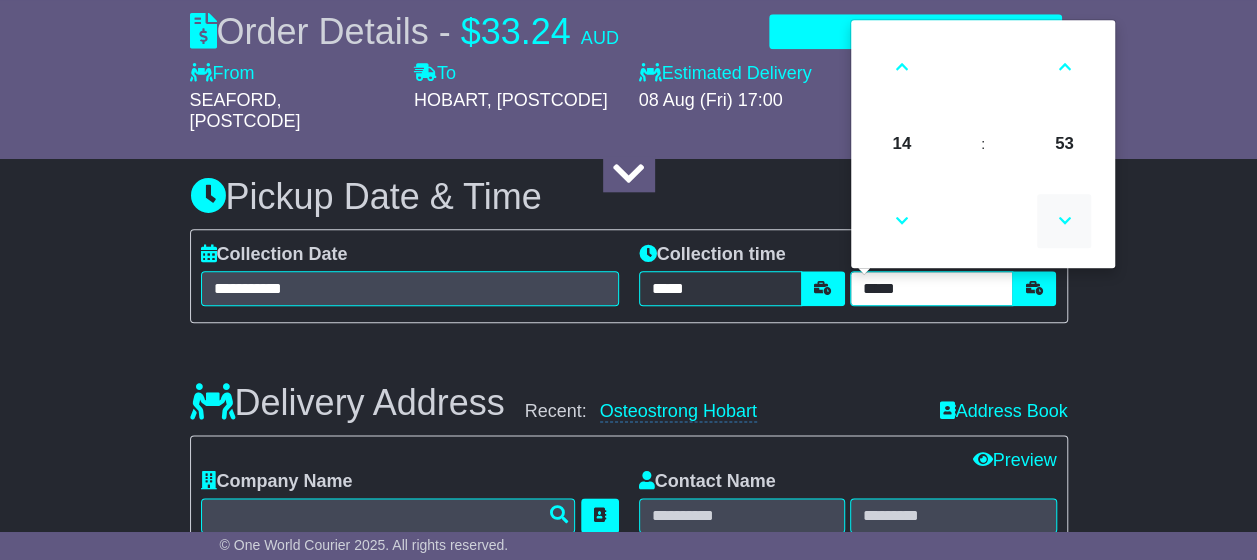click at bounding box center (1064, 221) 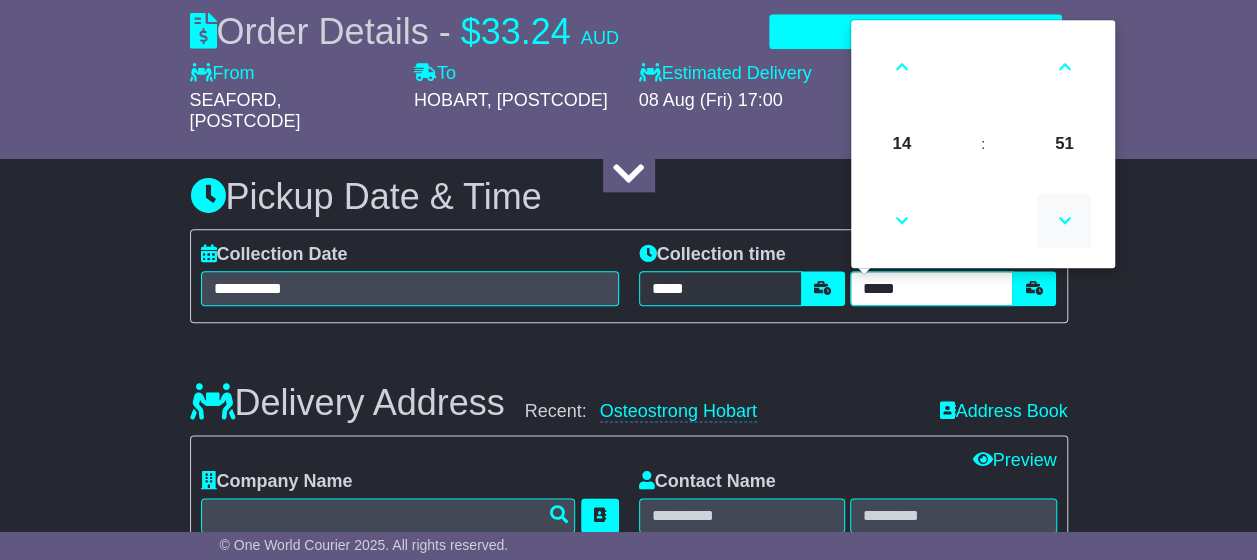 click at bounding box center (1064, 221) 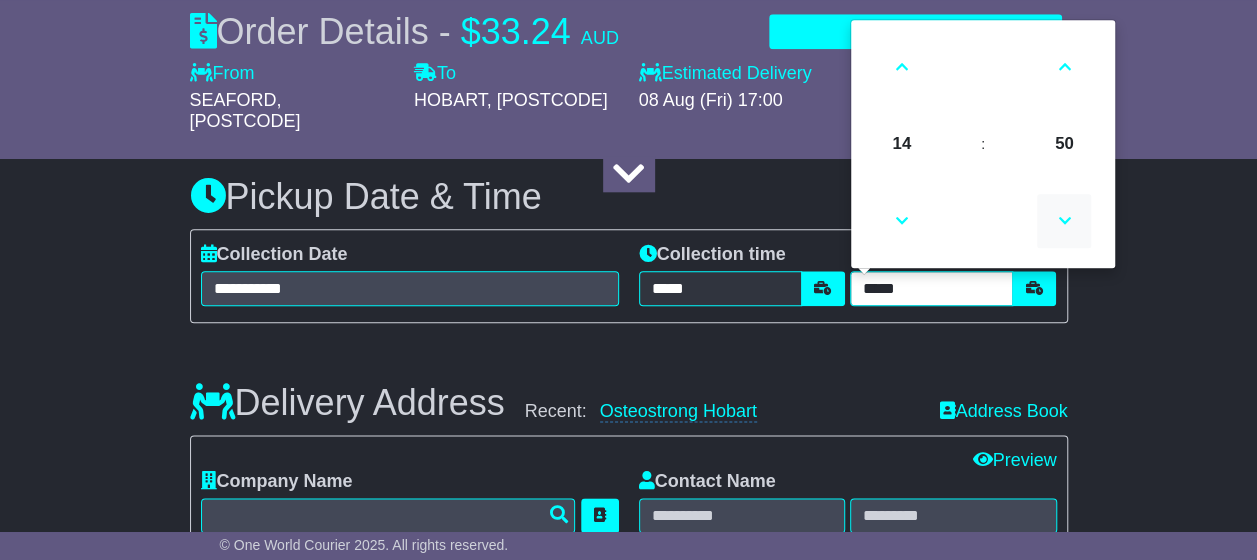 click at bounding box center (1064, 221) 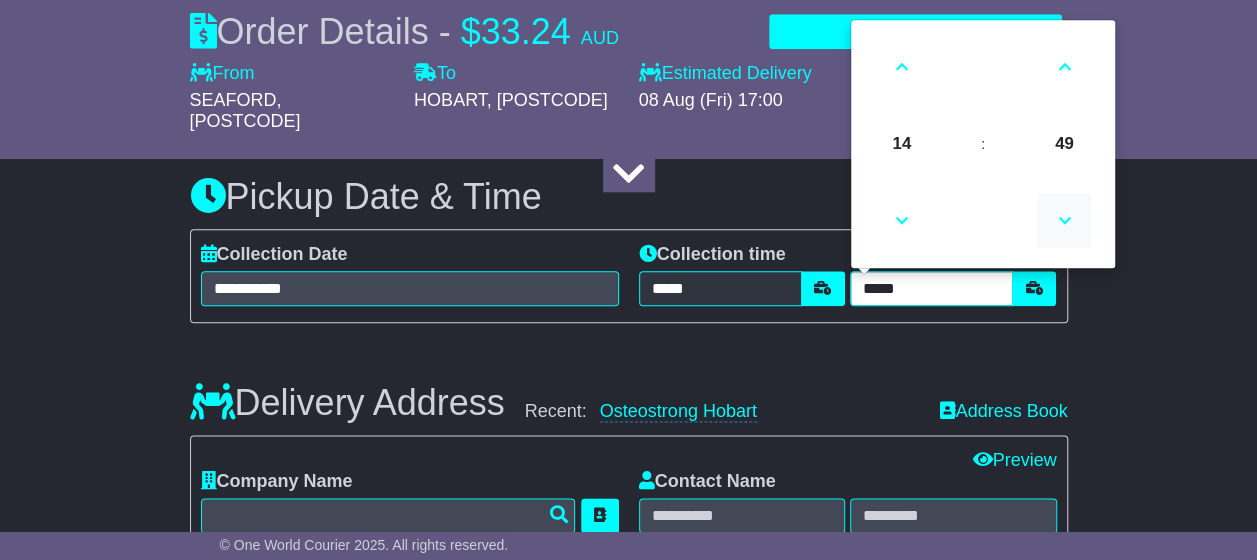 click at bounding box center (1064, 221) 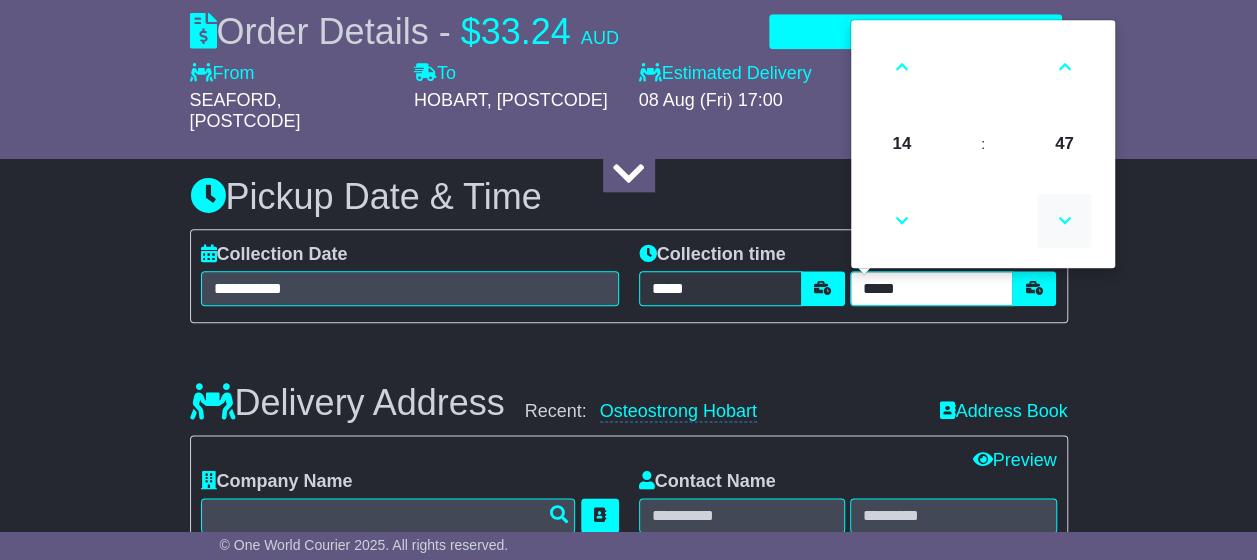 click at bounding box center [1064, 221] 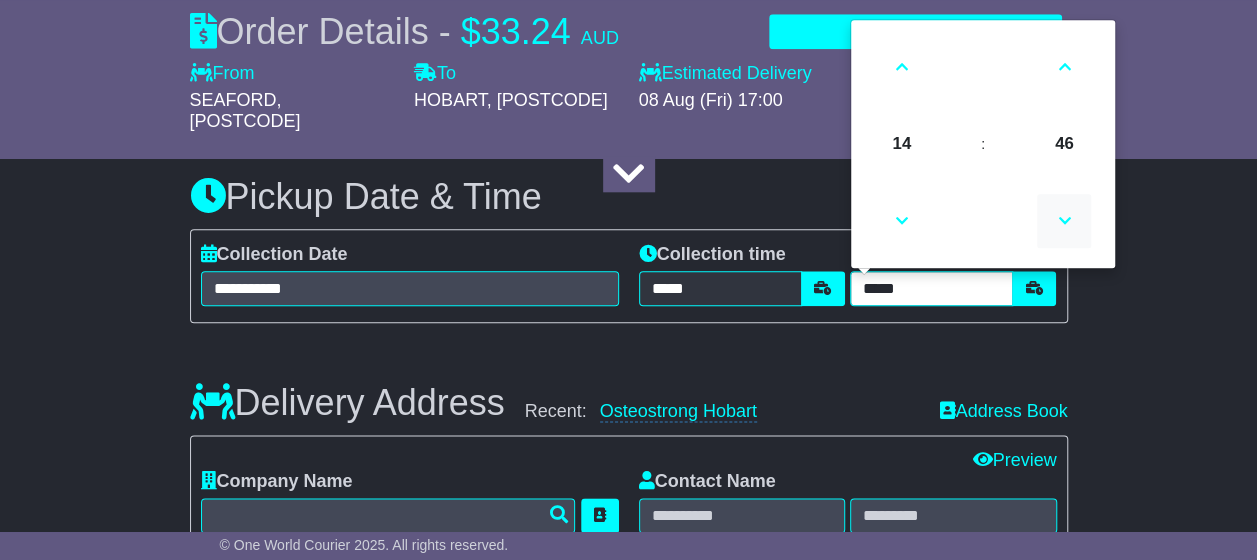 click at bounding box center (1064, 221) 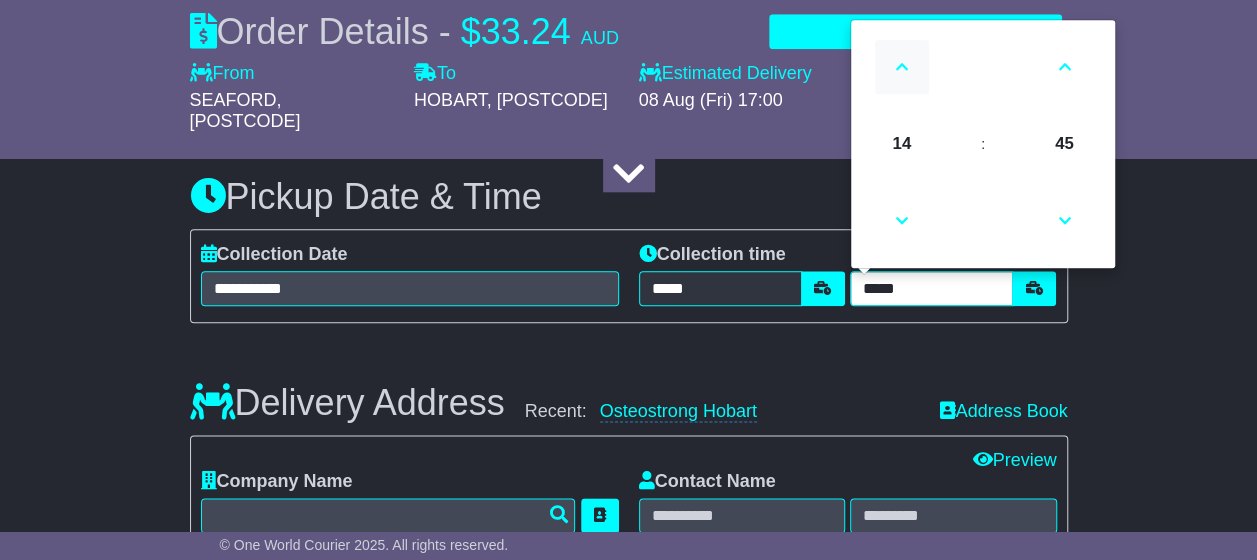 click at bounding box center [902, 67] 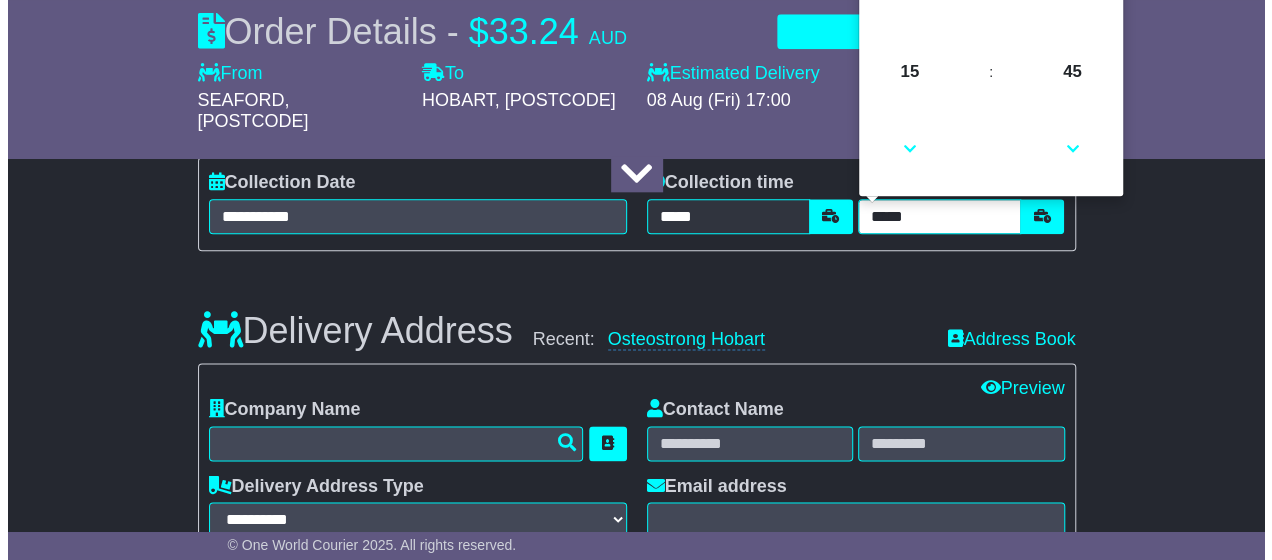 scroll, scrollTop: 1100, scrollLeft: 0, axis: vertical 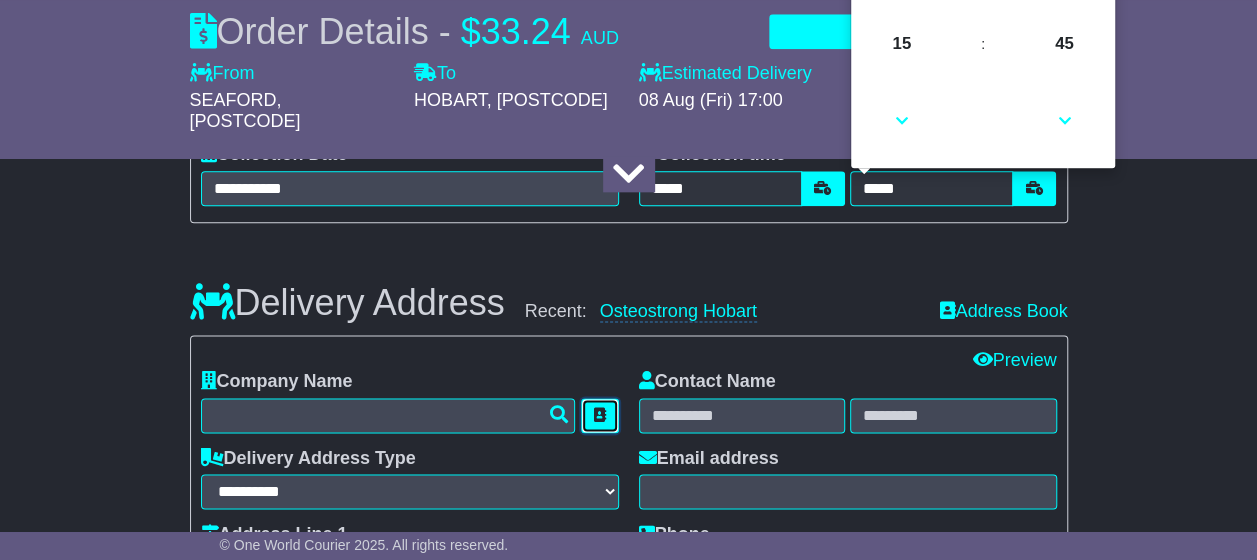 click at bounding box center (600, 415) 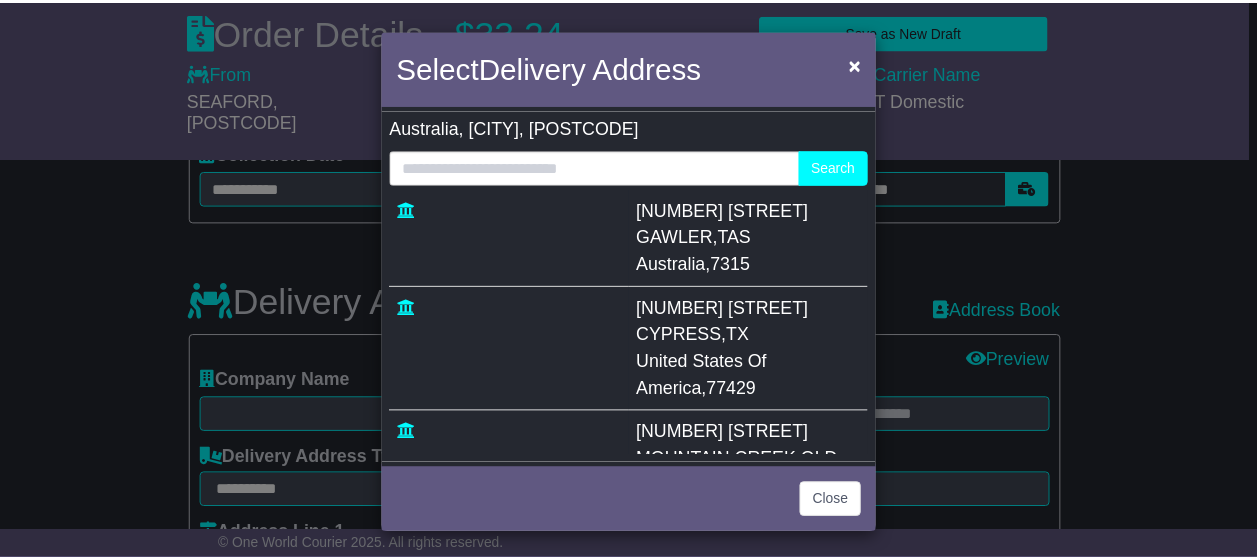 scroll, scrollTop: 0, scrollLeft: 0, axis: both 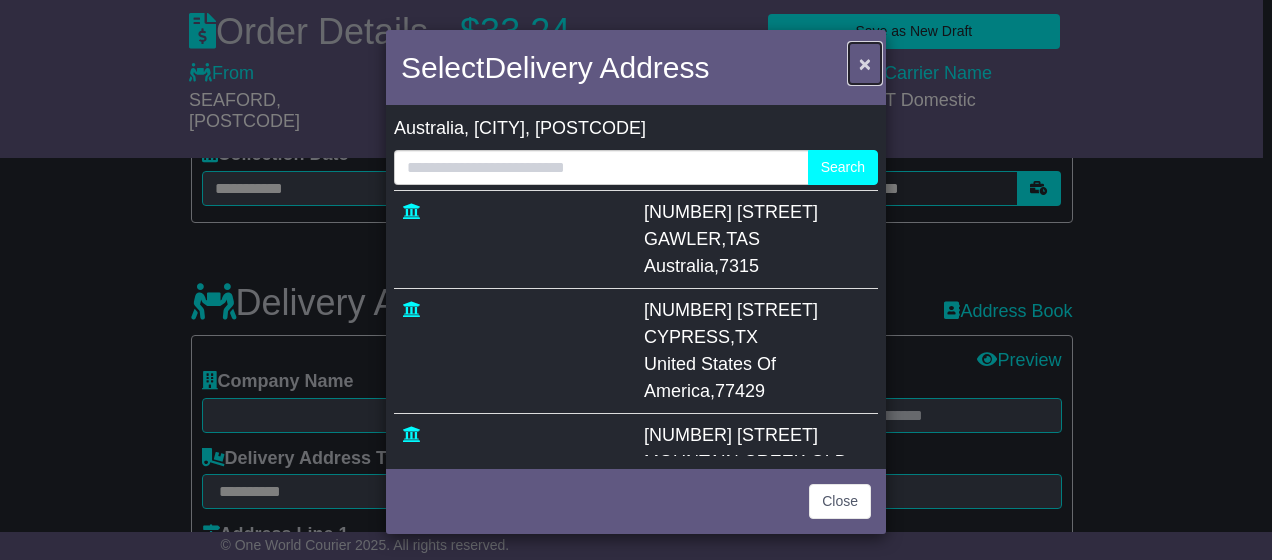 click on "×" at bounding box center (865, 63) 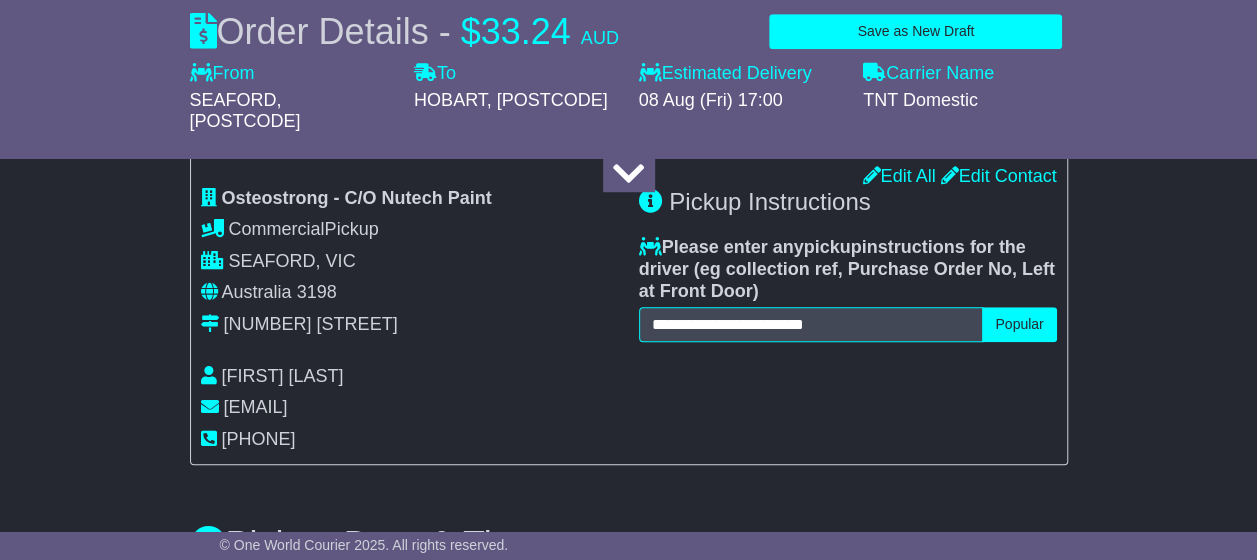 scroll, scrollTop: 600, scrollLeft: 0, axis: vertical 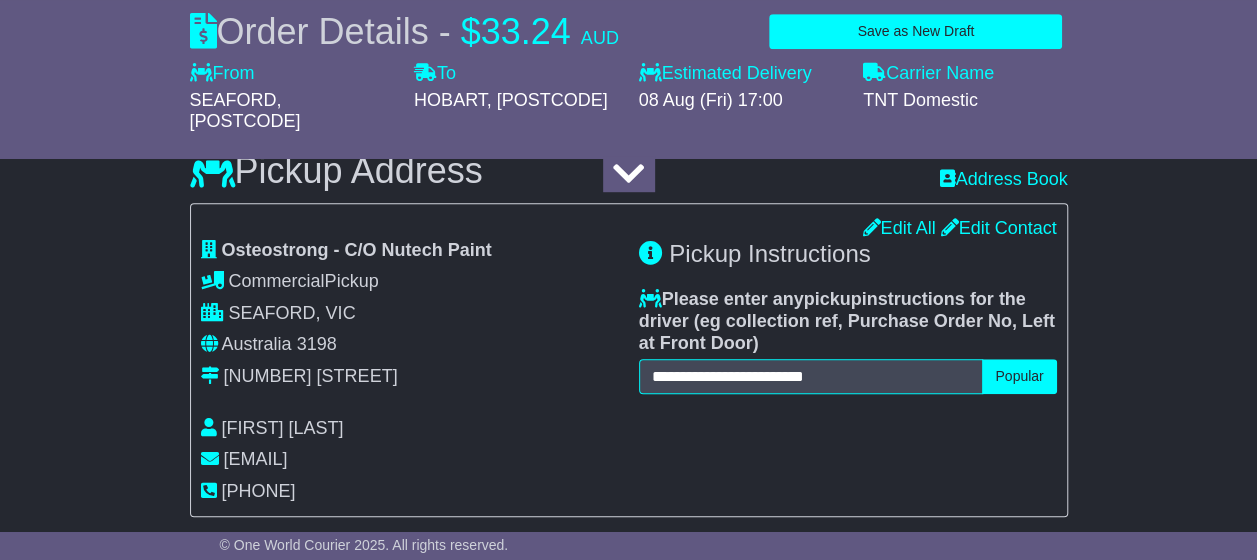 click on "**********" at bounding box center (410, 371) 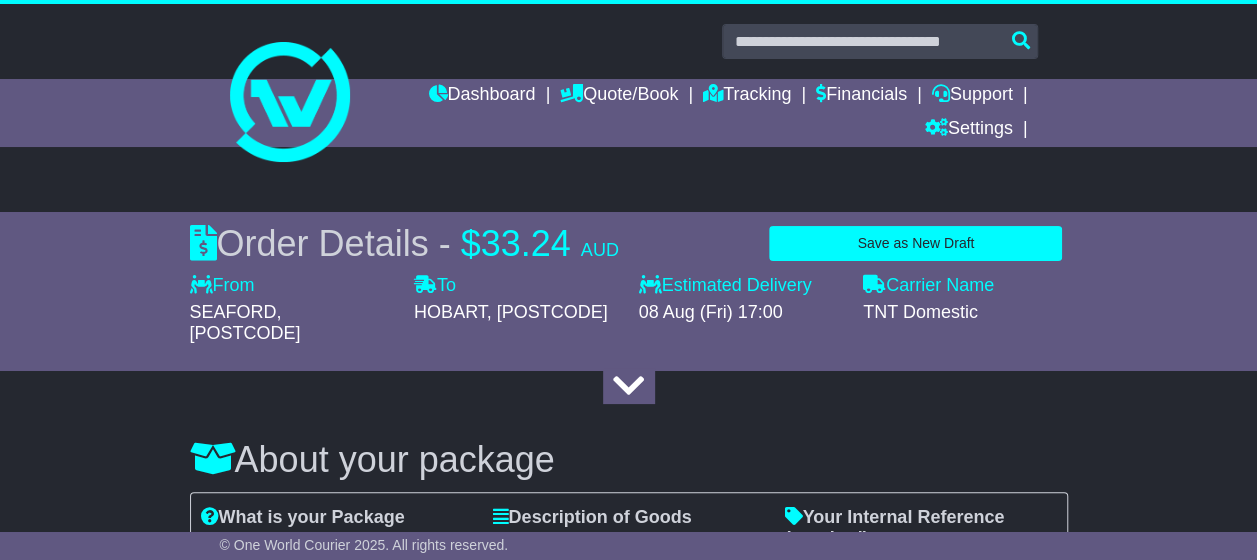 scroll, scrollTop: 0, scrollLeft: 0, axis: both 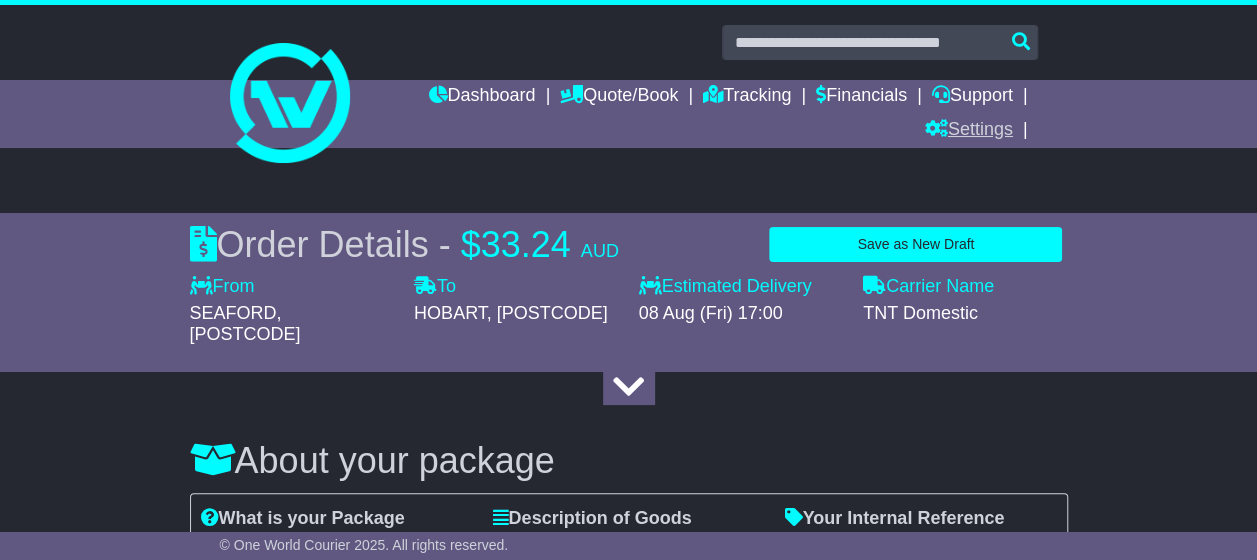 click on "Settings" at bounding box center (969, 131) 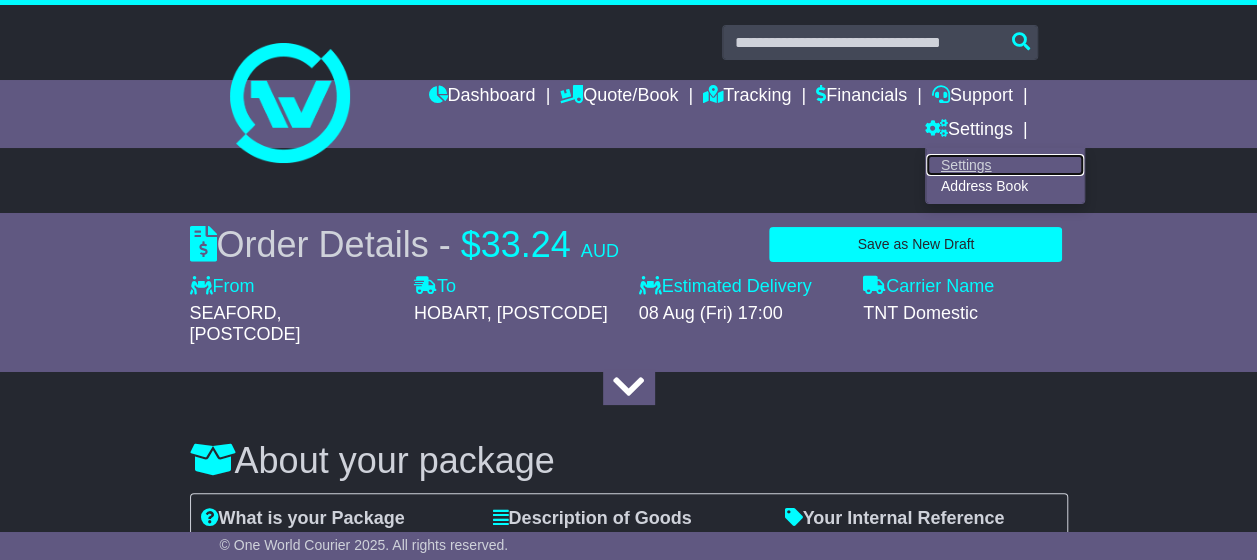 click on "Settings" at bounding box center (1005, 165) 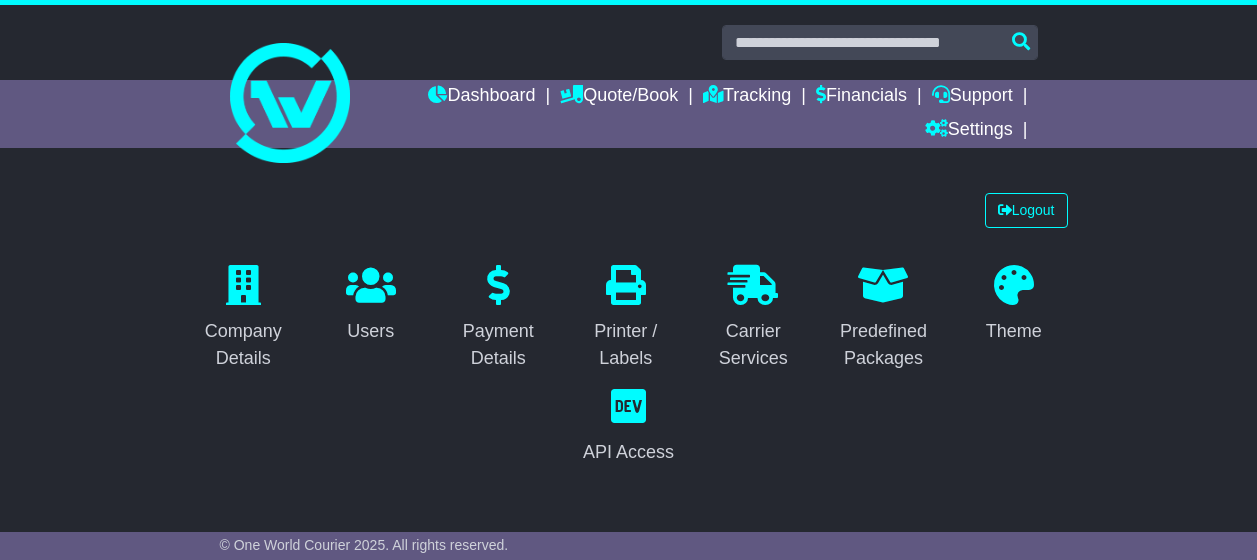 select on "**********" 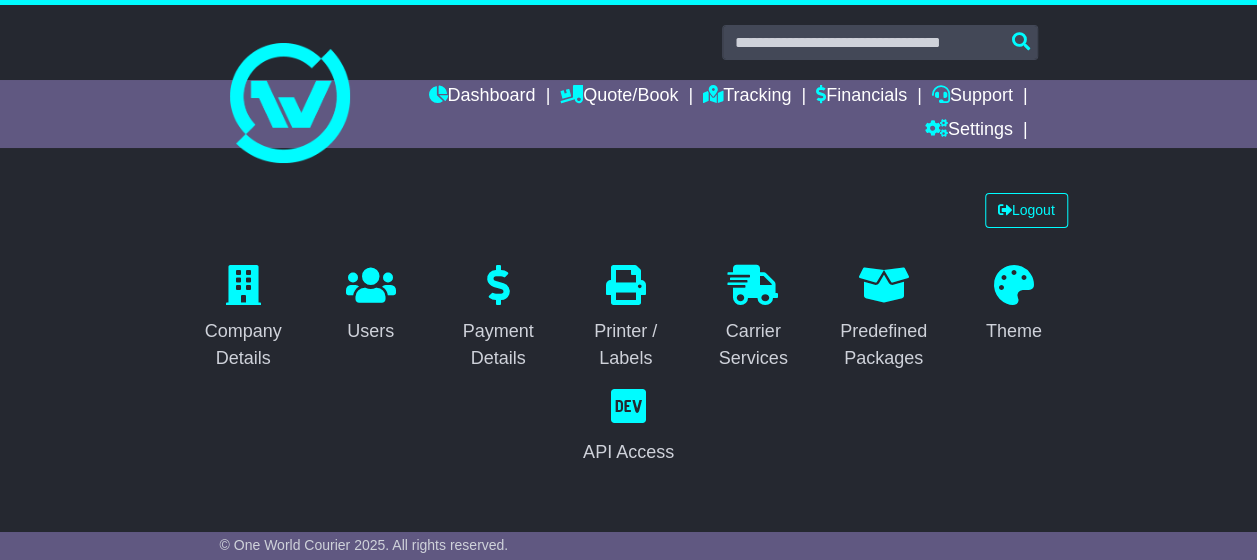 scroll, scrollTop: 0, scrollLeft: 0, axis: both 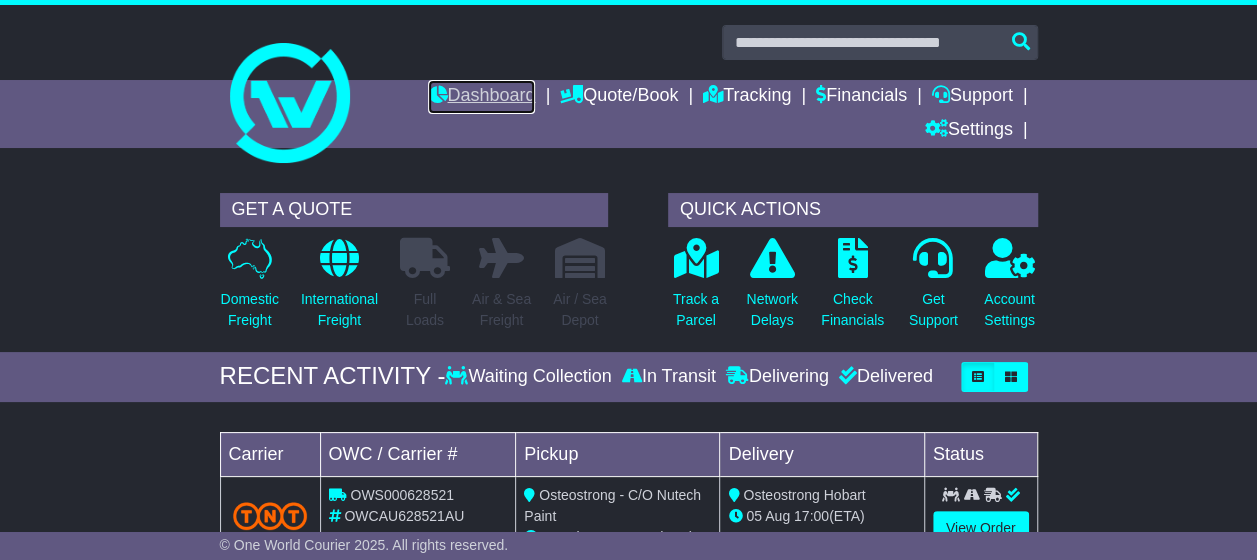 click on "Dashboard" at bounding box center [481, 97] 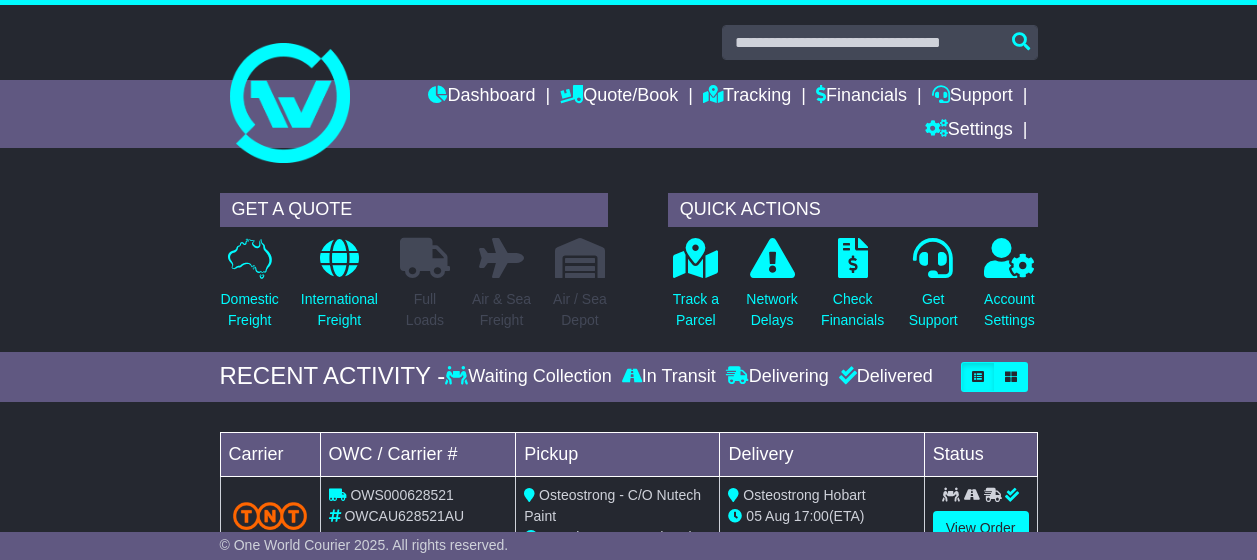 scroll, scrollTop: 0, scrollLeft: 0, axis: both 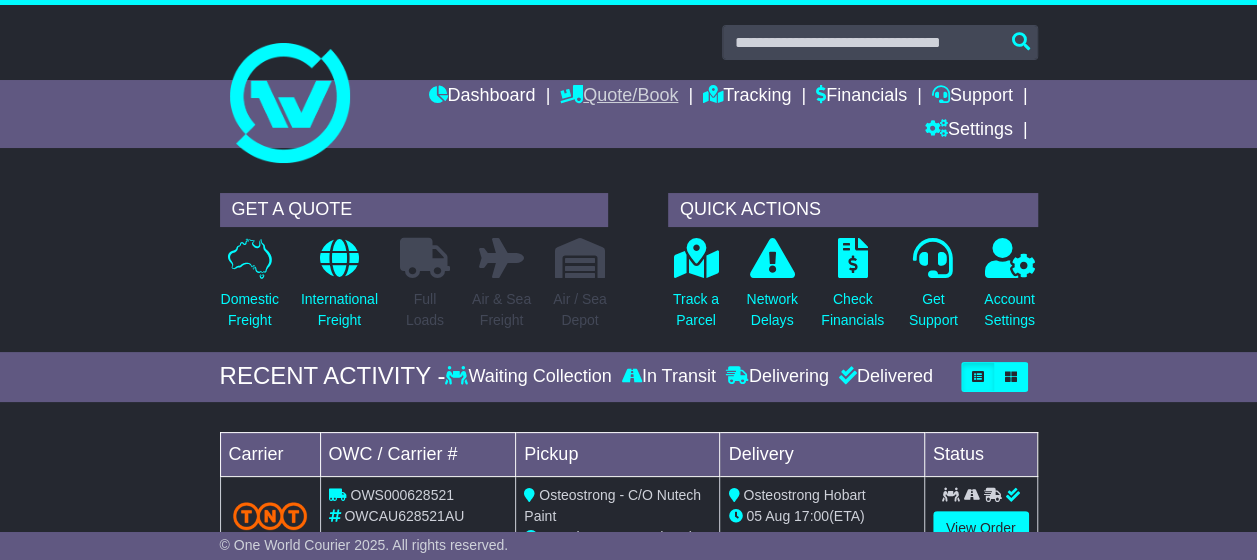 click on "Quote/Book" at bounding box center [619, 97] 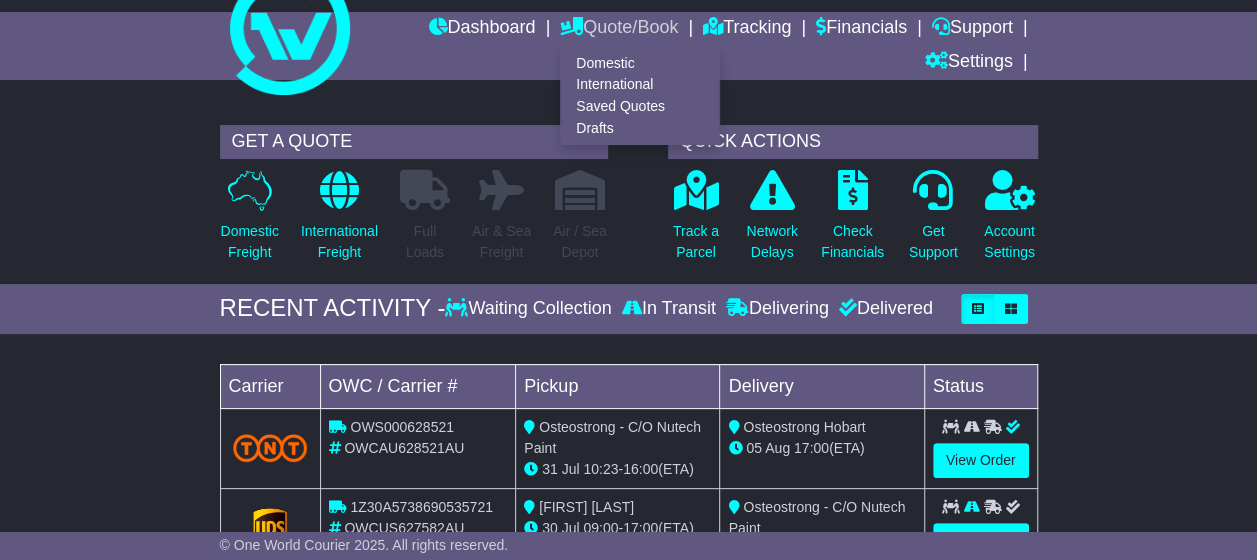 scroll, scrollTop: 100, scrollLeft: 0, axis: vertical 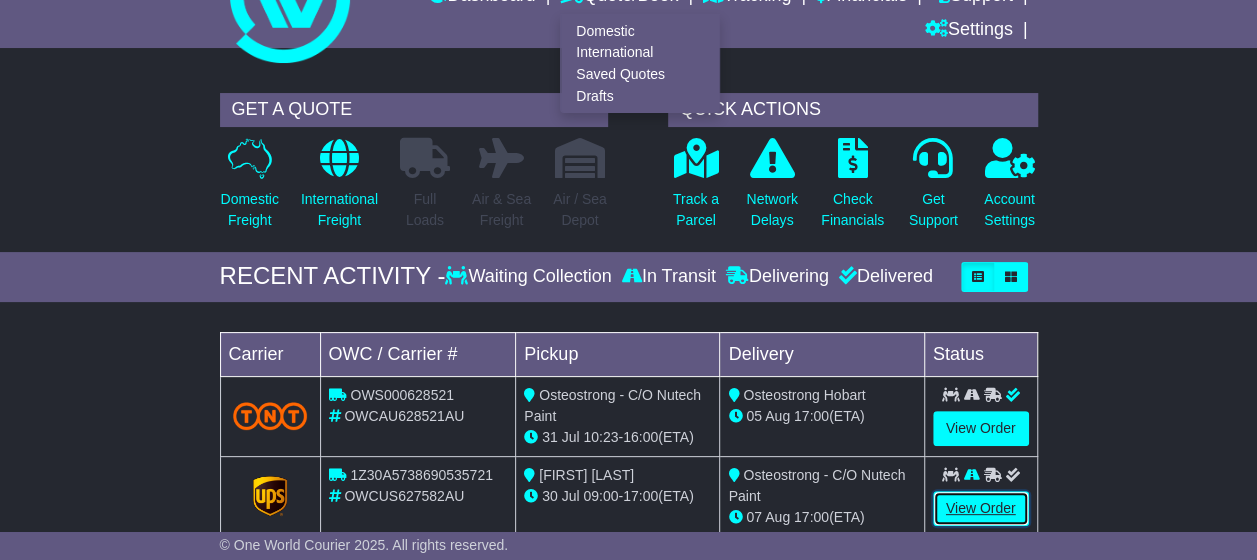 click on "View Order" at bounding box center [981, 508] 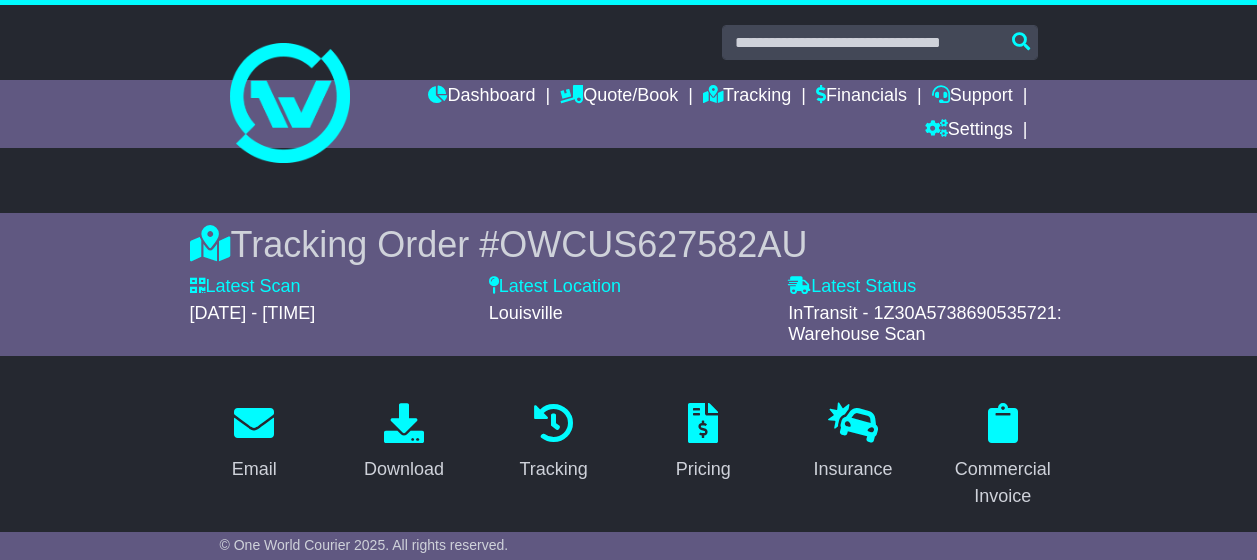 scroll, scrollTop: 88, scrollLeft: 0, axis: vertical 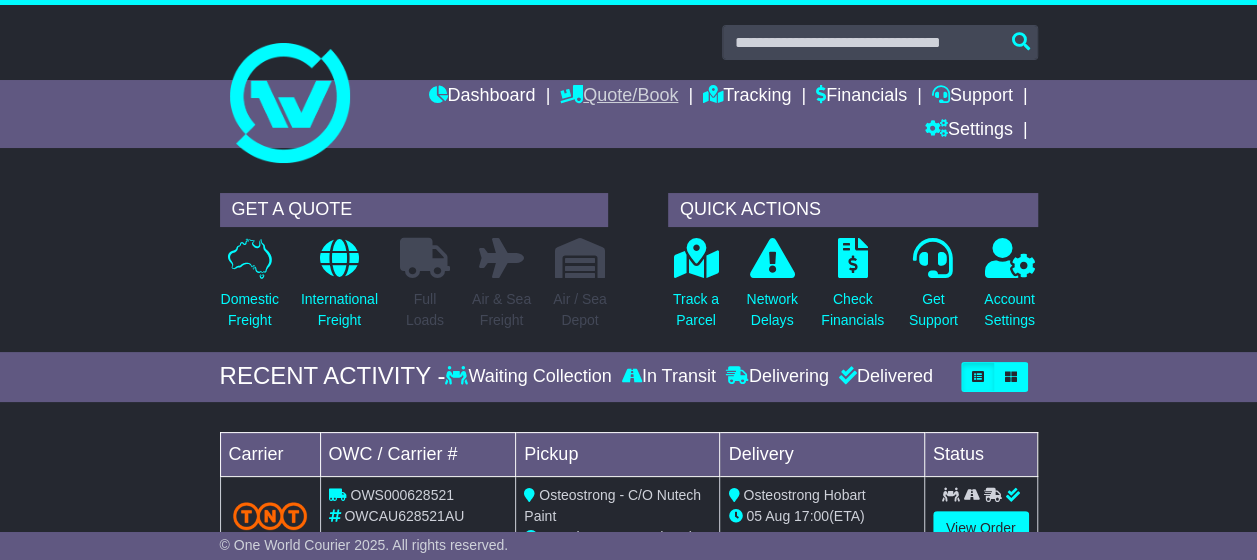 click on "Quote/Book" at bounding box center (619, 97) 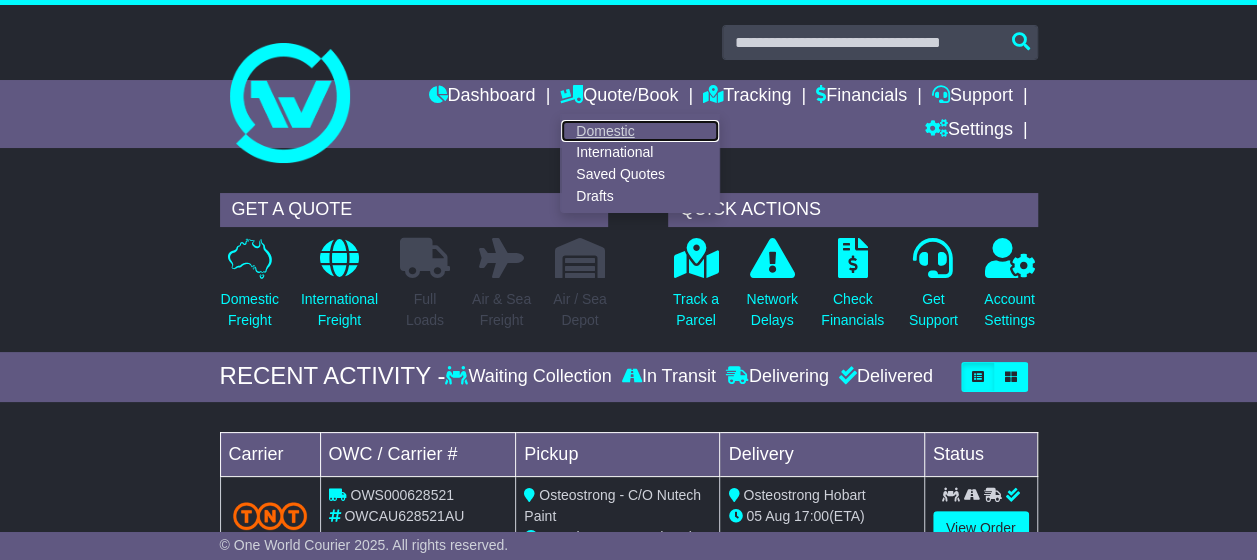 click on "Domestic" at bounding box center [640, 131] 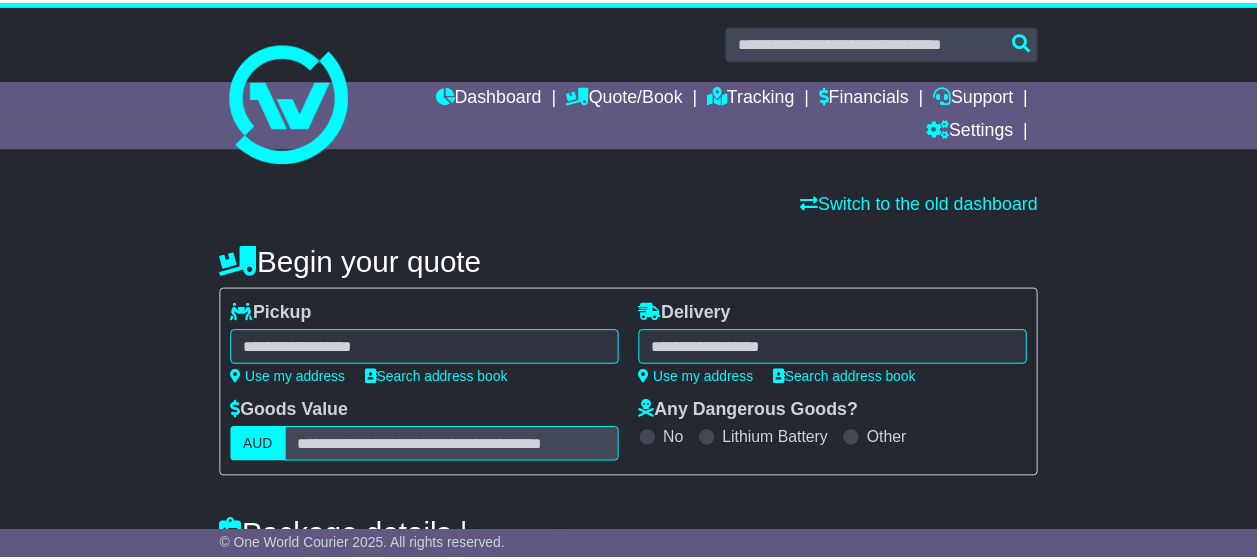 scroll, scrollTop: 0, scrollLeft: 0, axis: both 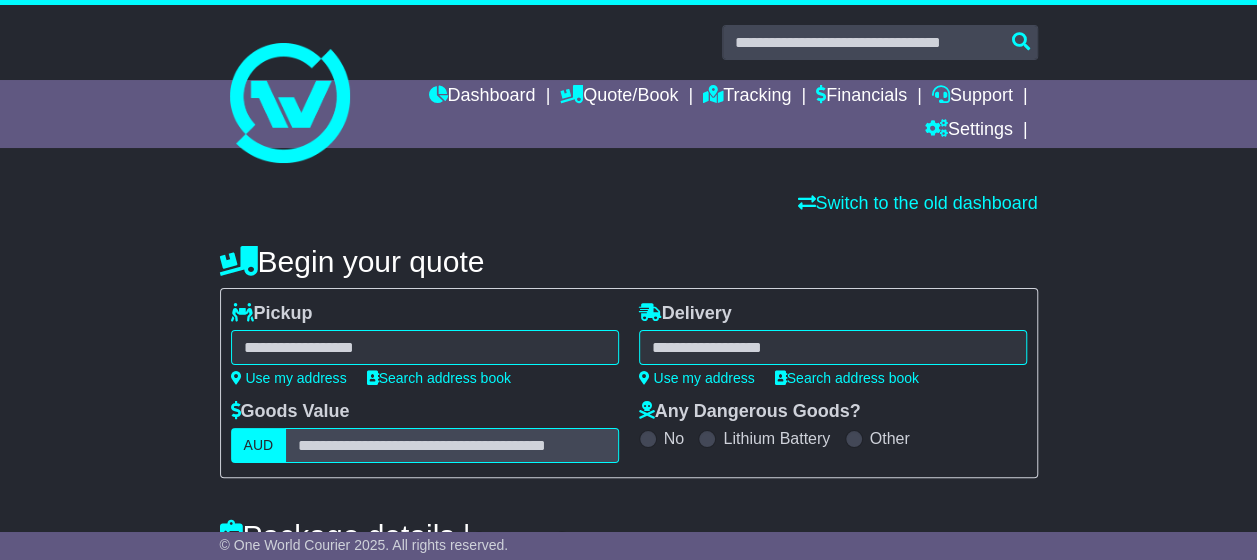 click at bounding box center [425, 347] 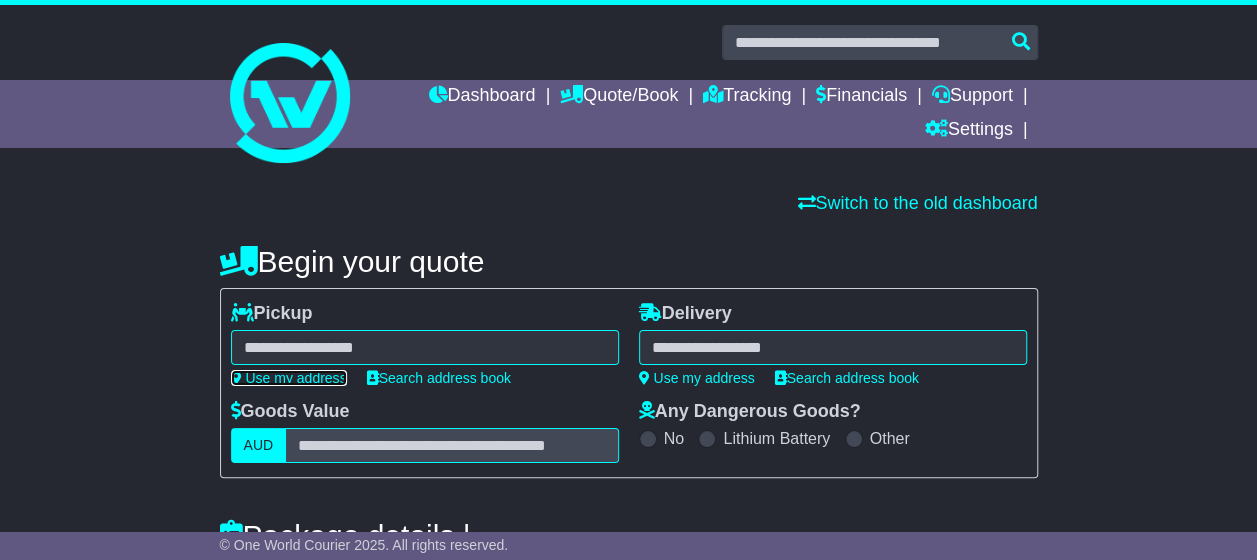 click on "Use my address" at bounding box center (289, 378) 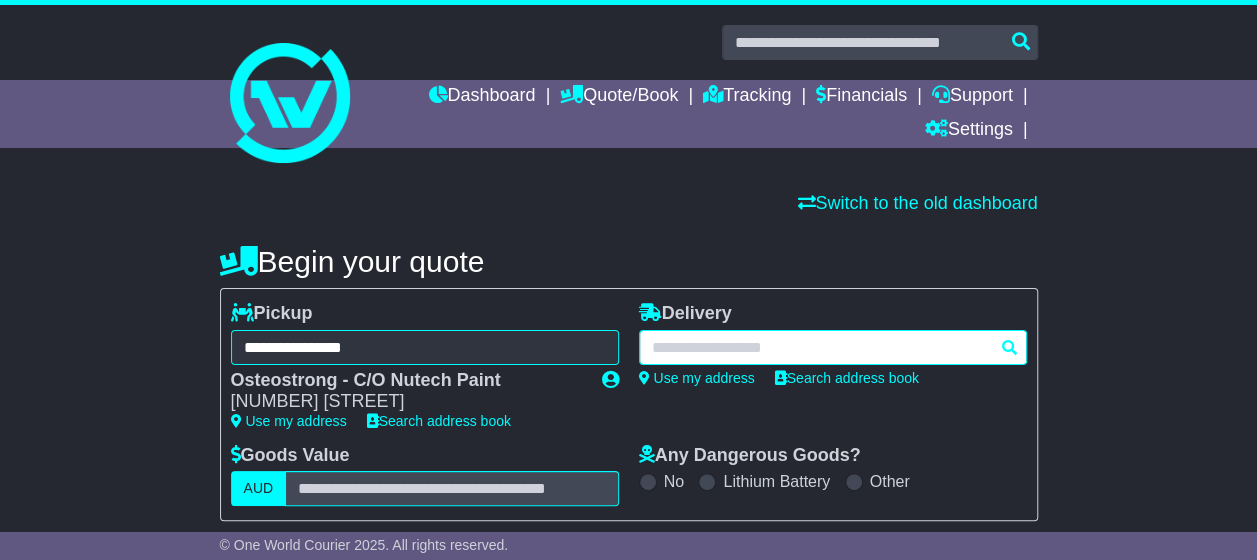 click at bounding box center (833, 347) 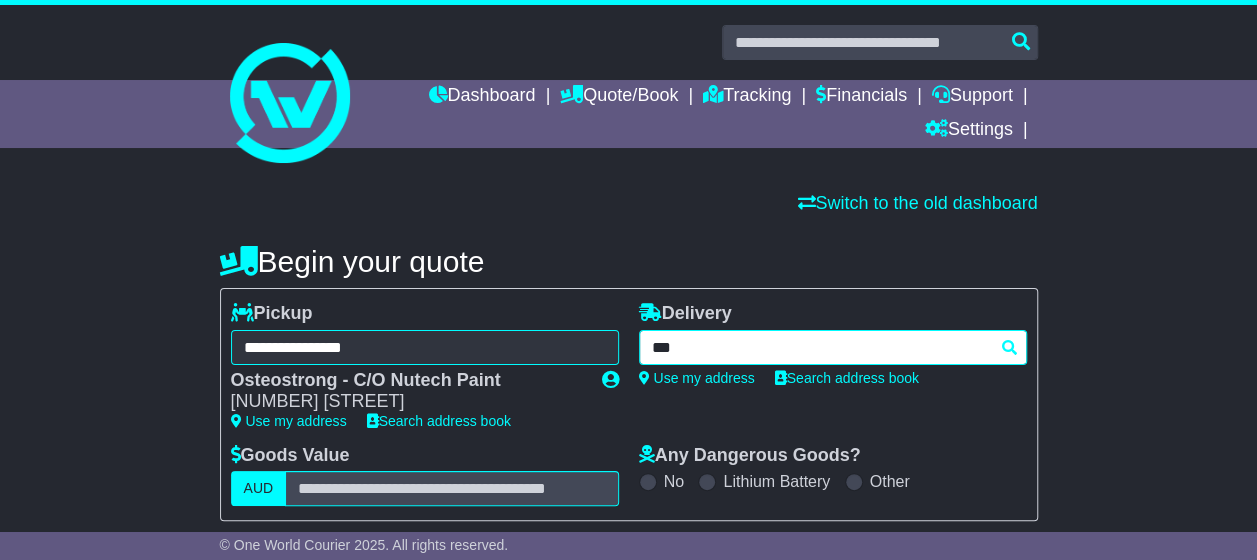 type on "****" 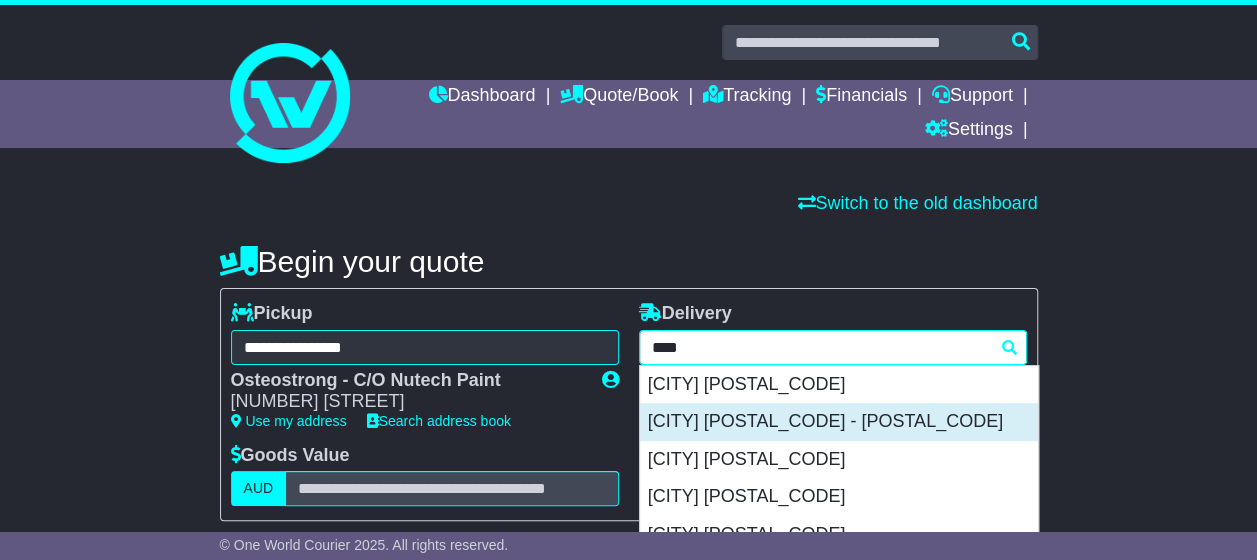 click on "HOBART 7000 - 7001" at bounding box center [839, 422] 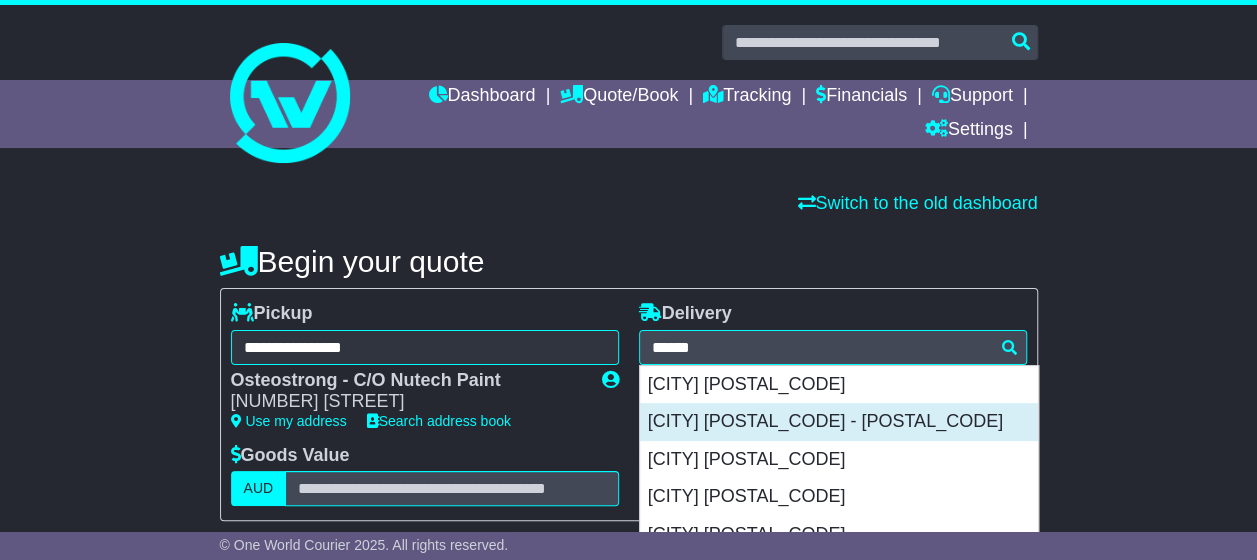 type on "**********" 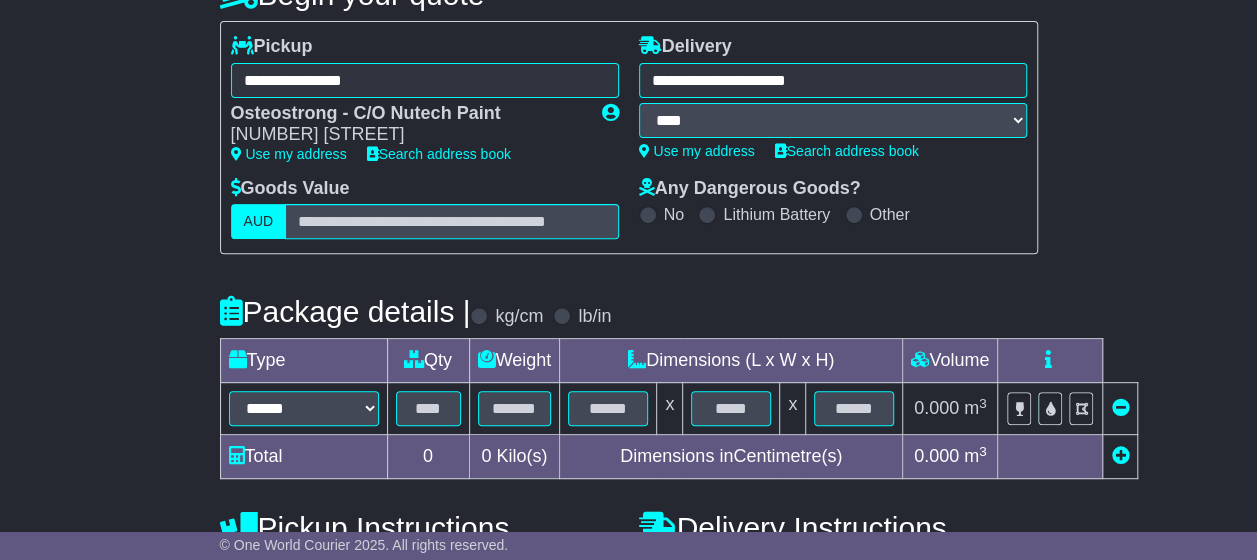 scroll, scrollTop: 300, scrollLeft: 0, axis: vertical 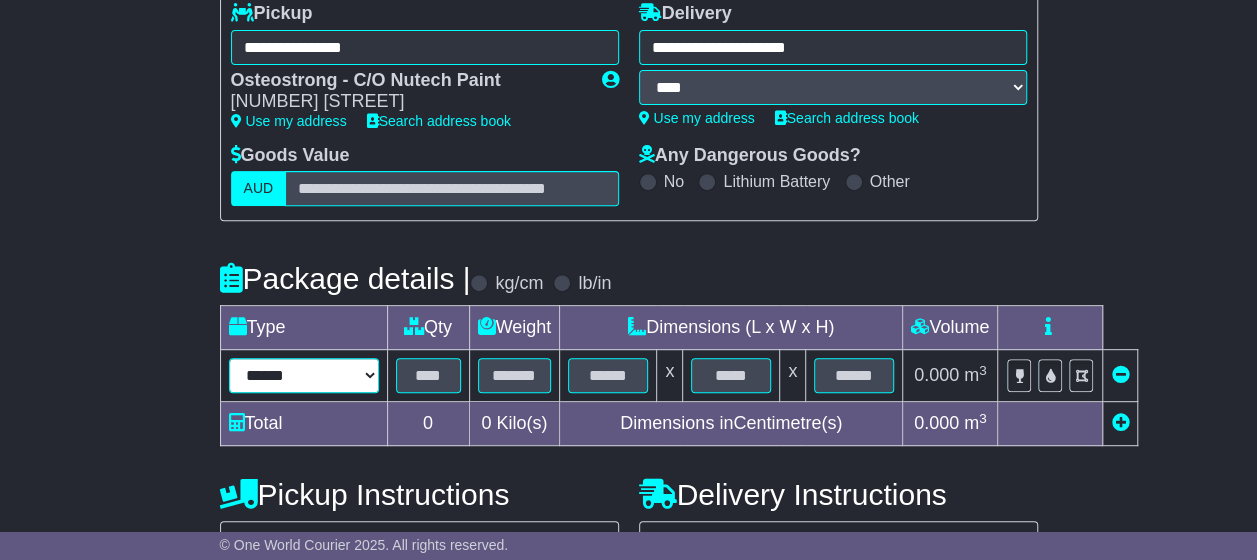 click on "****** ****** *** ******** ***** **** **** ****** *** *******" at bounding box center [304, 375] 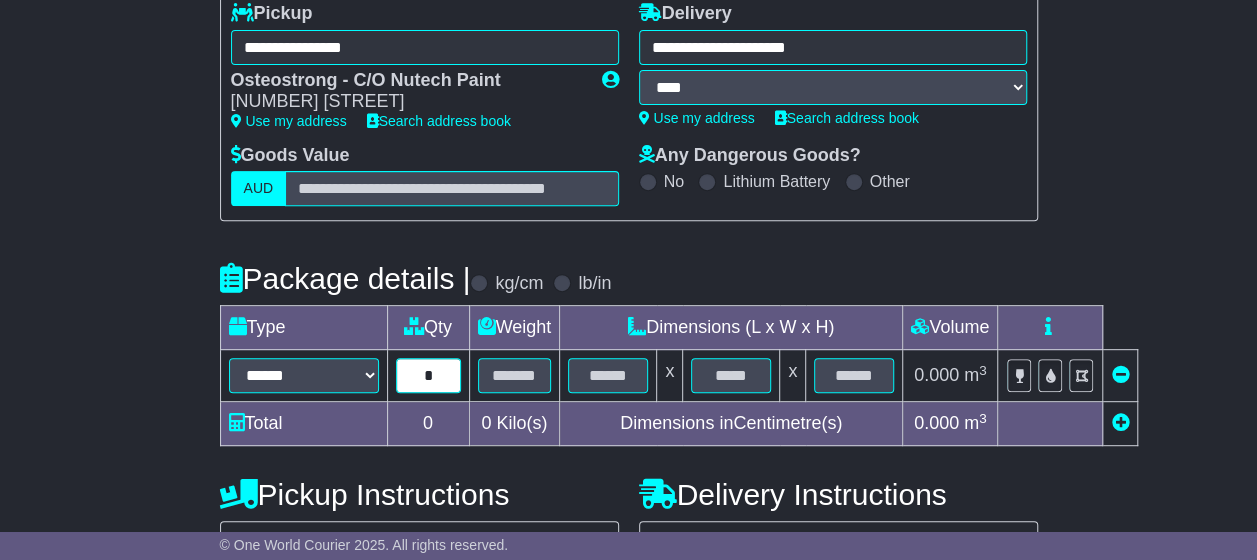 type on "*" 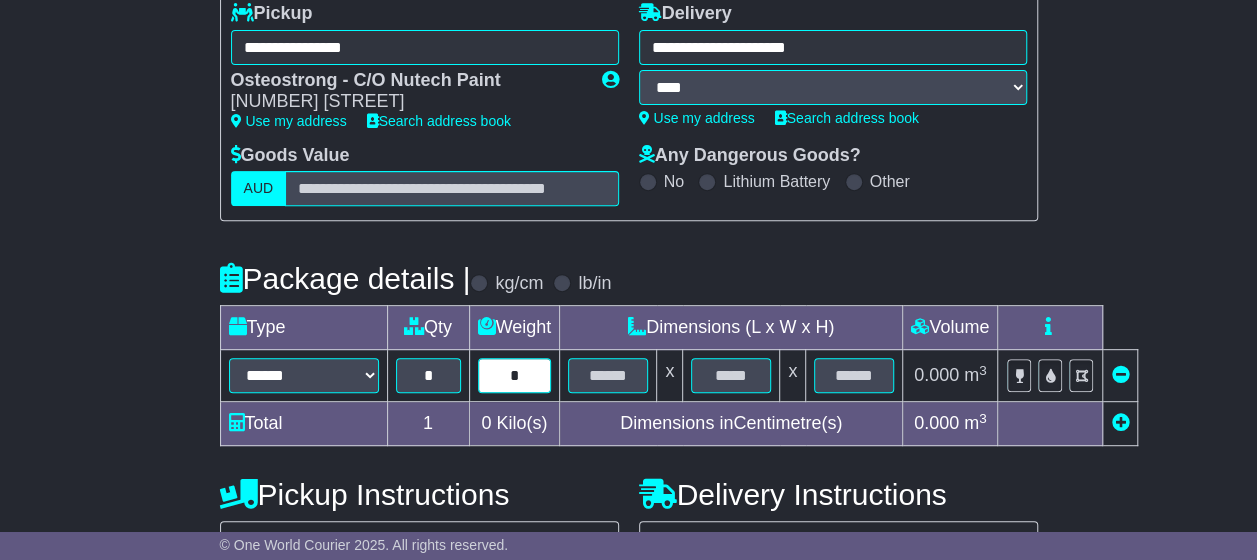 type on "*" 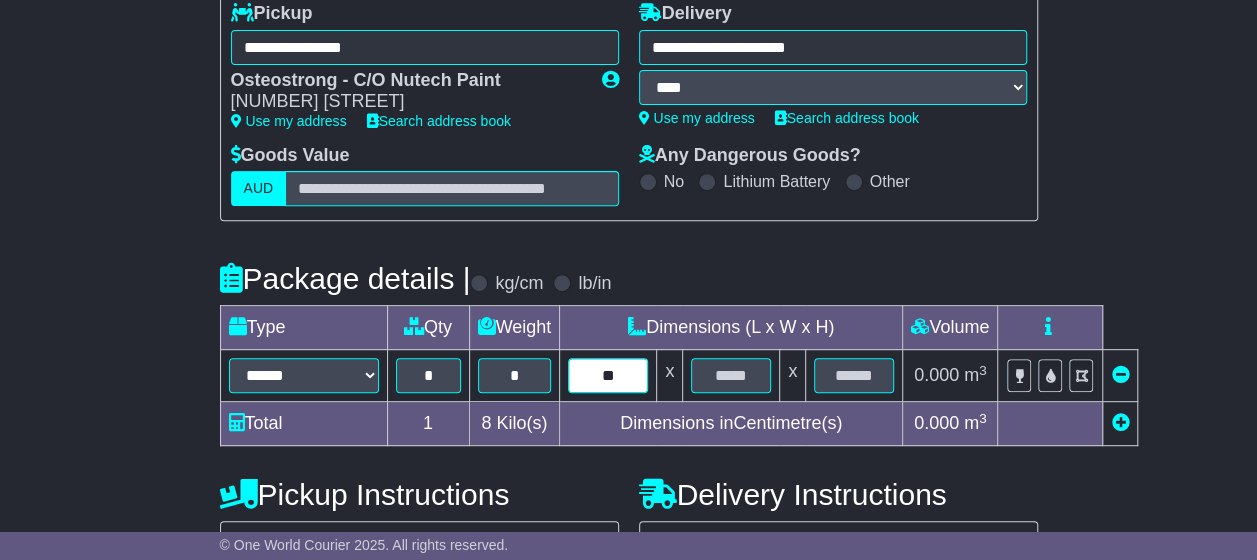 type on "**" 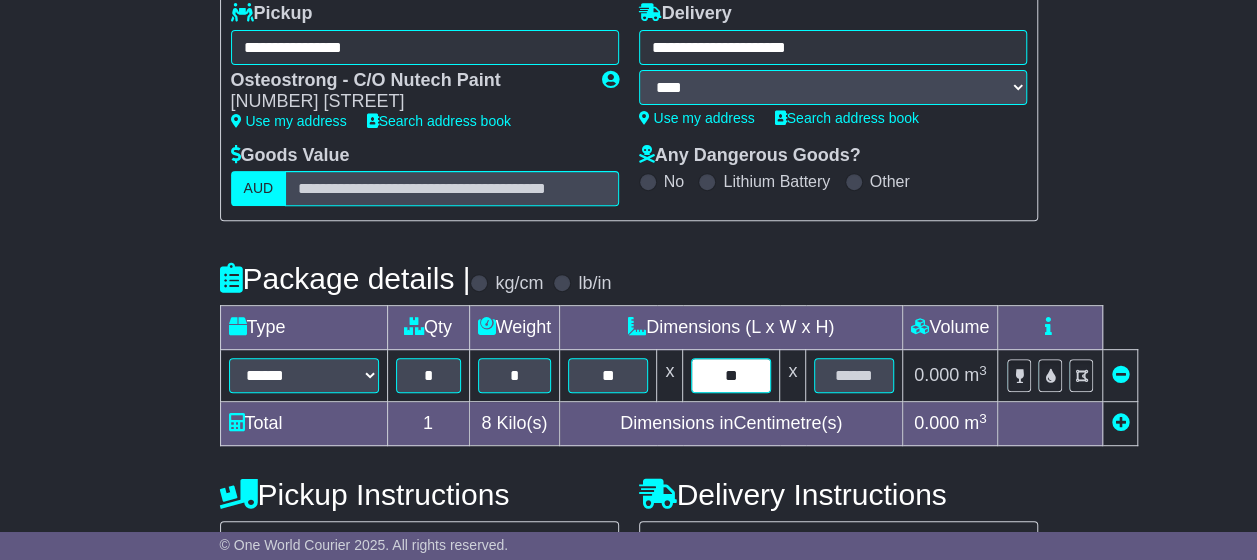 type on "**" 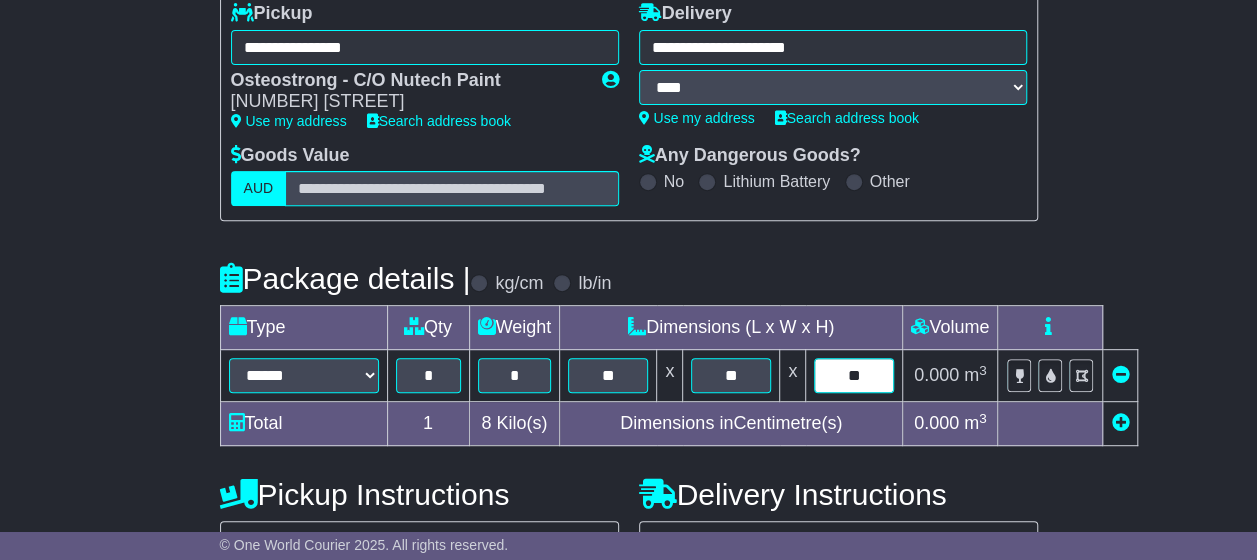 type on "**" 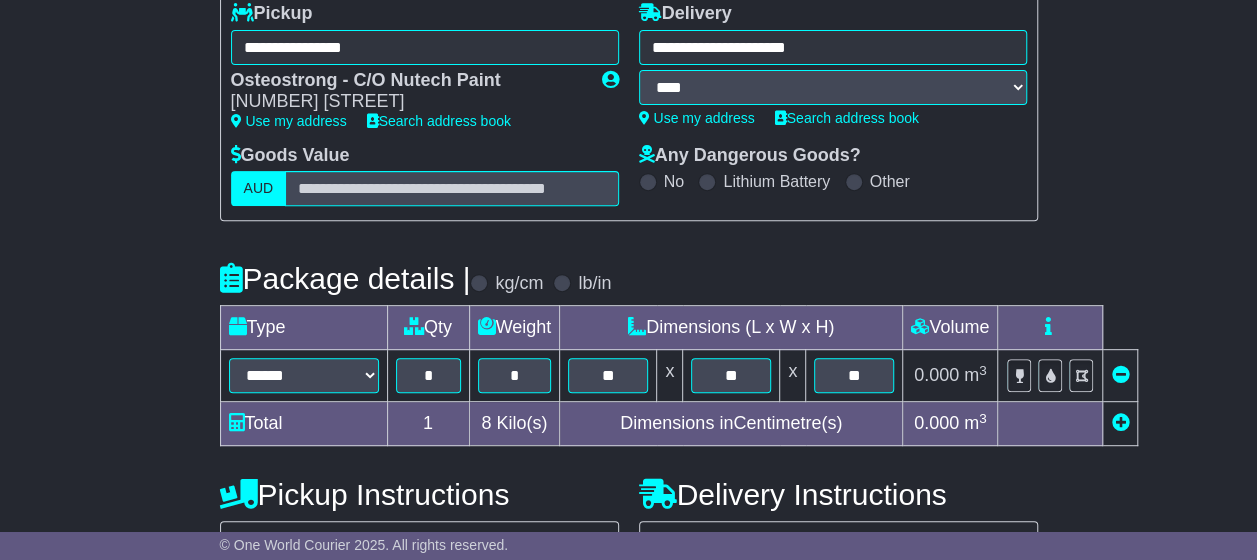 type 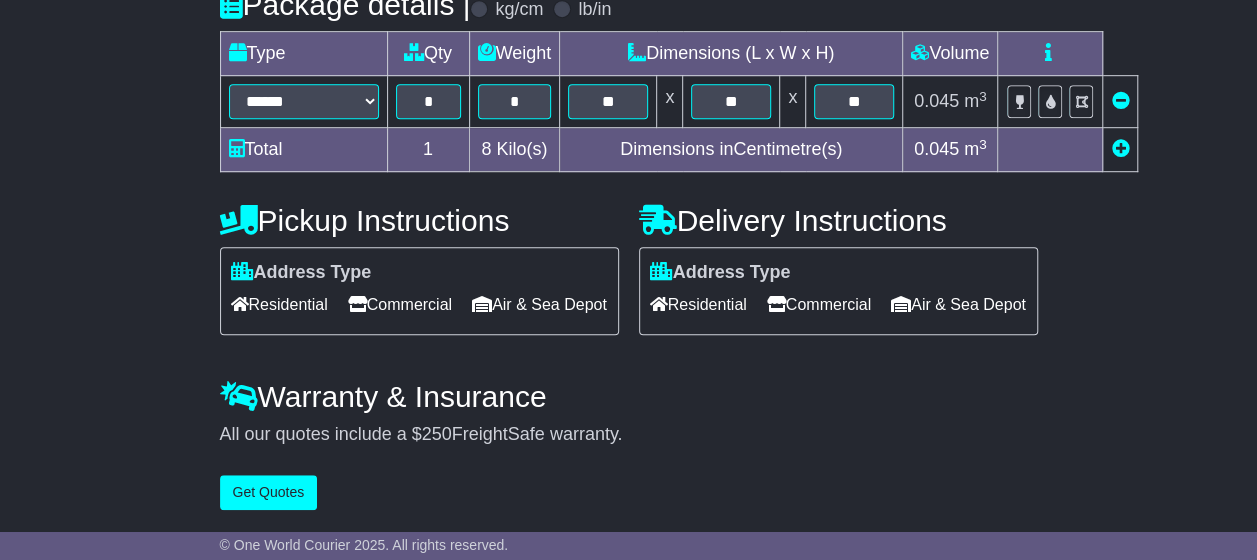 click at bounding box center [1120, 148] 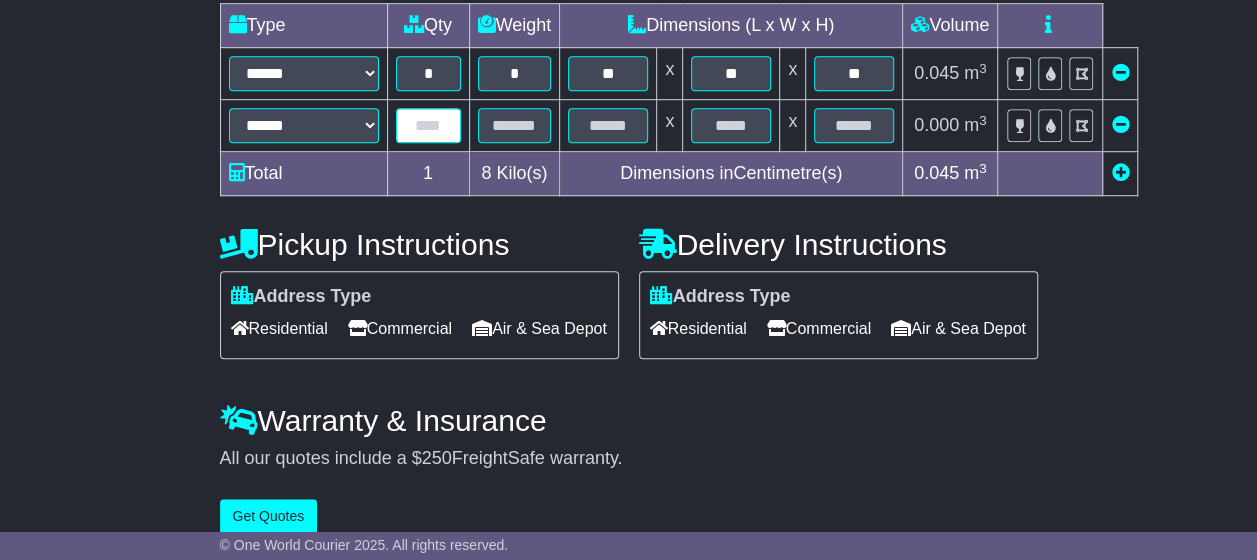 click at bounding box center [428, 125] 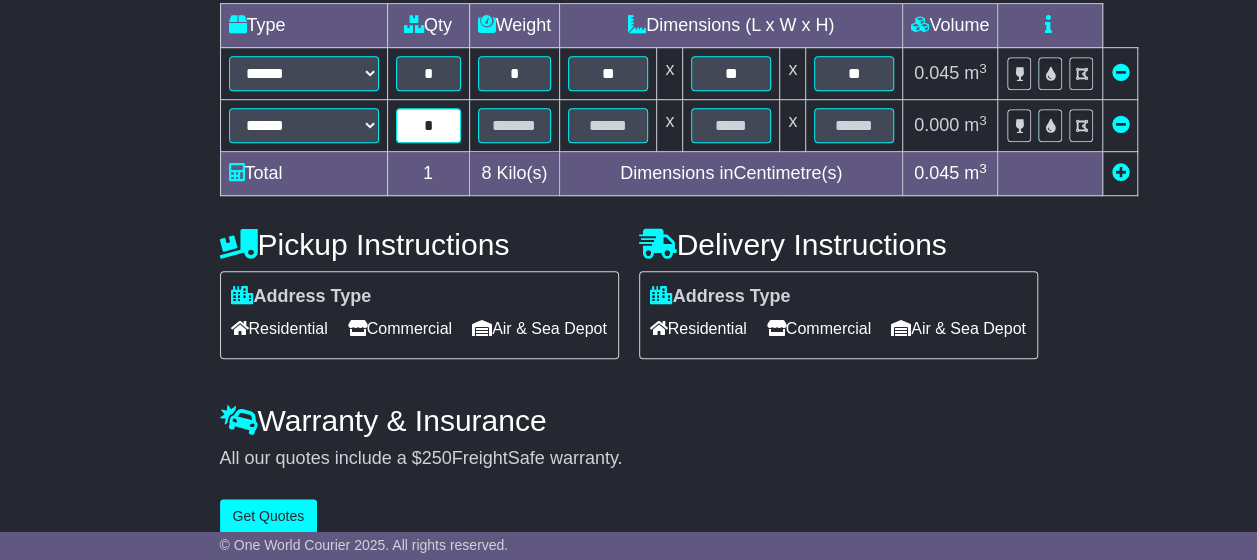 type on "*" 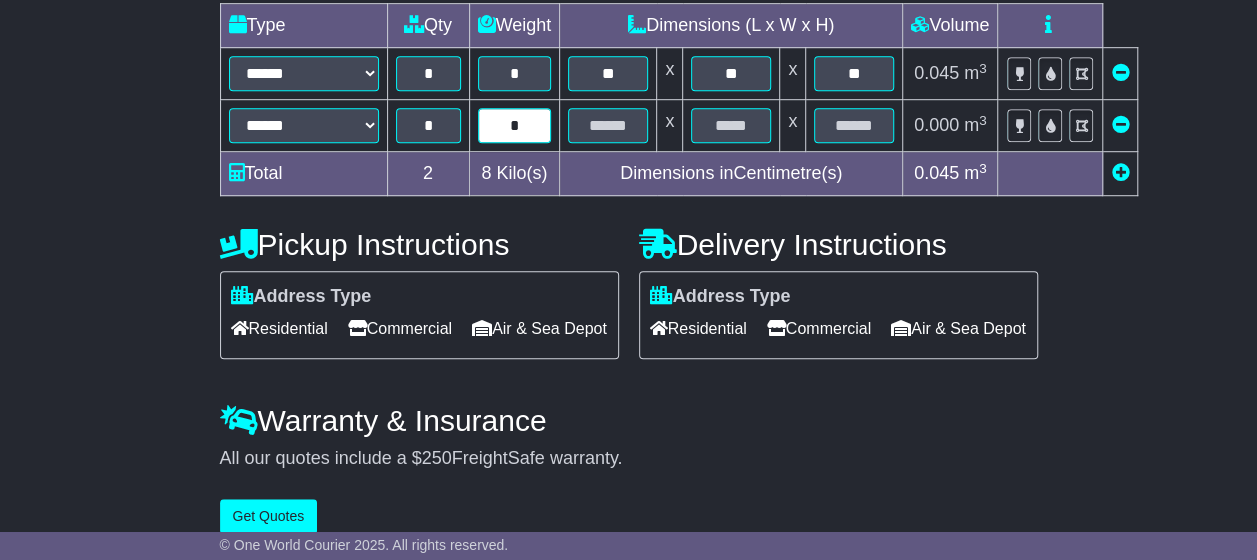 type on "*" 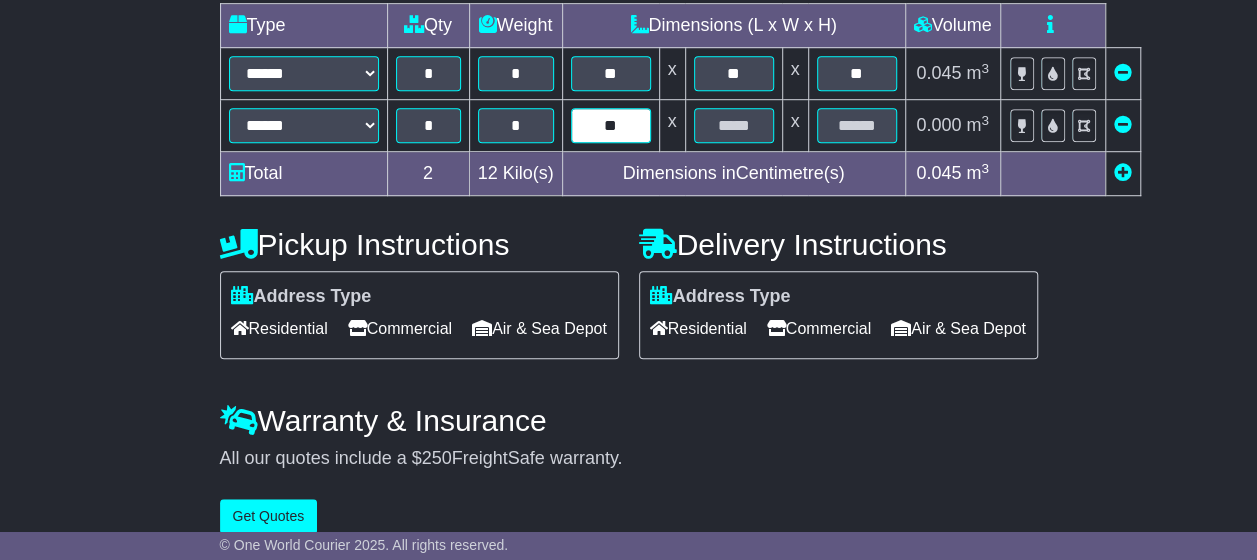 type on "**" 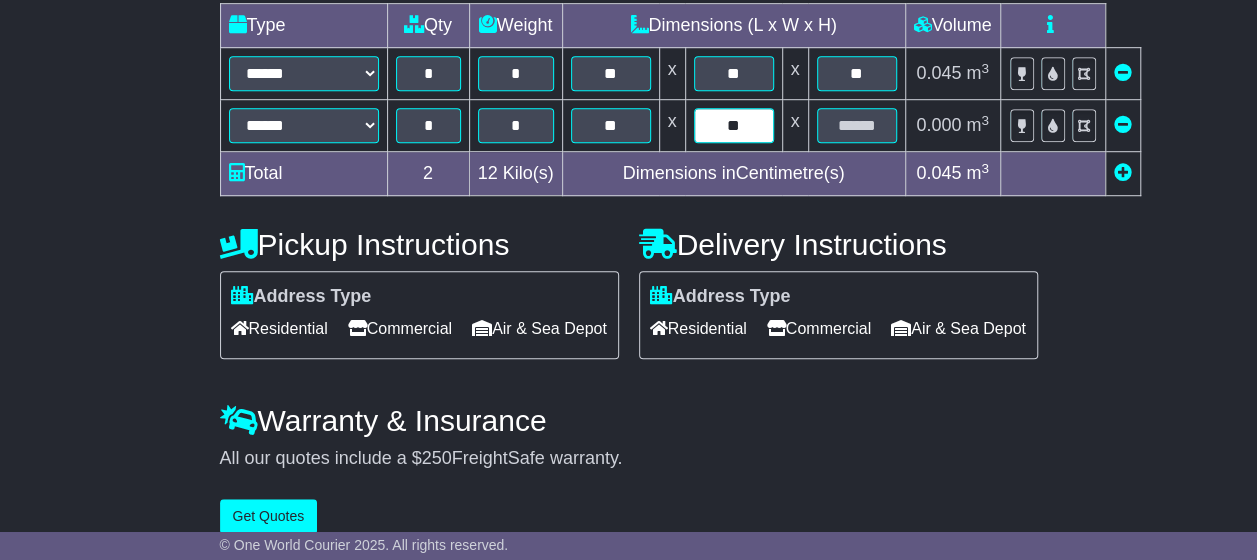 type on "**" 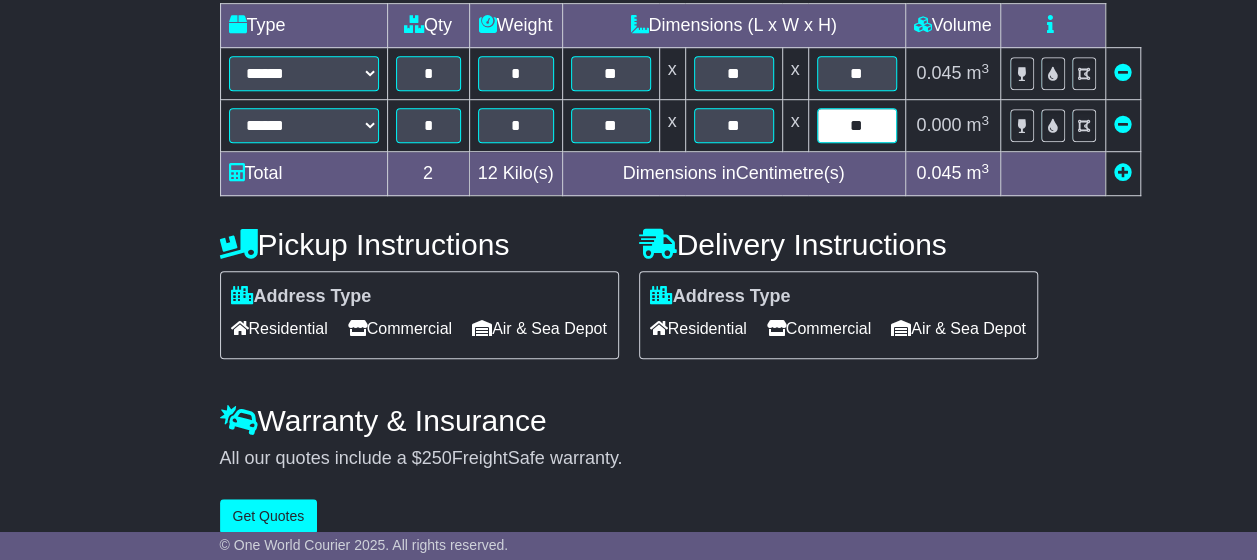 type on "**" 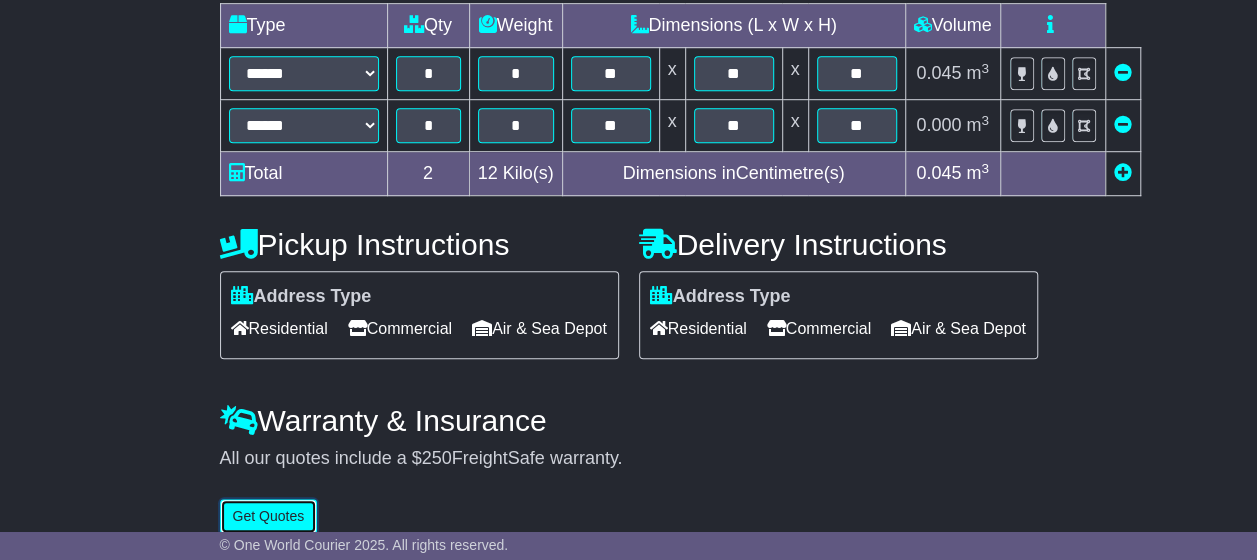 scroll, scrollTop: 603, scrollLeft: 0, axis: vertical 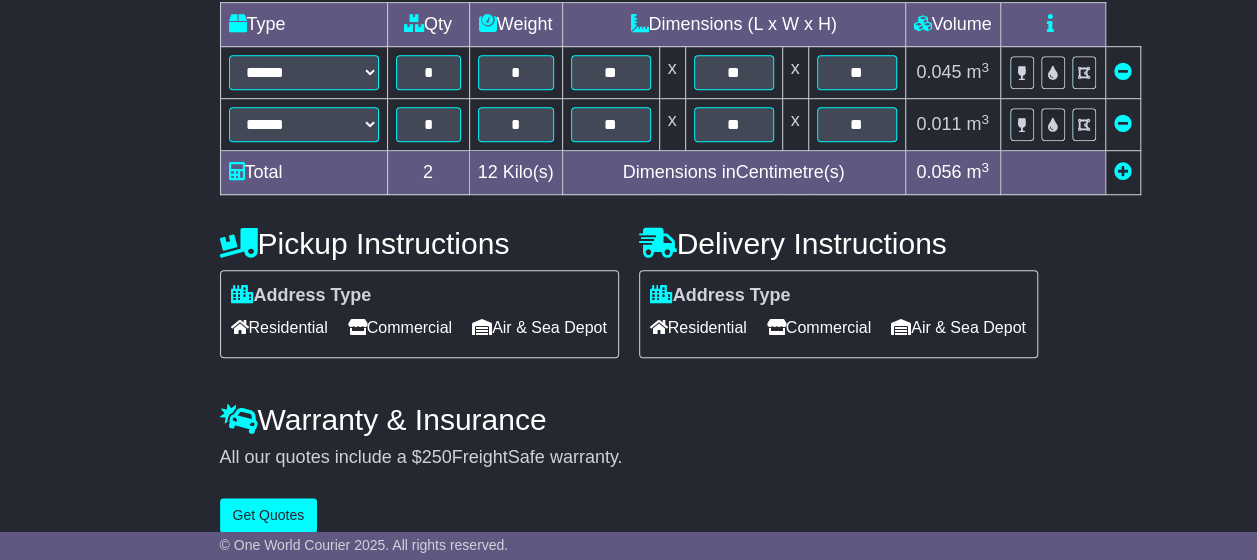 click on "Commercial" at bounding box center (819, 327) 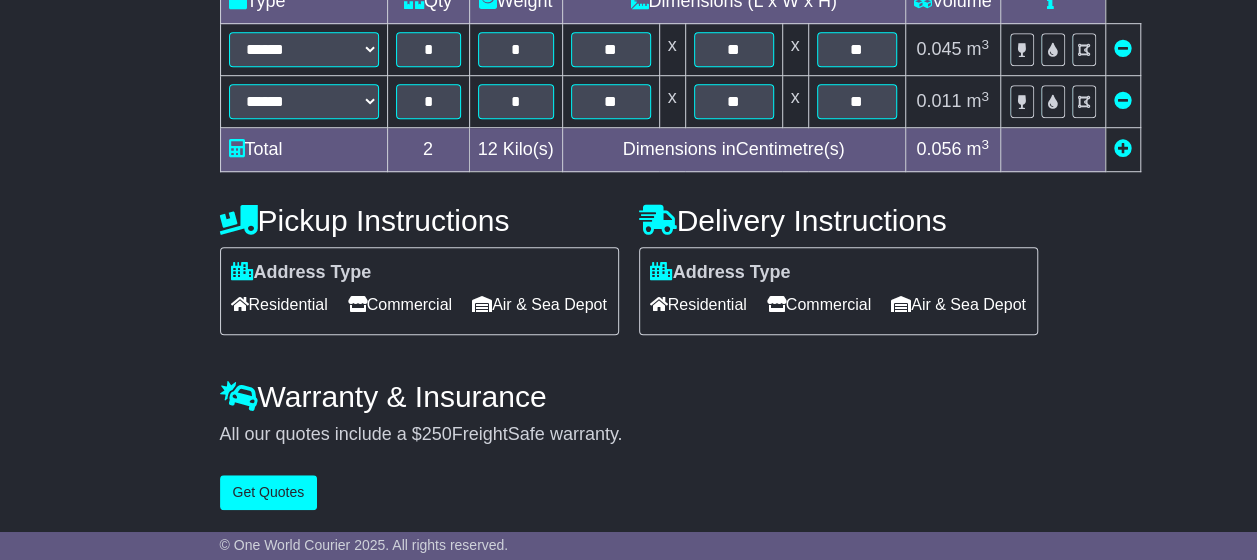scroll, scrollTop: 654, scrollLeft: 0, axis: vertical 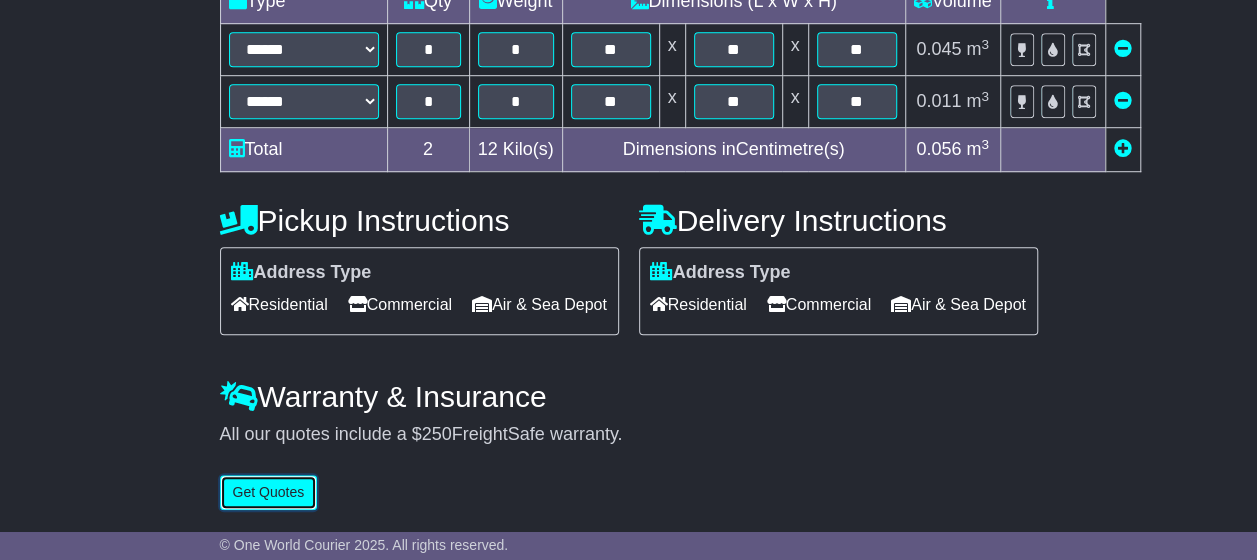 click on "Get Quotes" at bounding box center [269, 492] 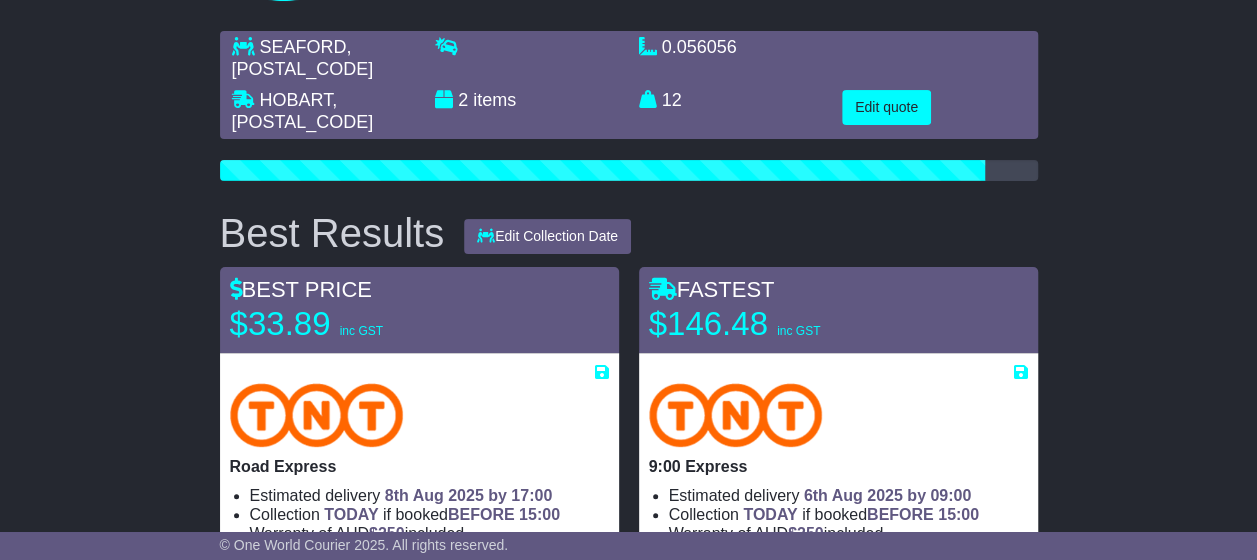 scroll, scrollTop: 200, scrollLeft: 0, axis: vertical 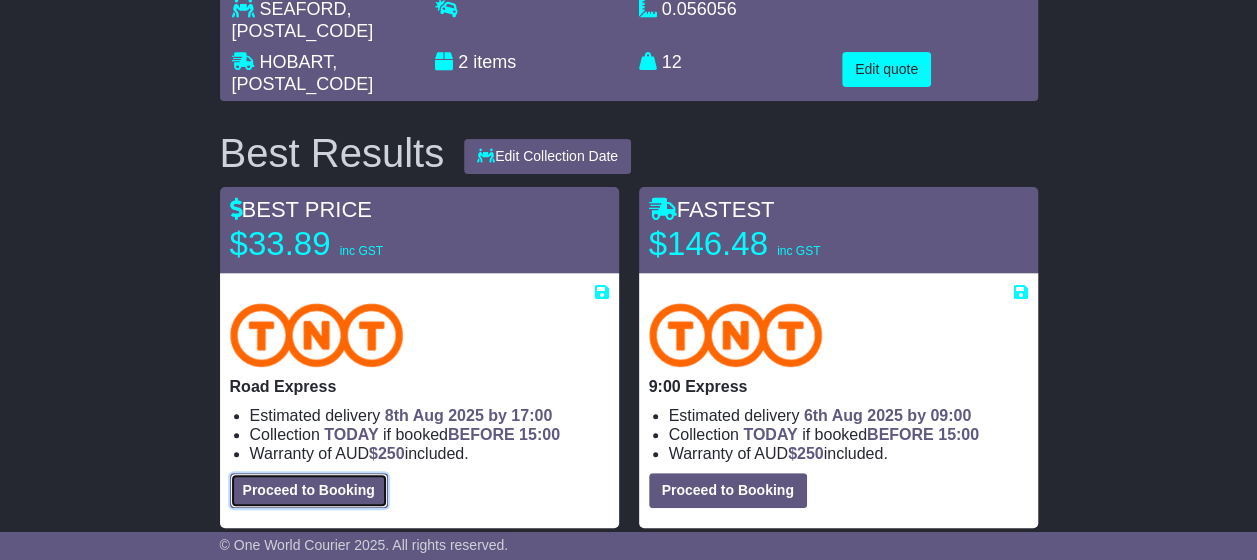 click on "Proceed to Booking" at bounding box center [309, 490] 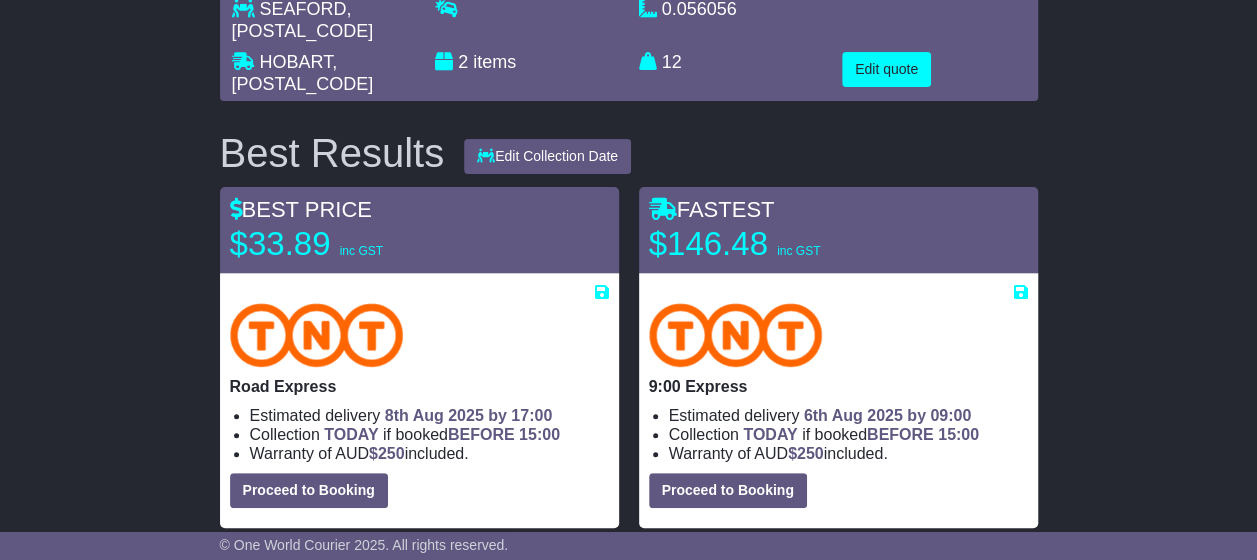 select on "*****" 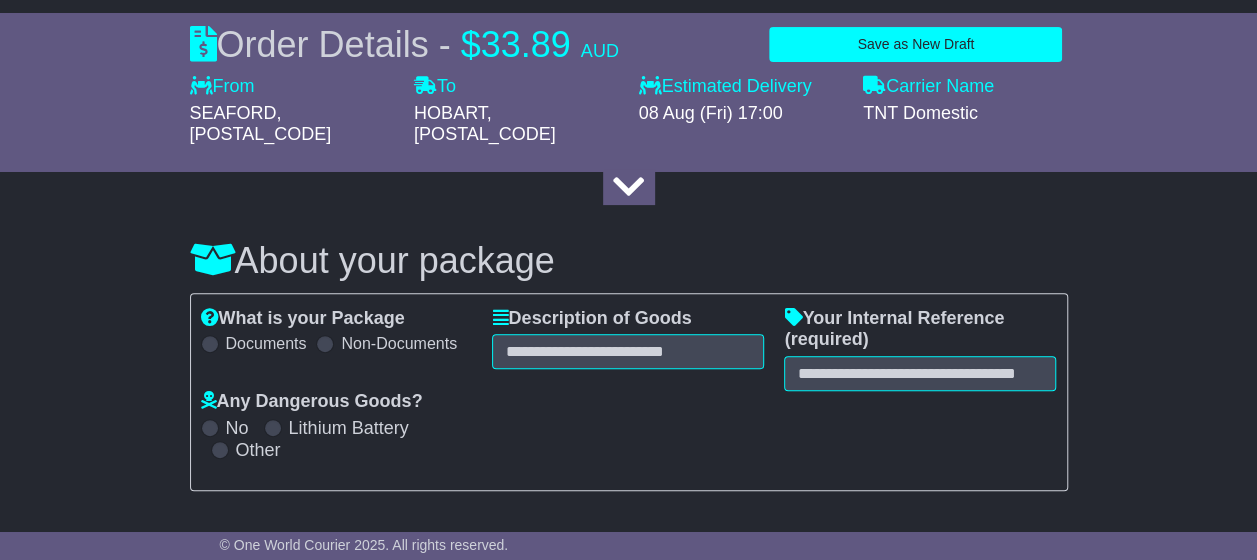 select 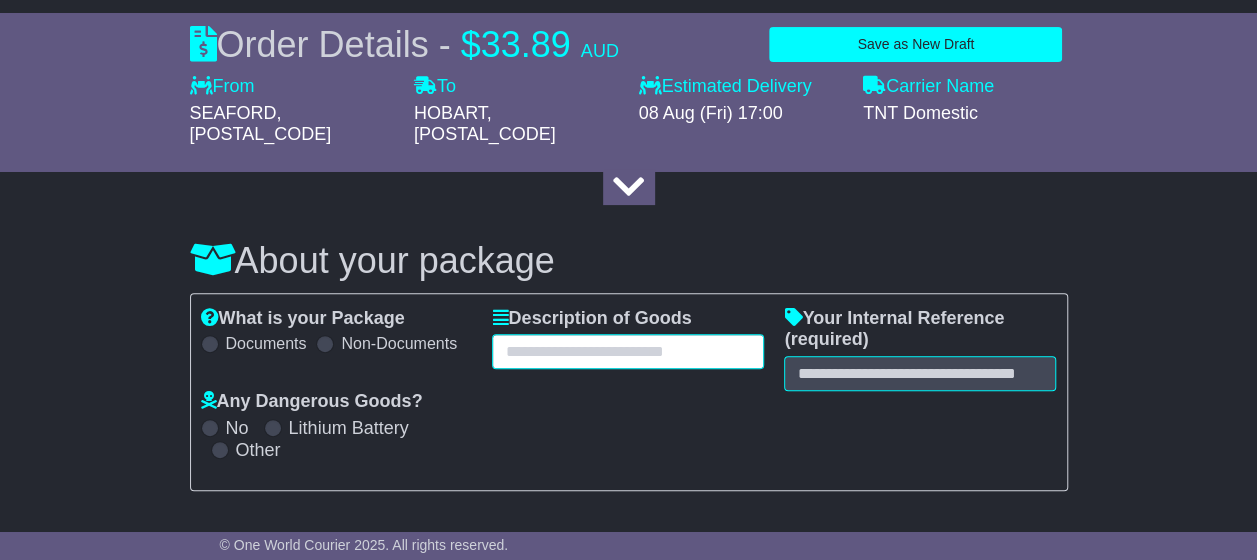 click at bounding box center (628, 351) 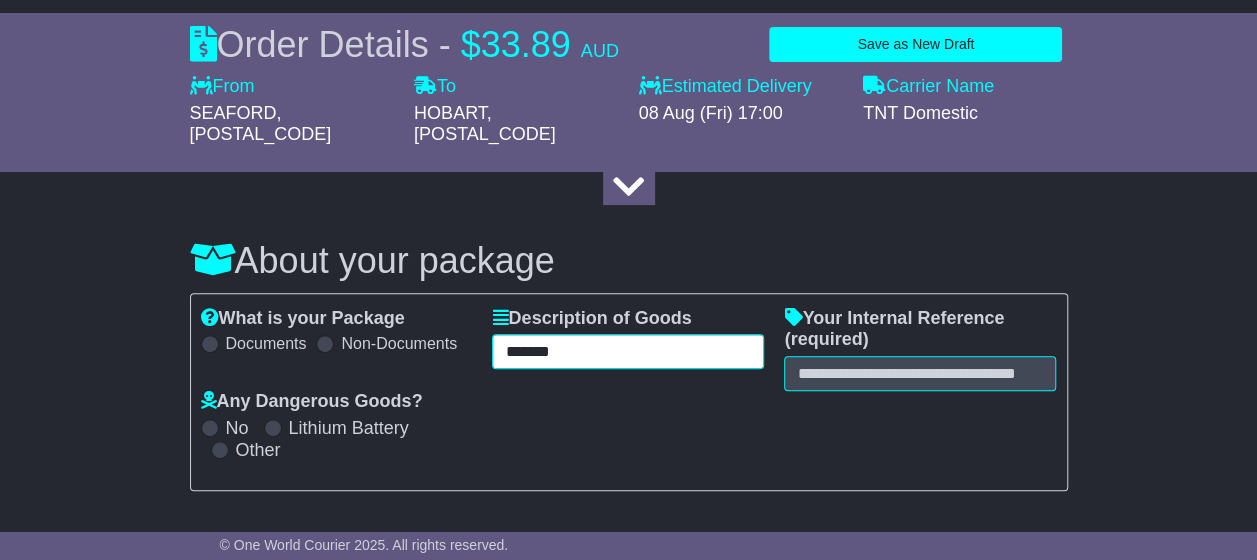 type on "*******" 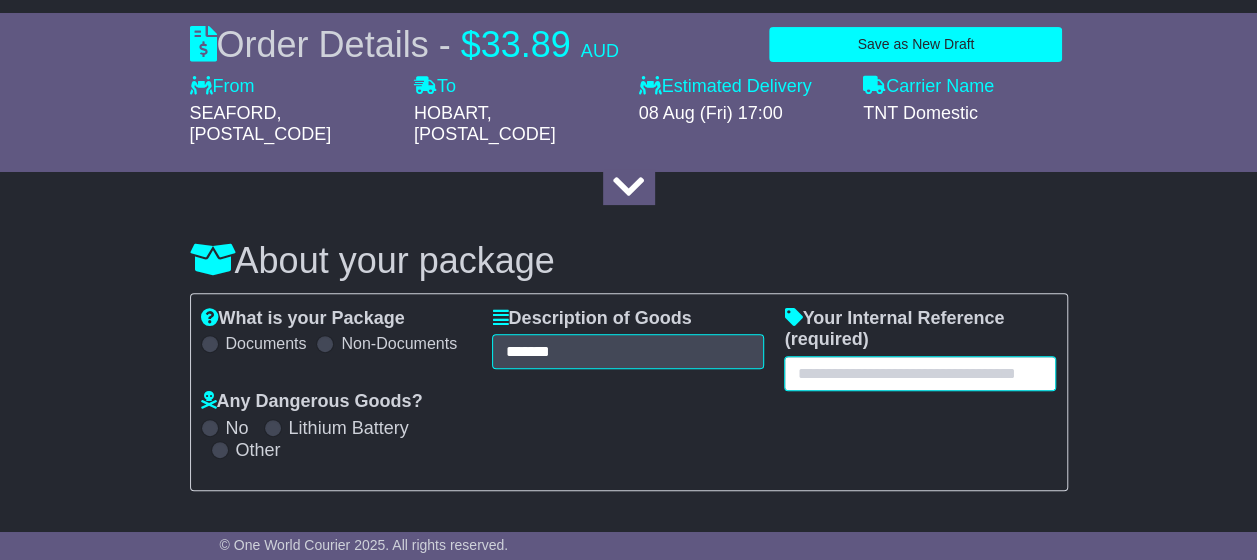 click at bounding box center [920, 373] 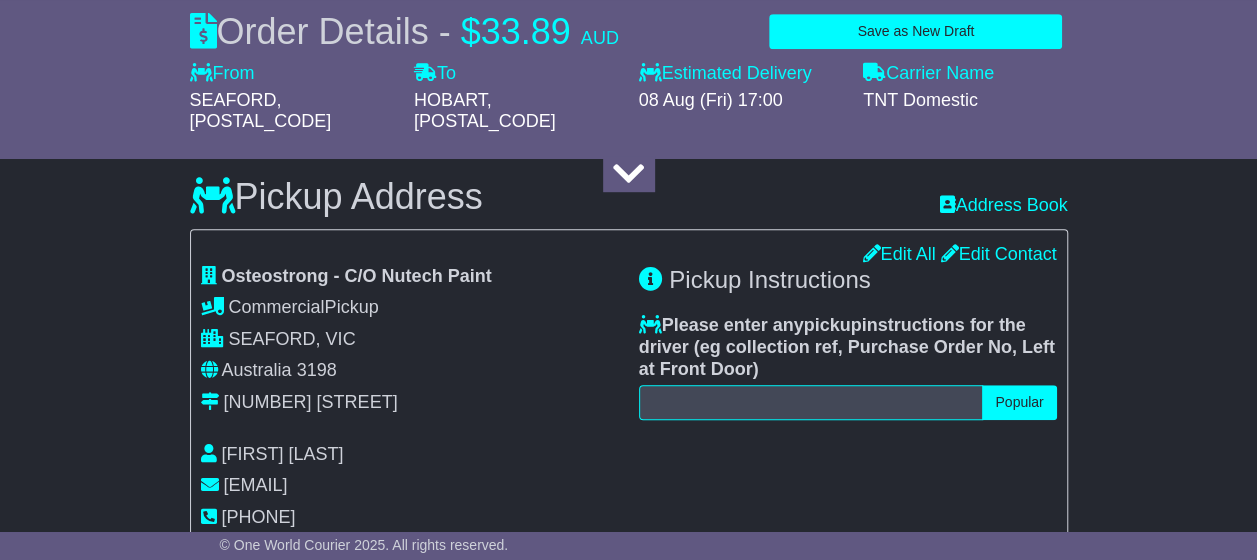 scroll, scrollTop: 600, scrollLeft: 0, axis: vertical 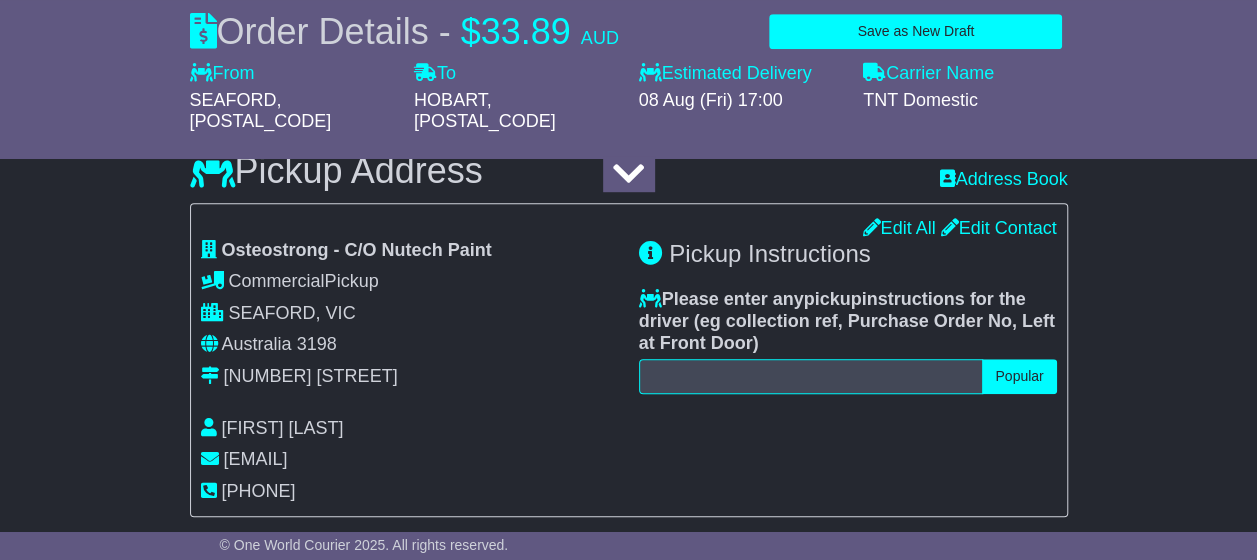 type on "******" 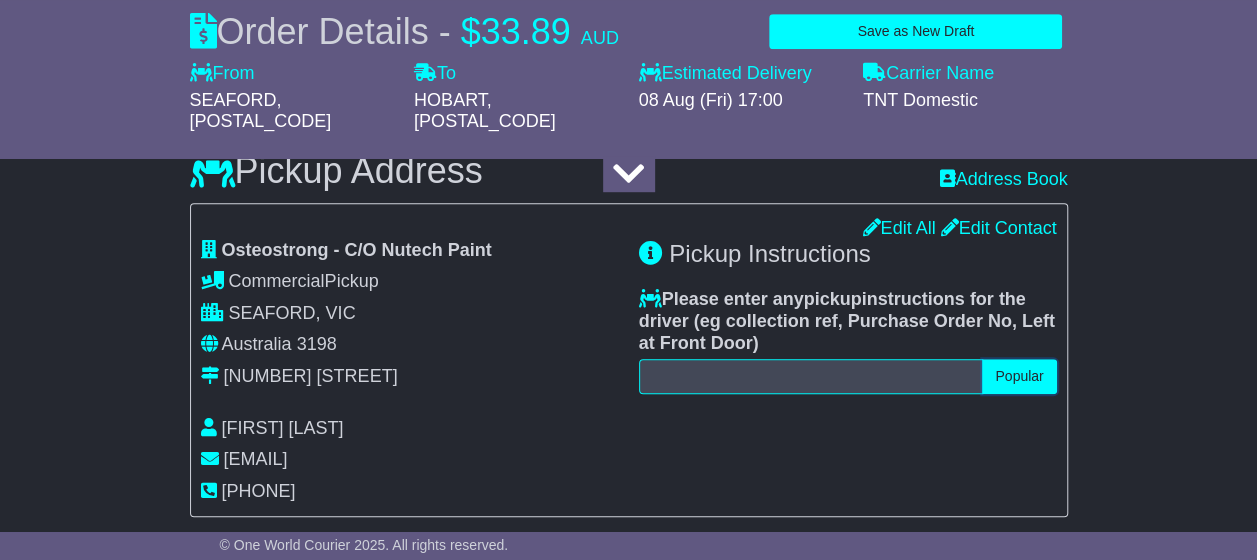 click on "Popular" at bounding box center (1019, 376) 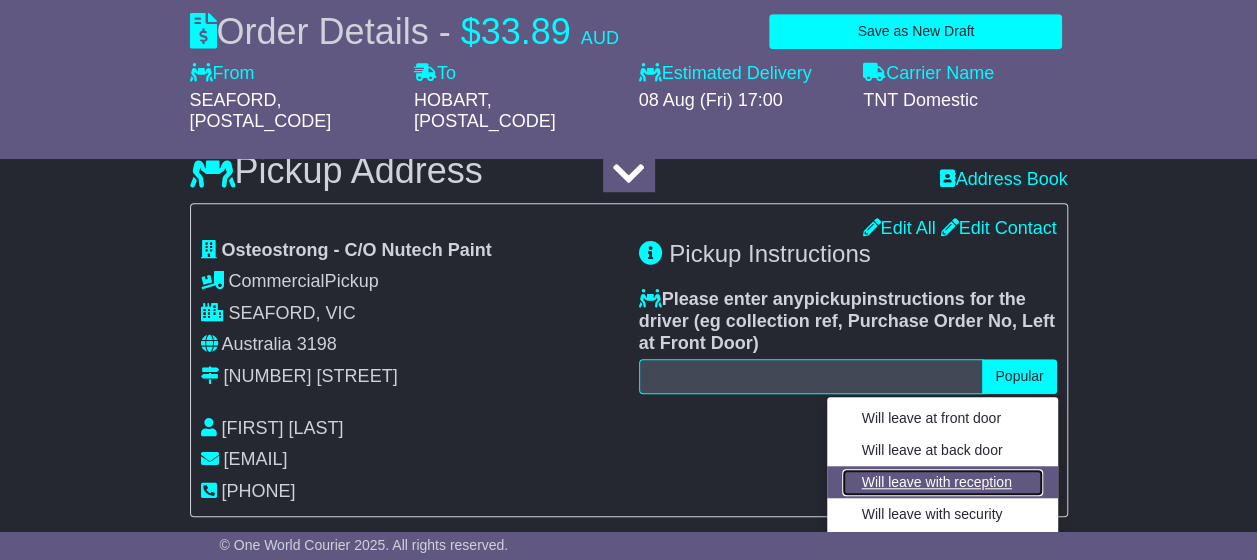 click on "Will leave with reception" at bounding box center (942, 482) 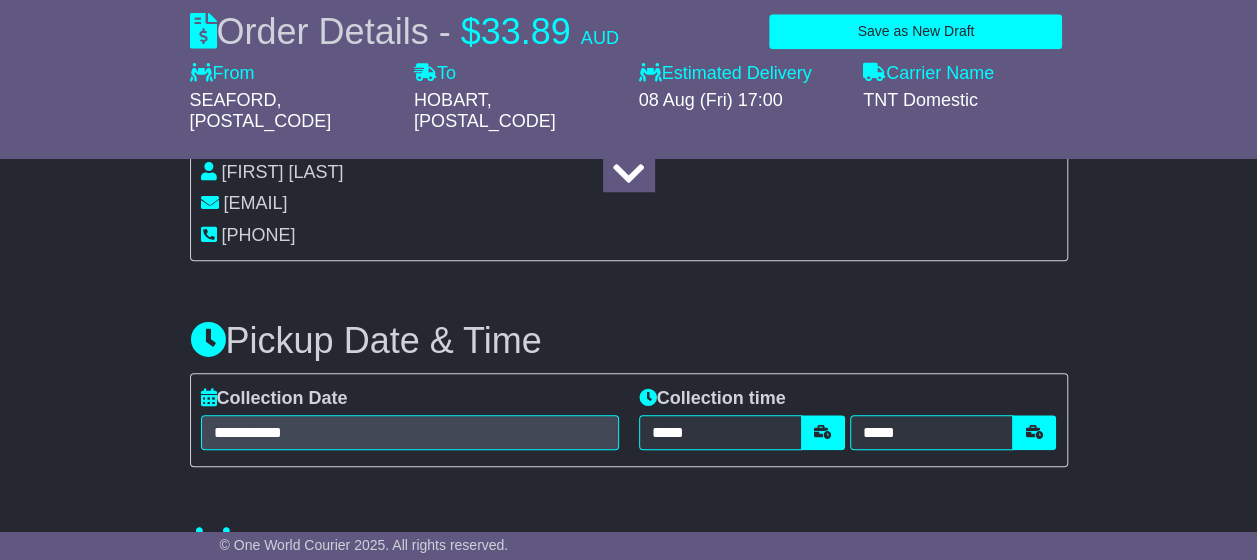scroll, scrollTop: 900, scrollLeft: 0, axis: vertical 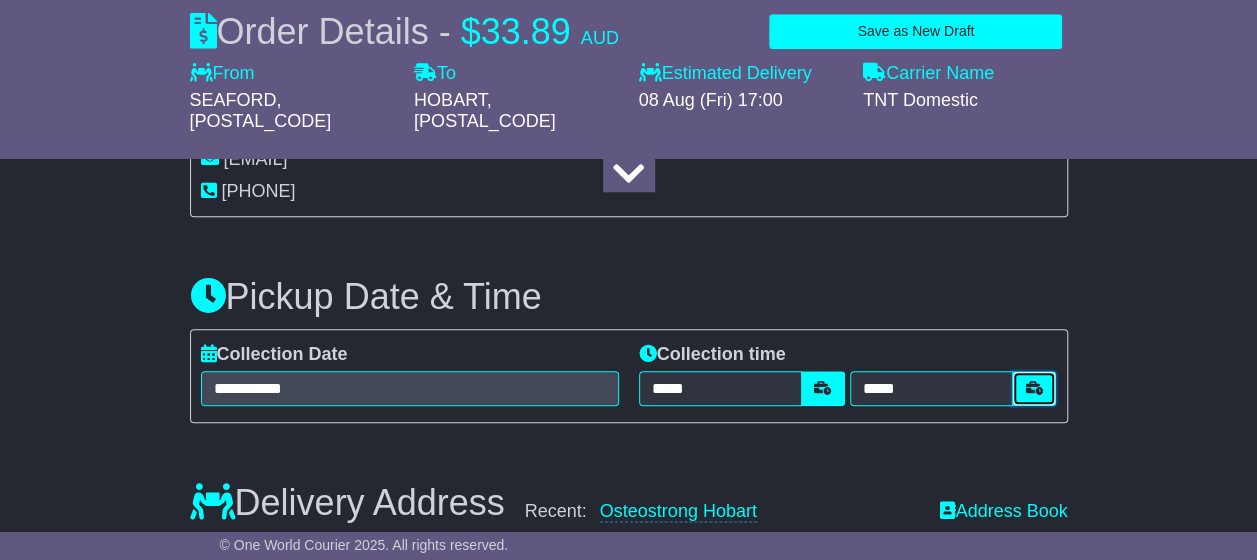 click at bounding box center [1034, 388] 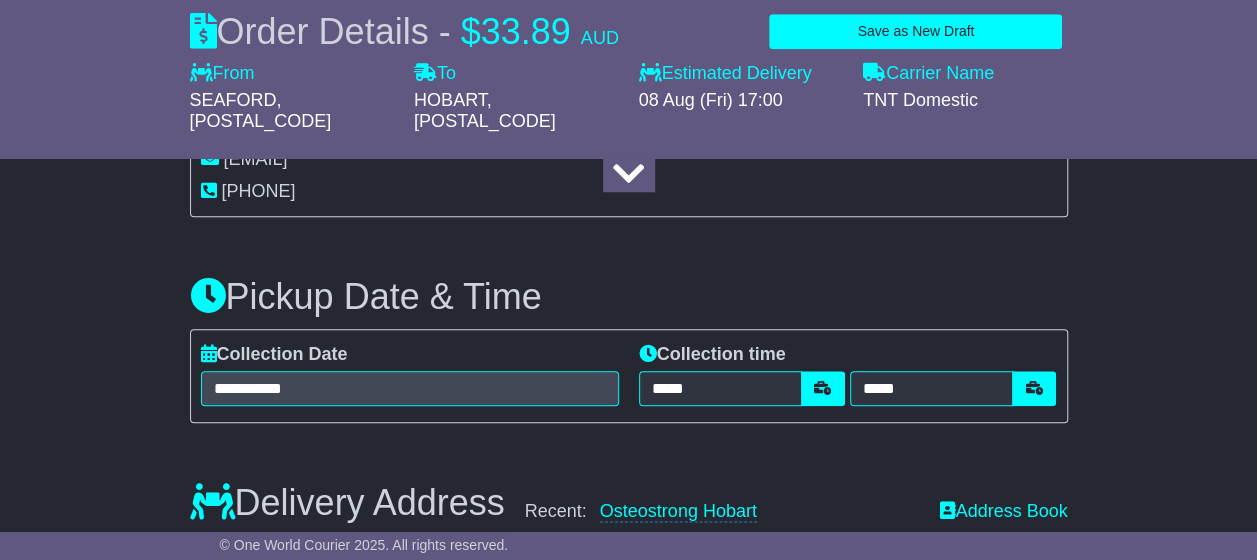 scroll, scrollTop: 901, scrollLeft: 0, axis: vertical 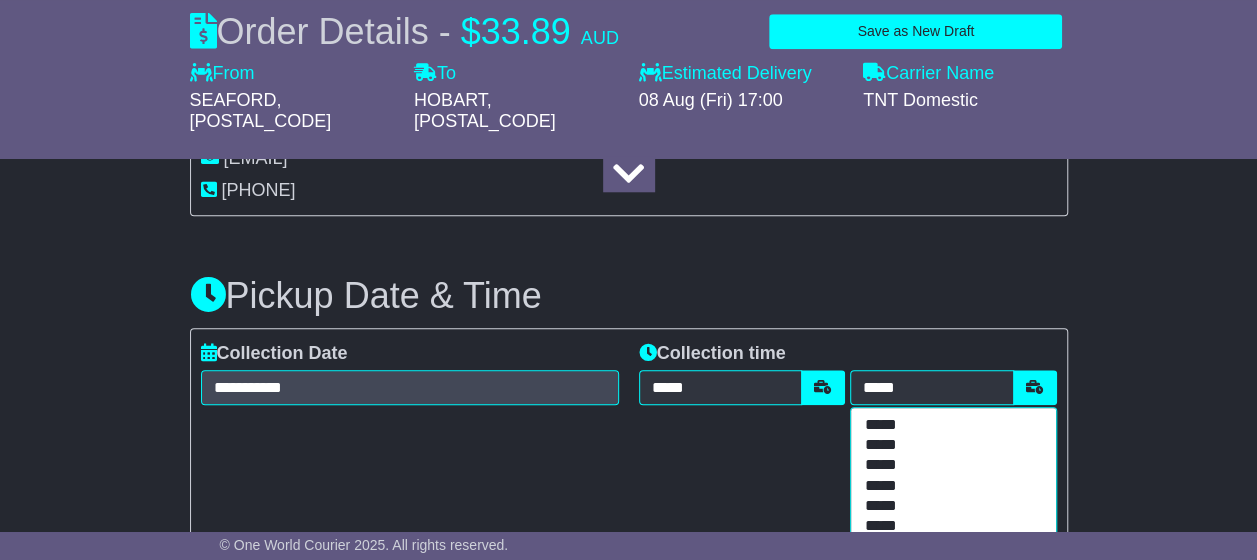 click on "*****" at bounding box center [949, 548] 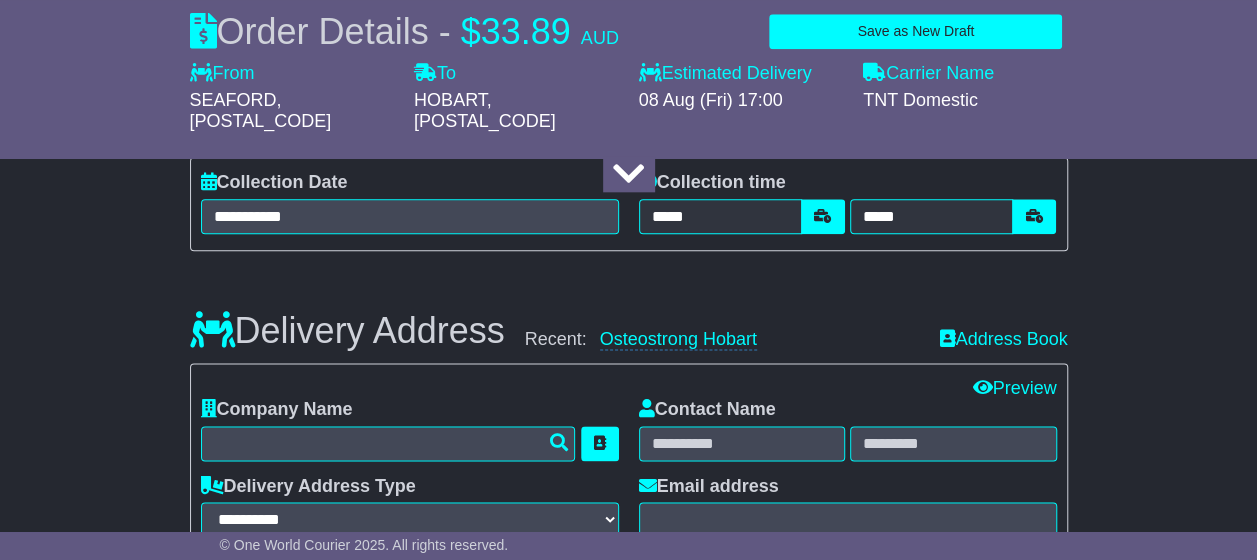scroll, scrollTop: 1101, scrollLeft: 0, axis: vertical 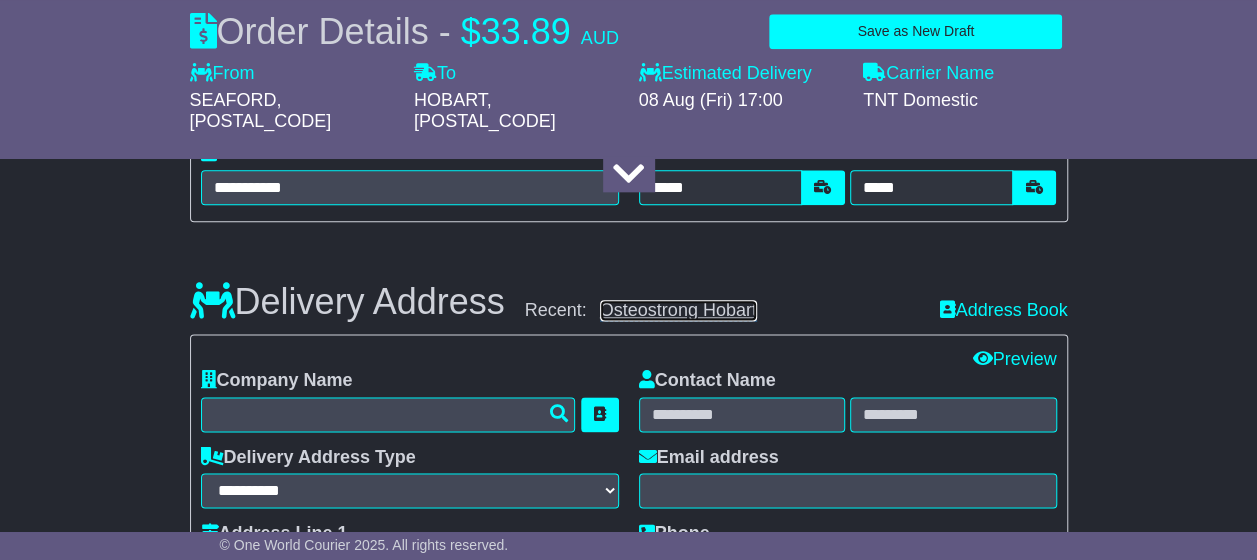 click on "Osteostrong Hobart" at bounding box center [678, 310] 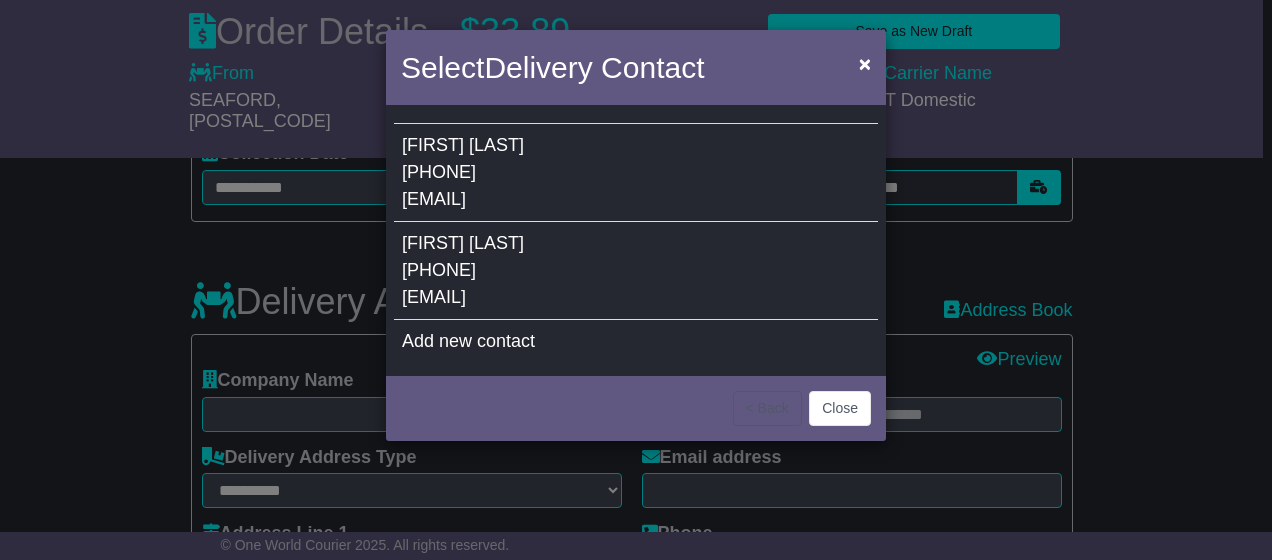 click on "0362154777" at bounding box center [439, 270] 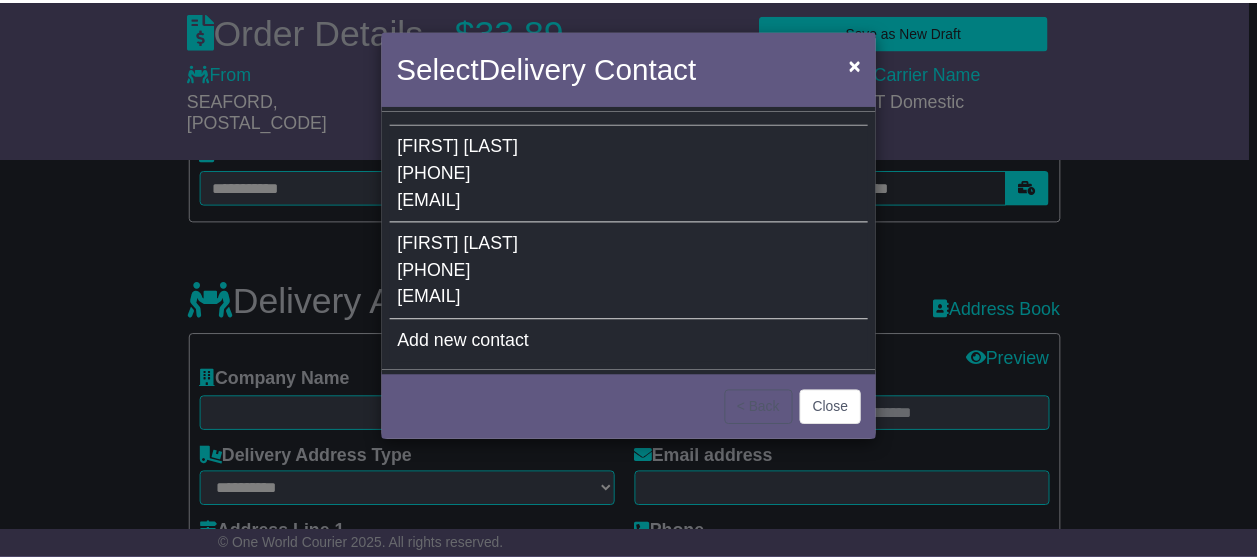 type on "**********" 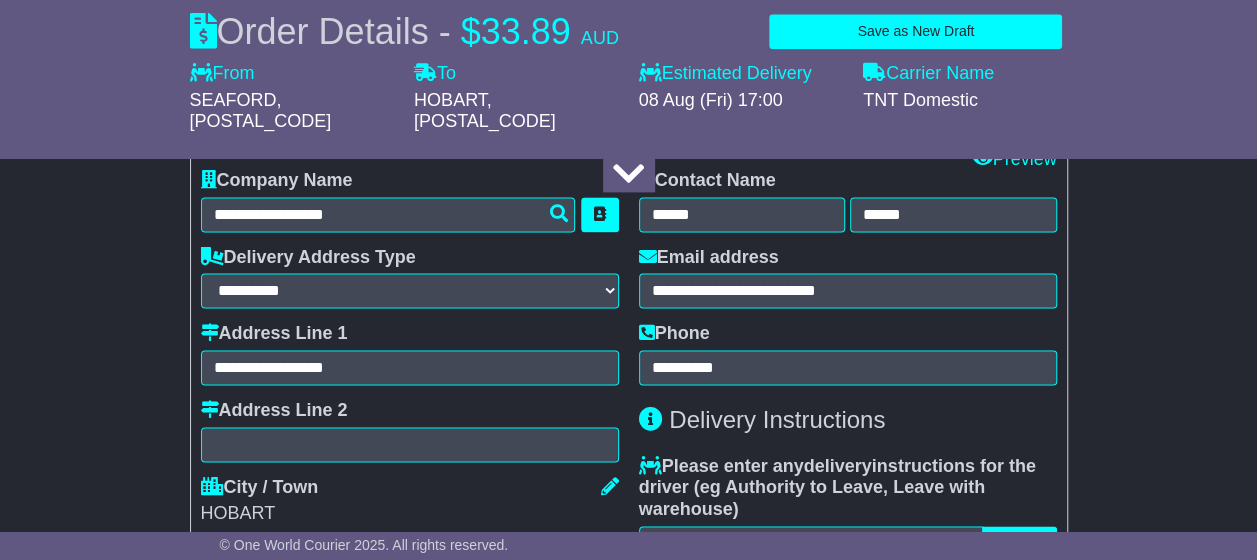 scroll, scrollTop: 1401, scrollLeft: 0, axis: vertical 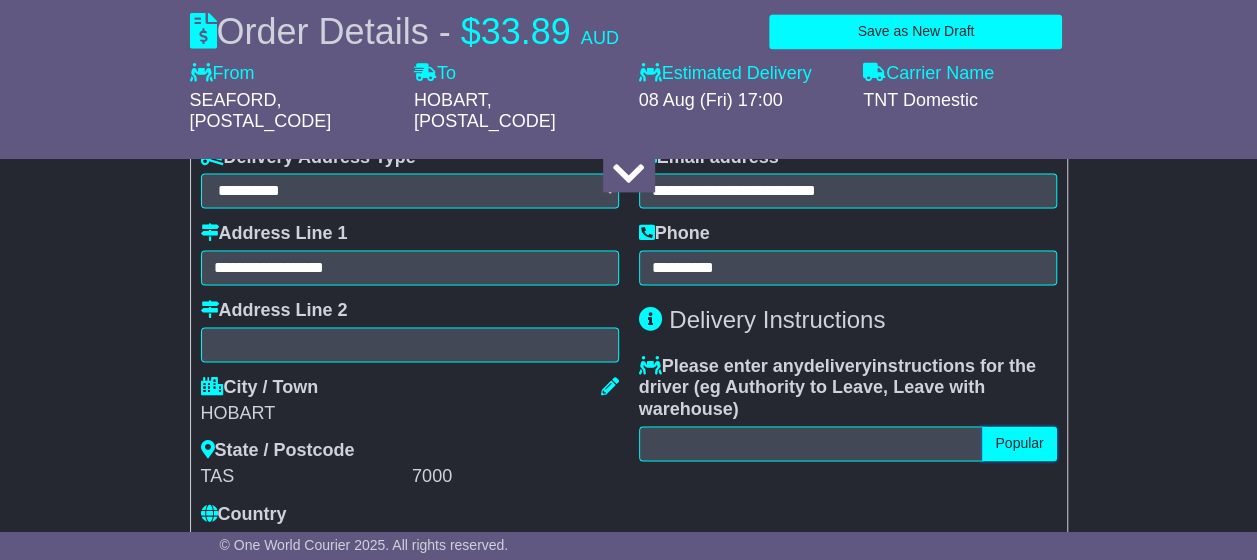 click on "Popular" at bounding box center [1019, 443] 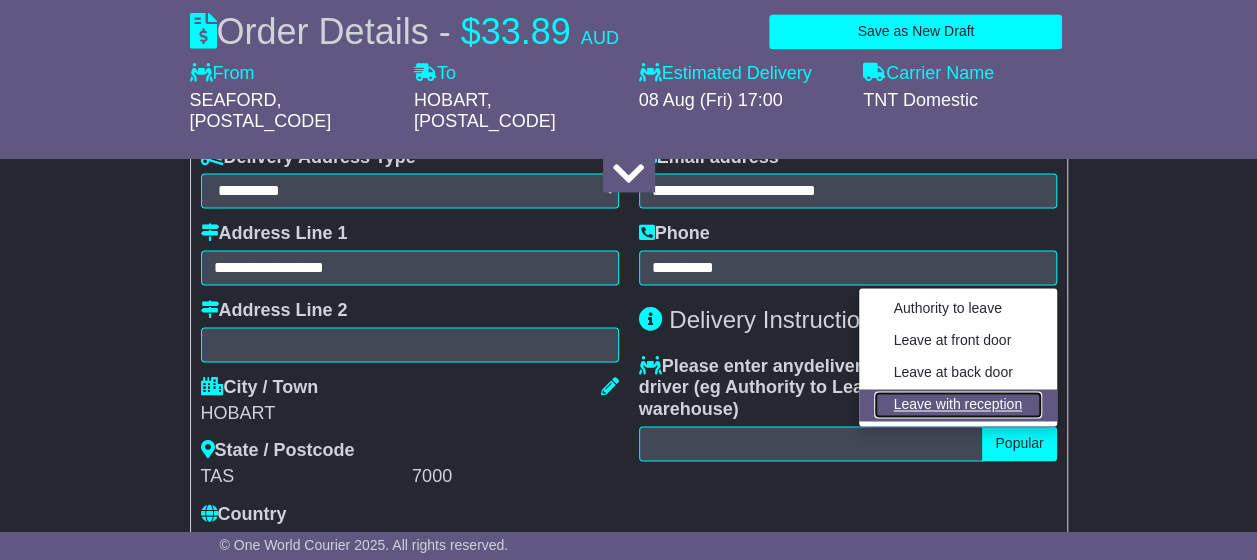 click on "Leave with reception" at bounding box center (958, 404) 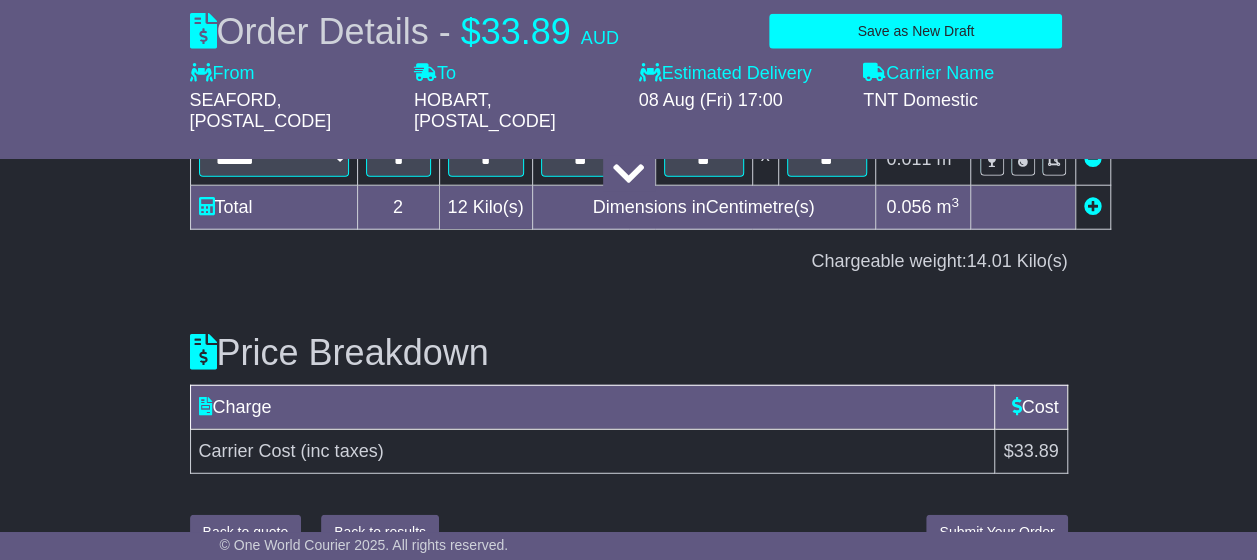 scroll, scrollTop: 2458, scrollLeft: 0, axis: vertical 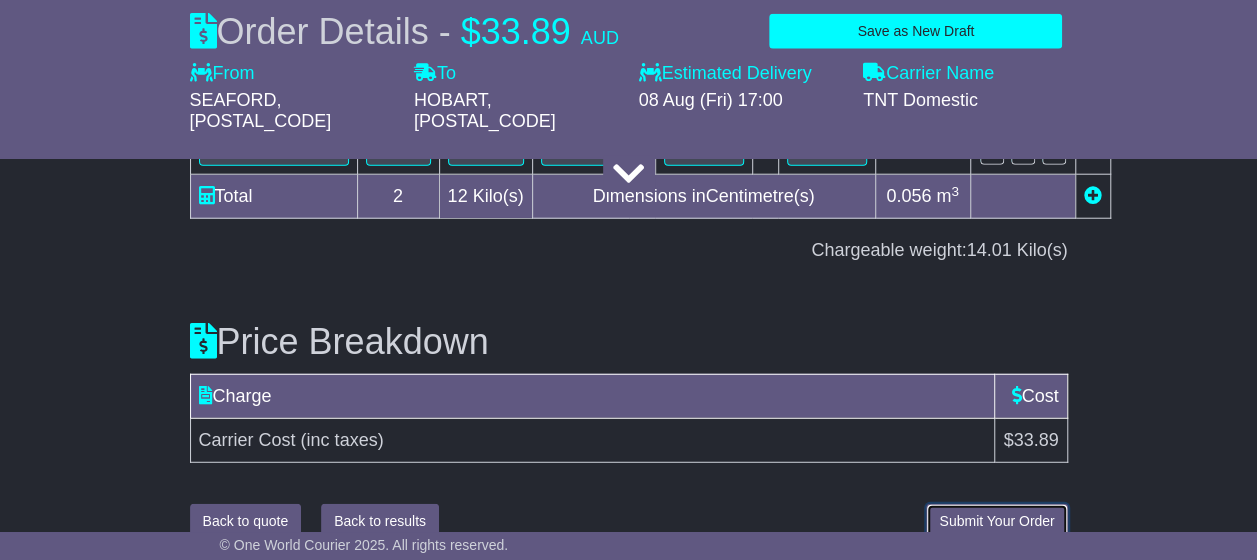 click on "Submit Your Order" at bounding box center (996, 521) 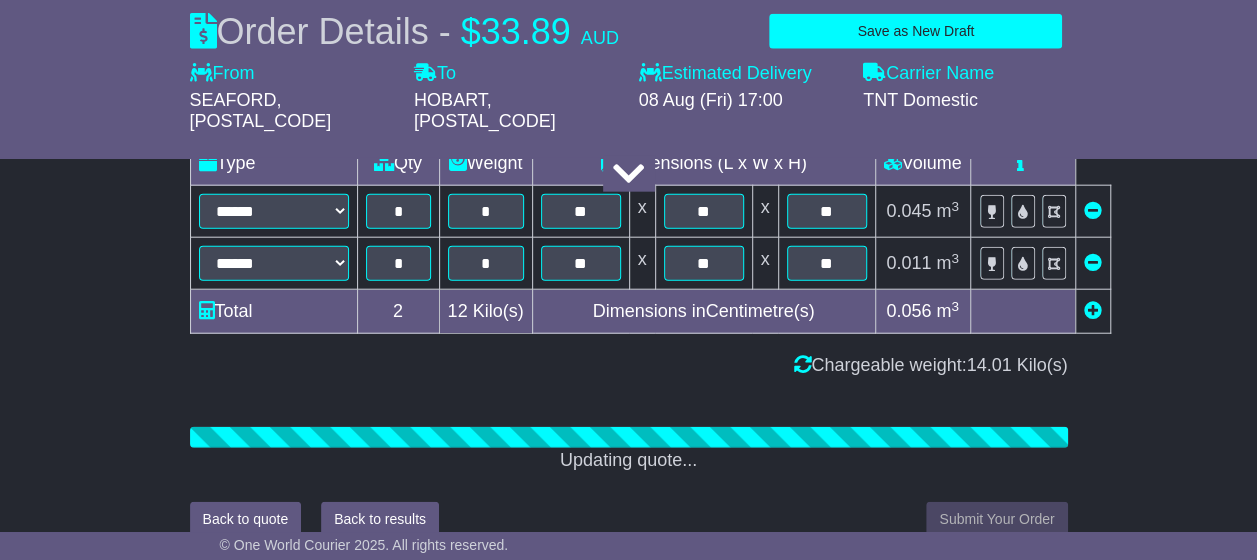 scroll, scrollTop: 2458, scrollLeft: 0, axis: vertical 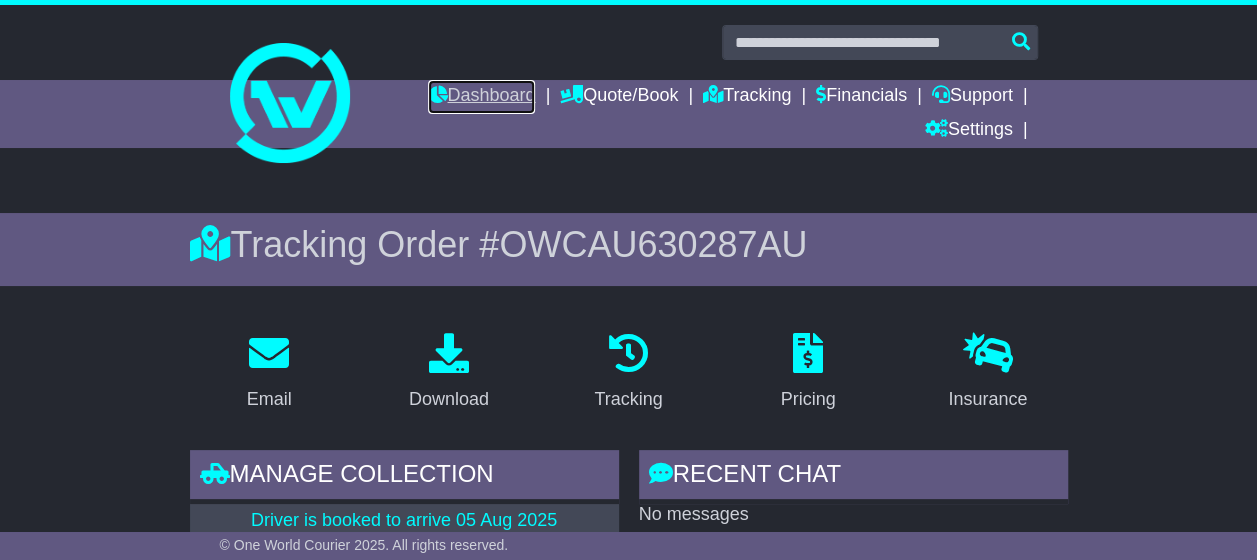 click on "Dashboard" at bounding box center (481, 97) 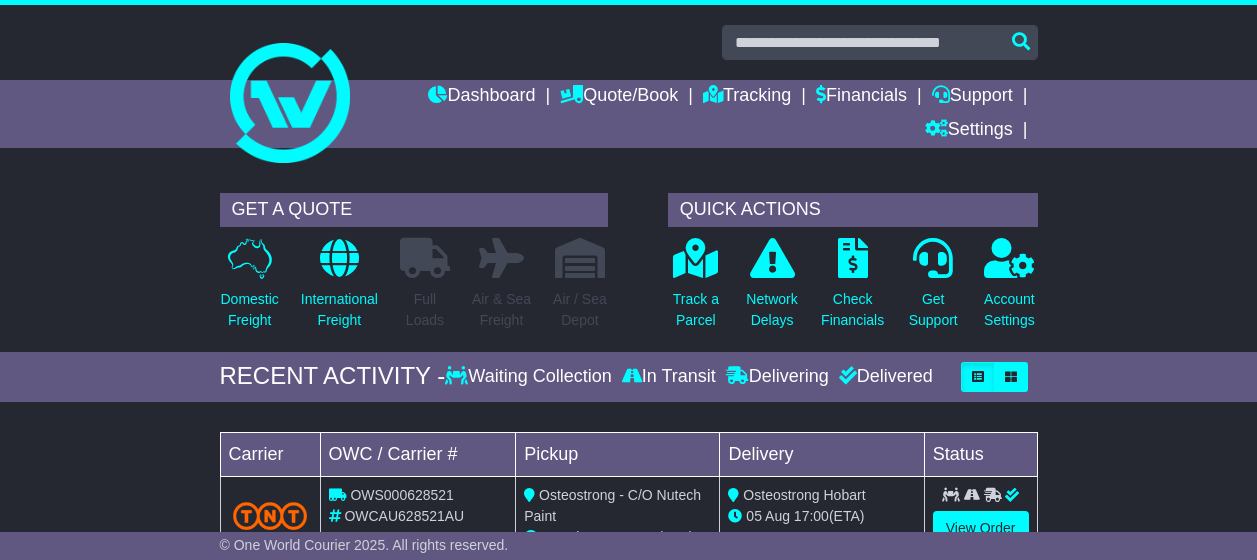 scroll, scrollTop: 0, scrollLeft: 0, axis: both 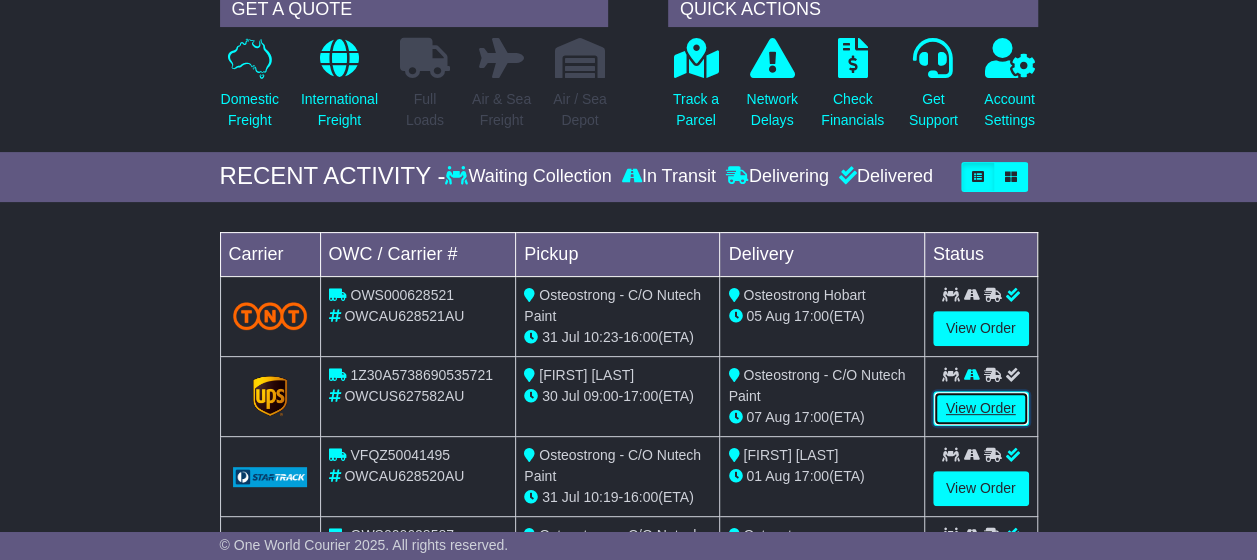 click on "View Order" at bounding box center (981, 408) 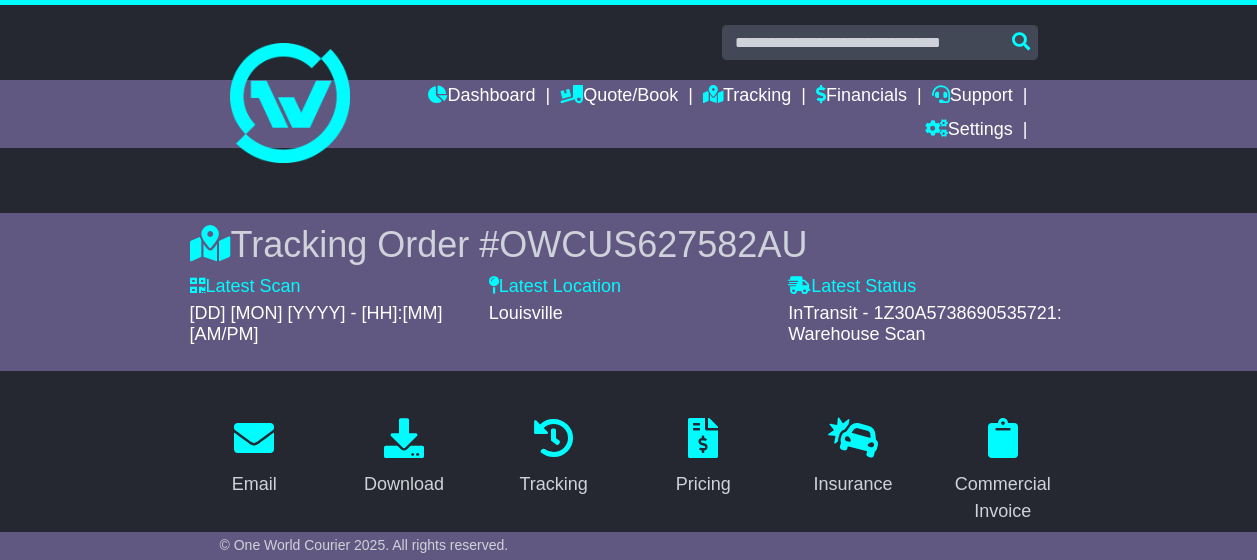 scroll, scrollTop: 0, scrollLeft: 0, axis: both 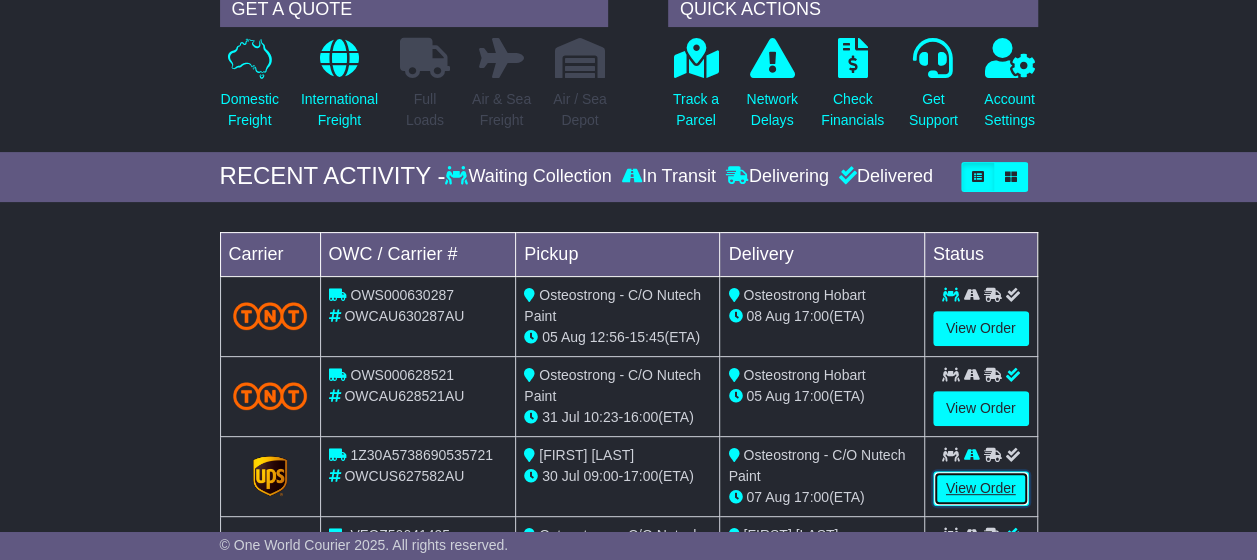 click on "View Order" at bounding box center [981, 488] 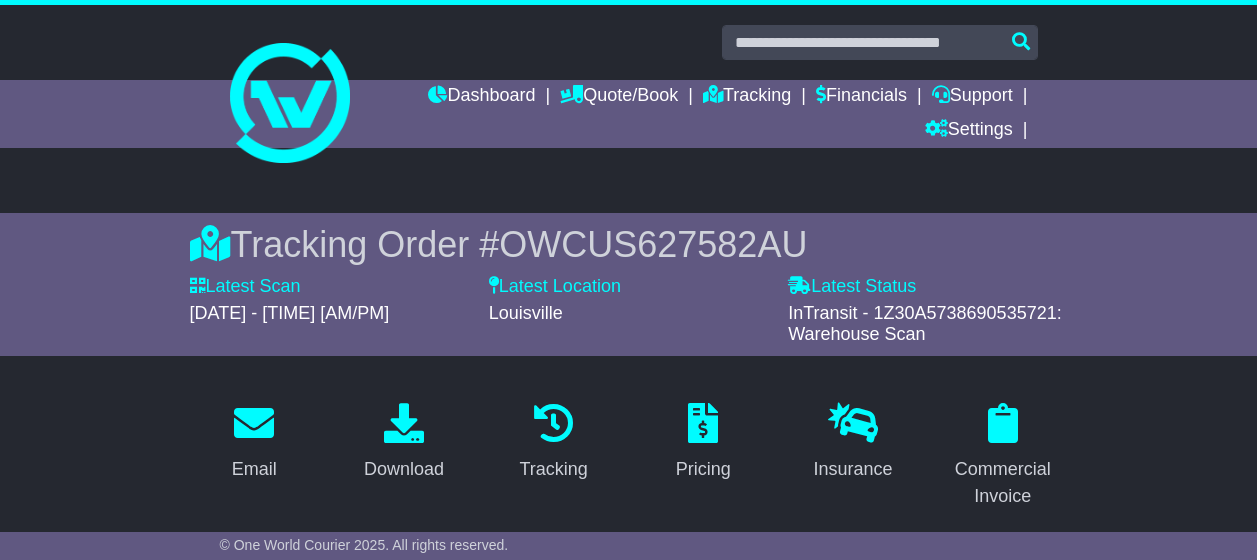 scroll, scrollTop: 0, scrollLeft: 0, axis: both 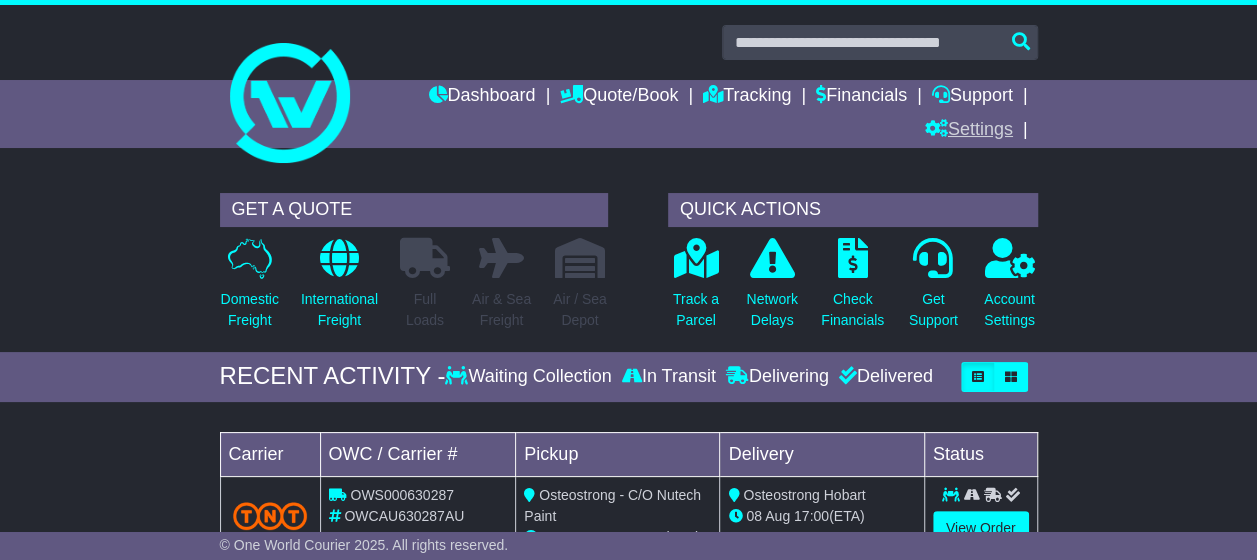 click on "Settings" at bounding box center (969, 131) 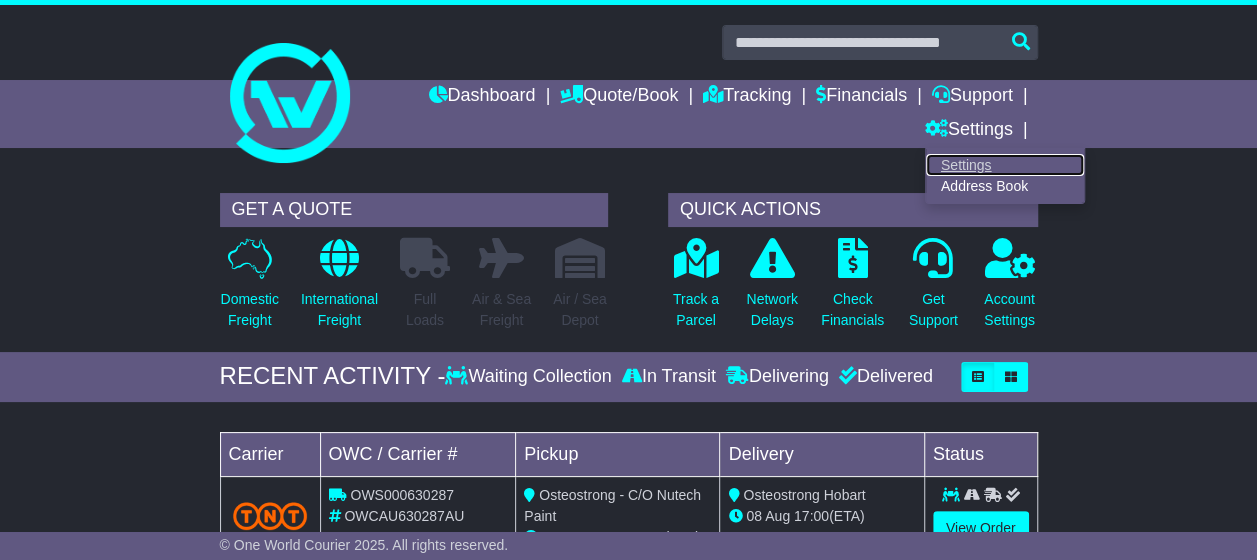 click on "Settings" at bounding box center (1005, 165) 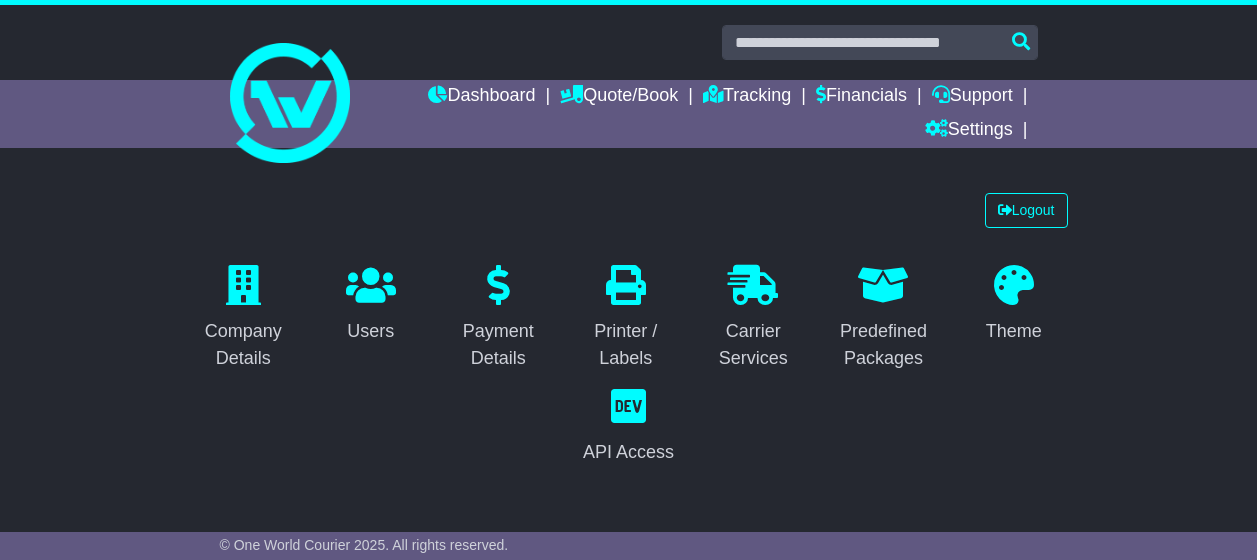 select on "**********" 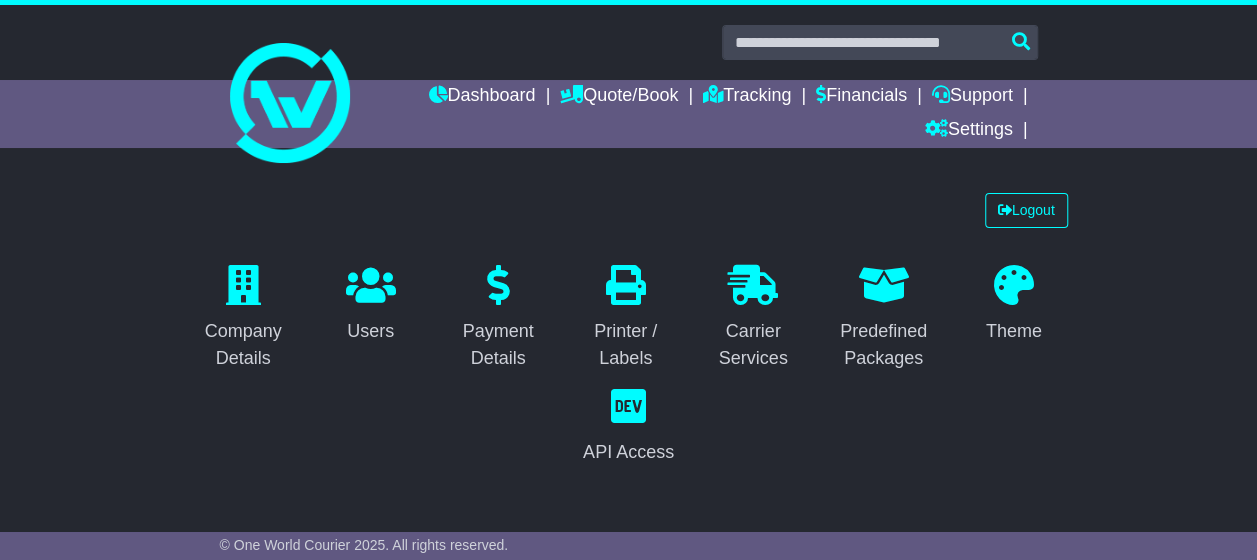 scroll, scrollTop: 0, scrollLeft: 0, axis: both 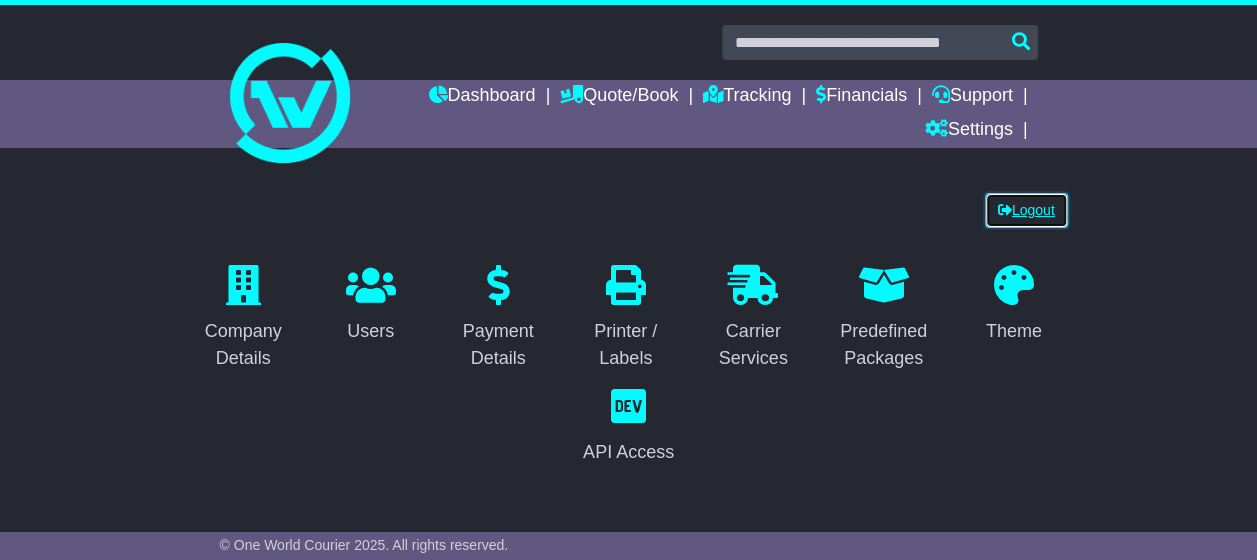 click on "Logout" at bounding box center [1026, 210] 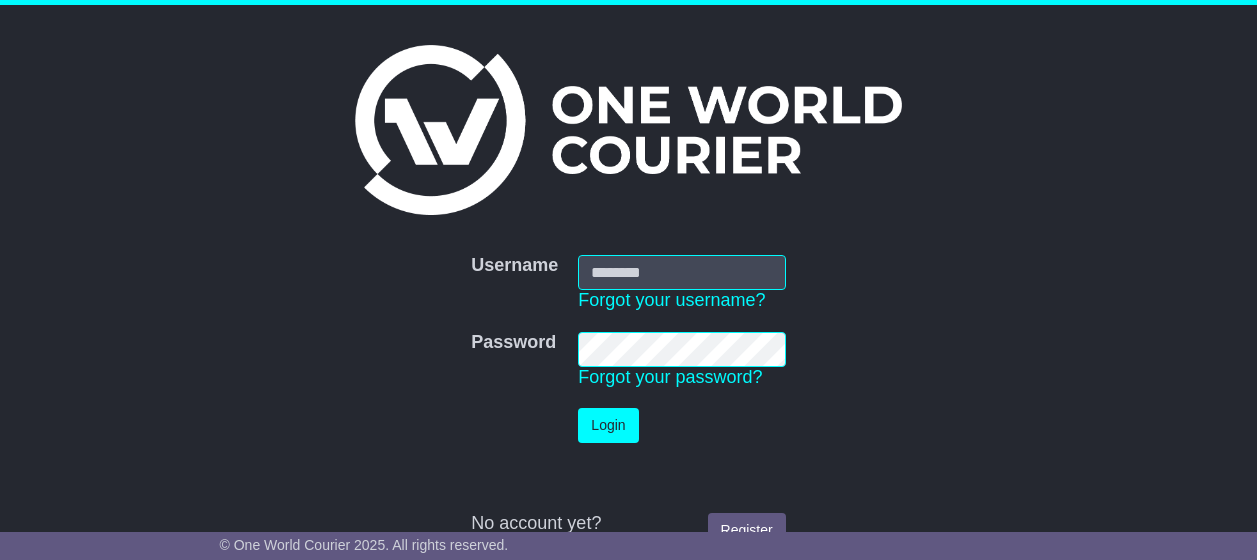 scroll, scrollTop: 0, scrollLeft: 0, axis: both 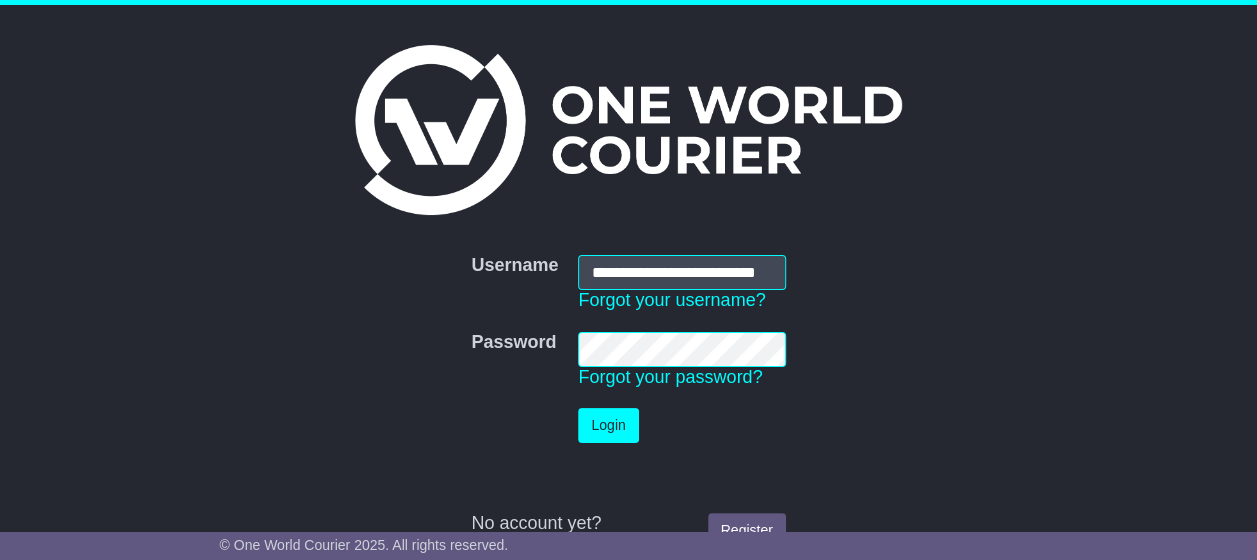 click on "**********" at bounding box center (681, 272) 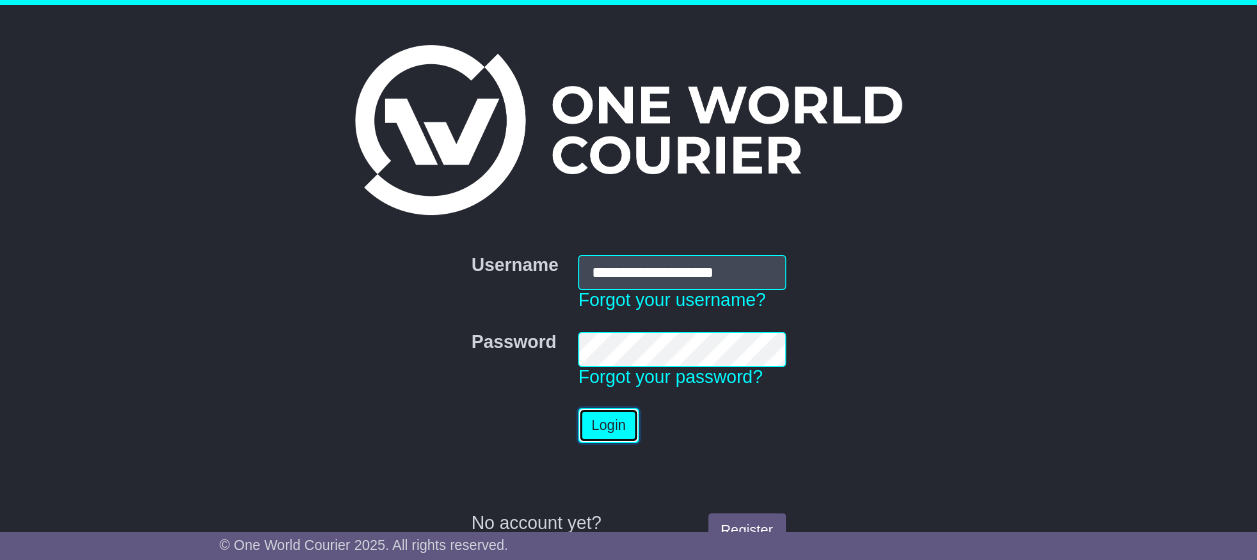 click on "Login" at bounding box center [608, 425] 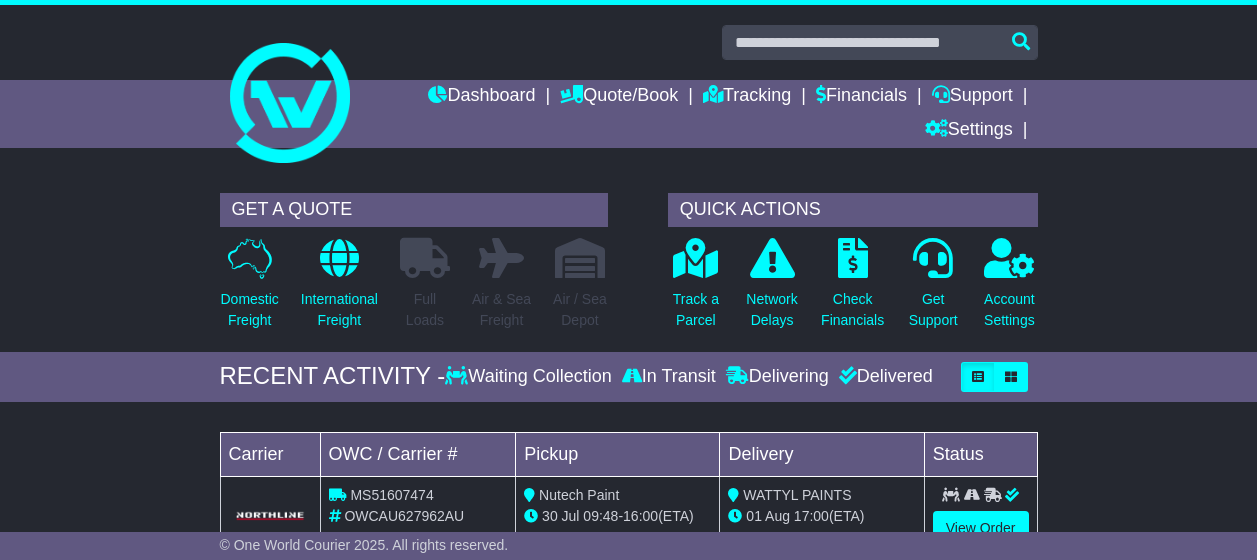 scroll, scrollTop: 0, scrollLeft: 0, axis: both 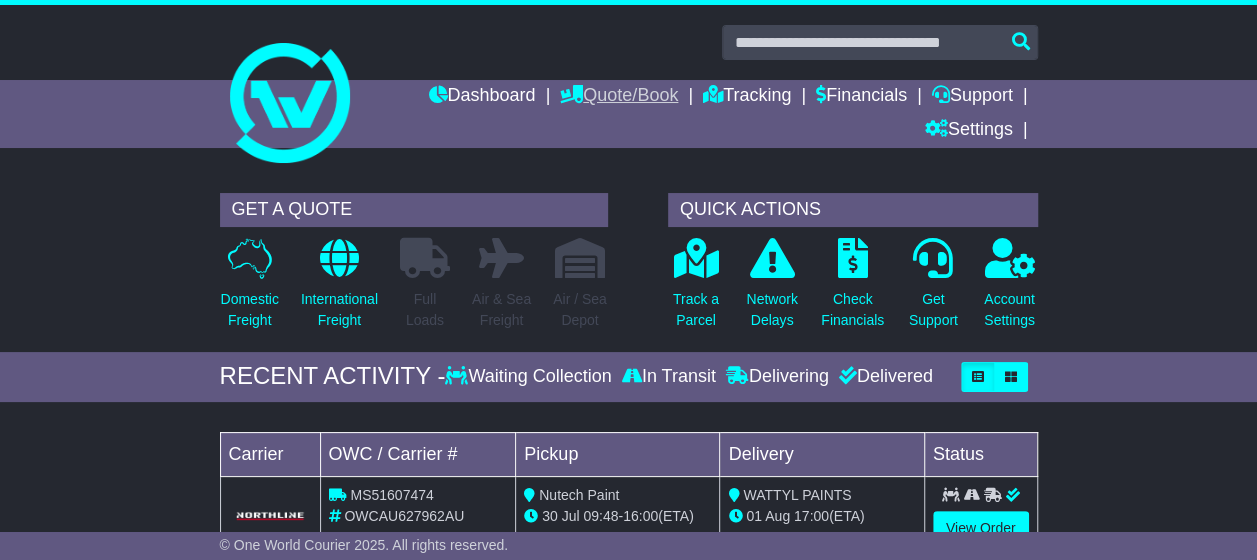 click on "Quote/Book" at bounding box center (619, 97) 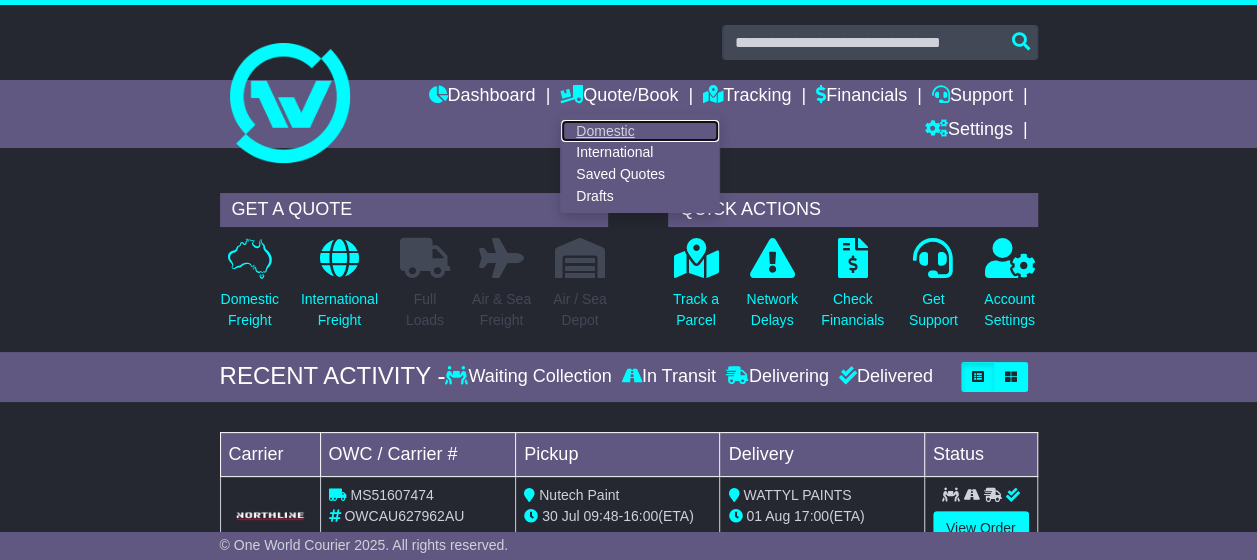 click on "Domestic" at bounding box center (640, 131) 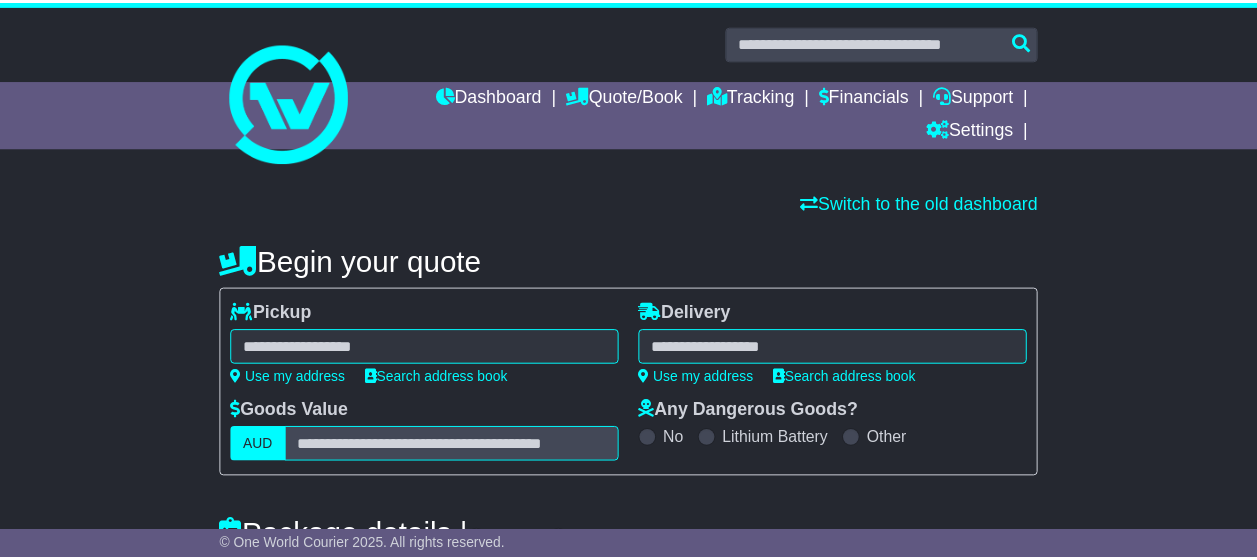 scroll, scrollTop: 0, scrollLeft: 0, axis: both 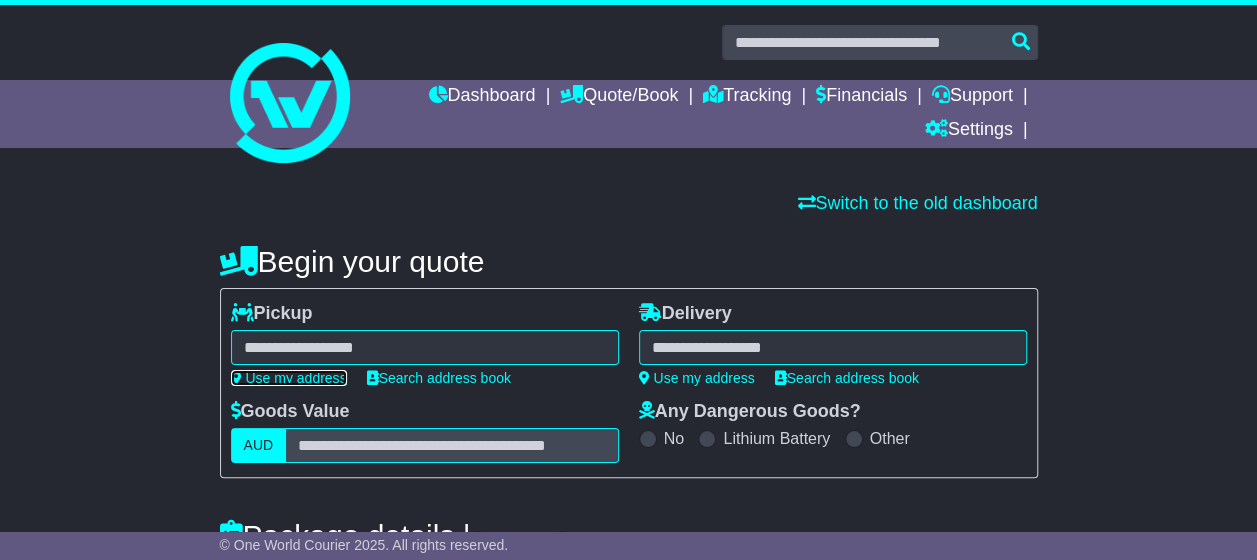 click on "Use my address" at bounding box center (289, 378) 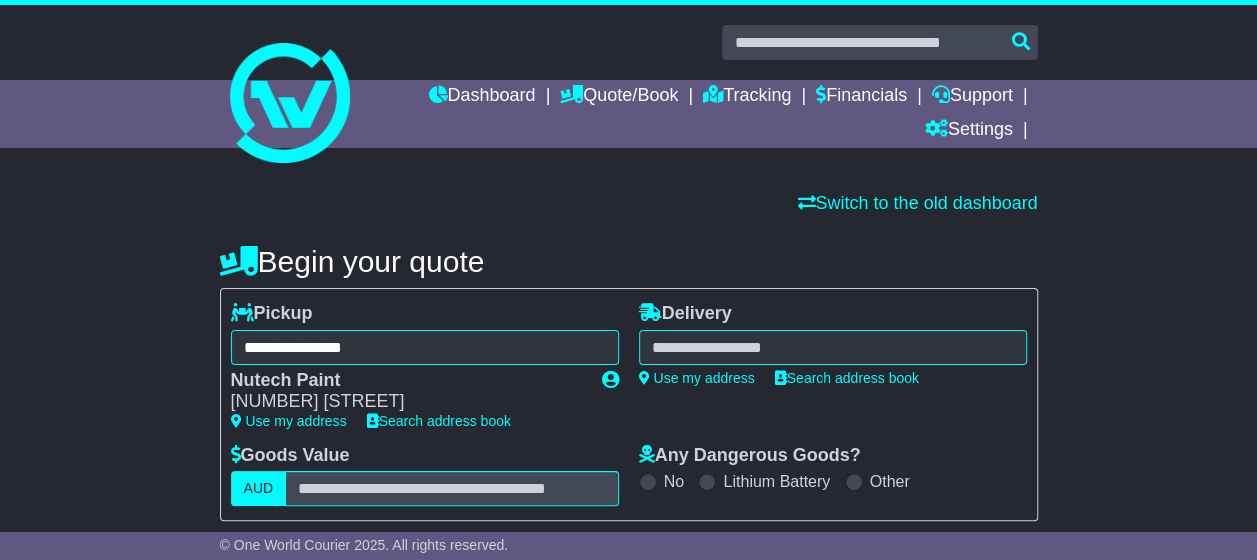 click at bounding box center (833, 347) 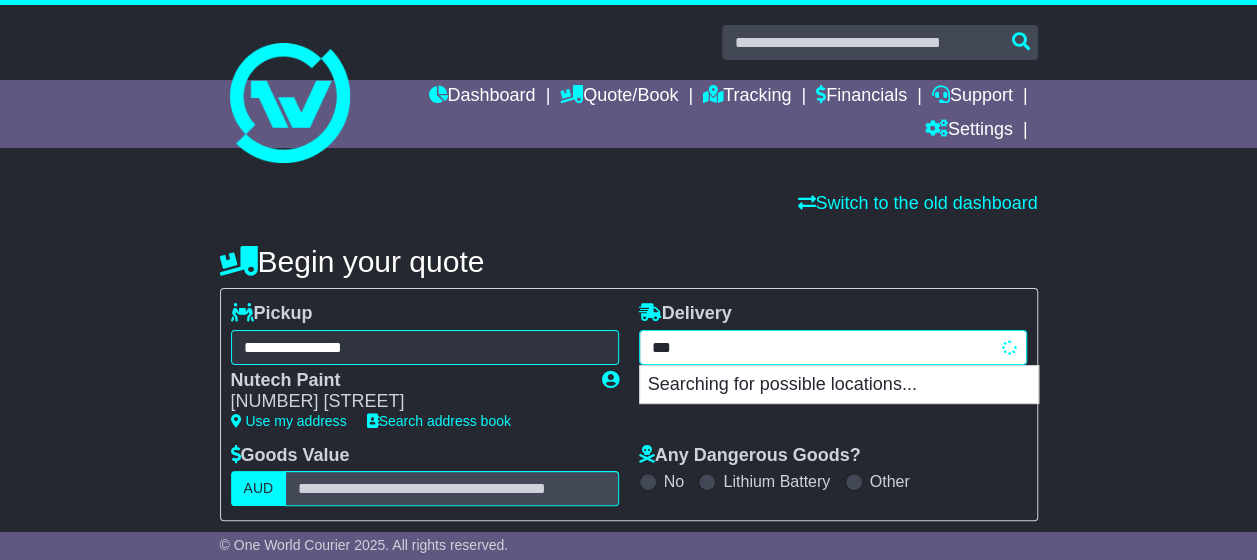 type on "****" 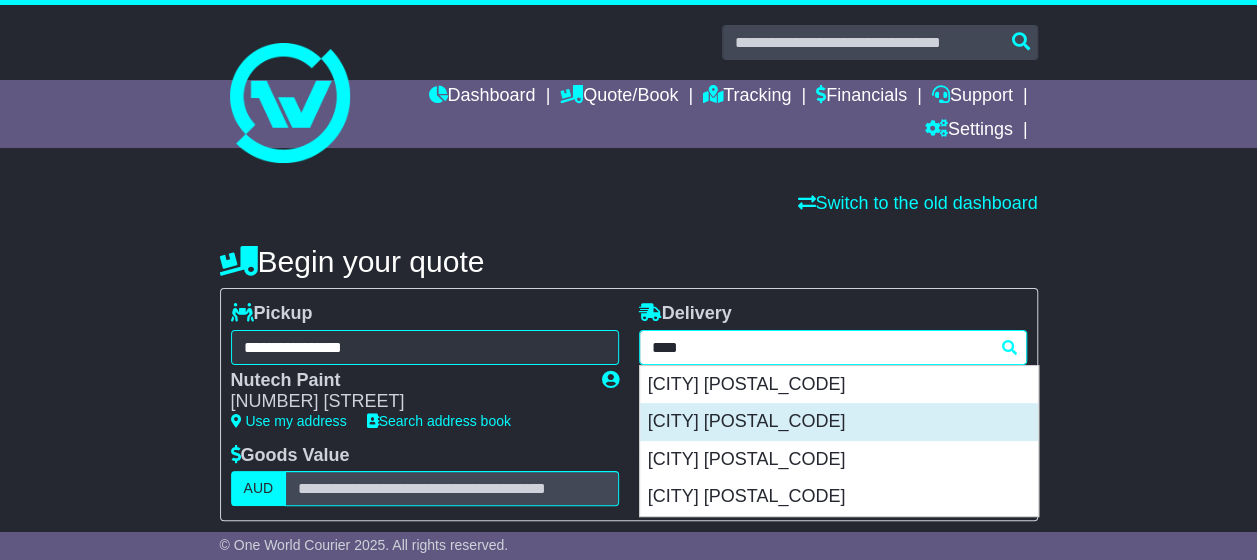 click on "MALVERN 5061" at bounding box center [839, 422] 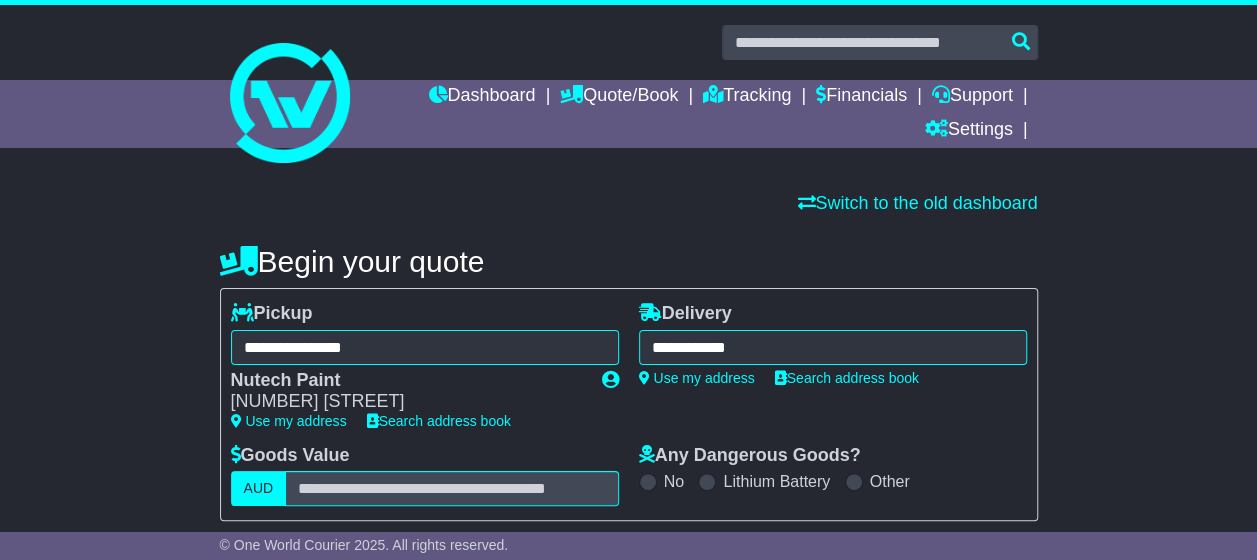 type on "**********" 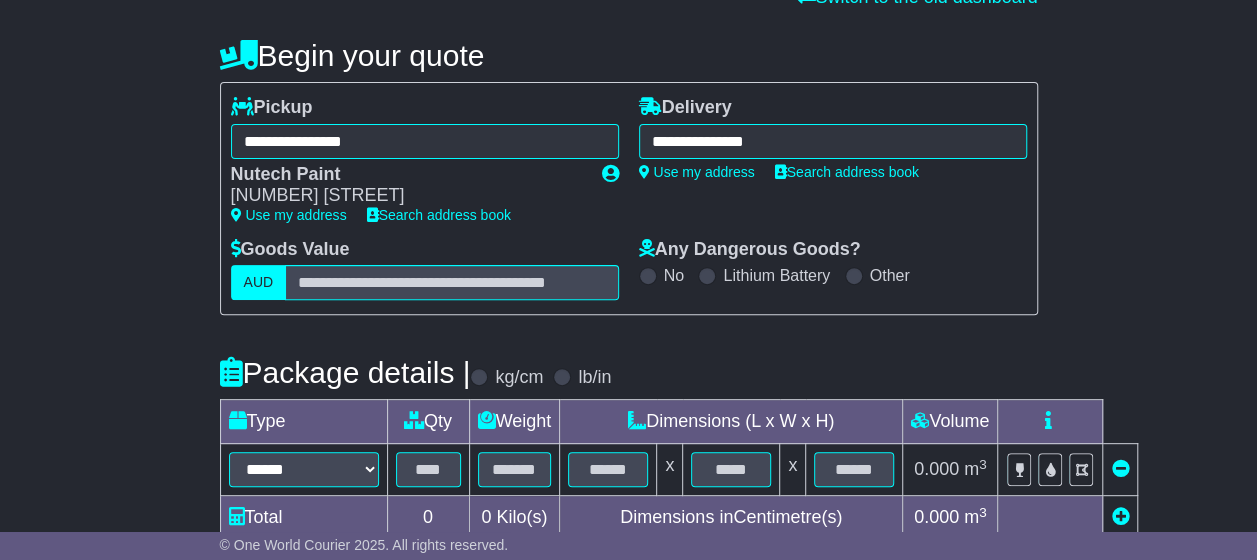 scroll, scrollTop: 300, scrollLeft: 0, axis: vertical 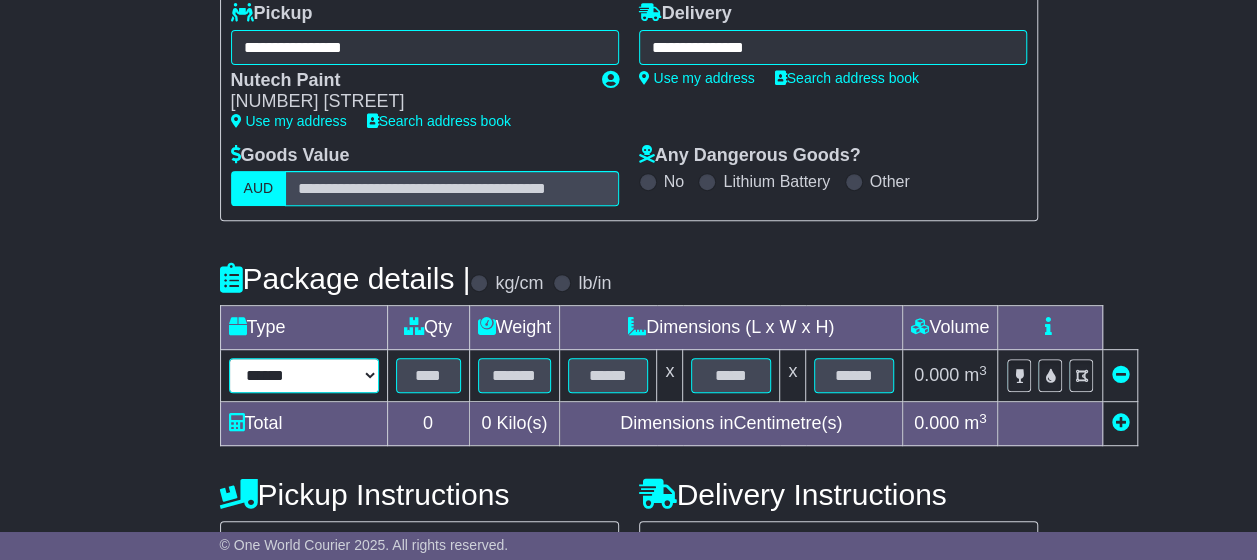 click on "****** ****** *** ******** ***** **** **** ****** *** *******" at bounding box center [304, 375] 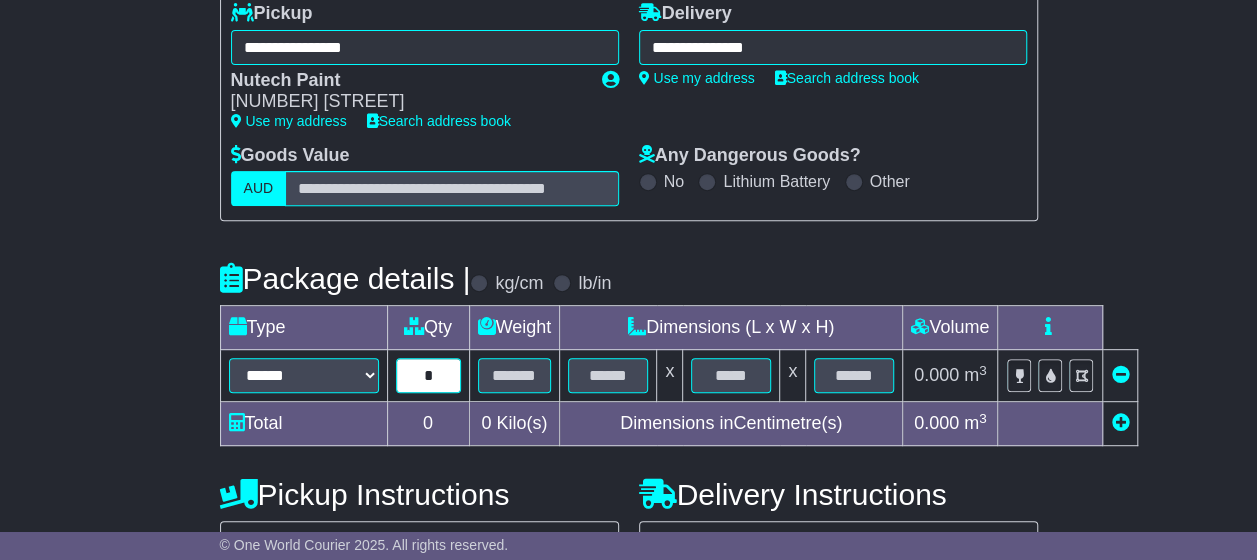 type on "*" 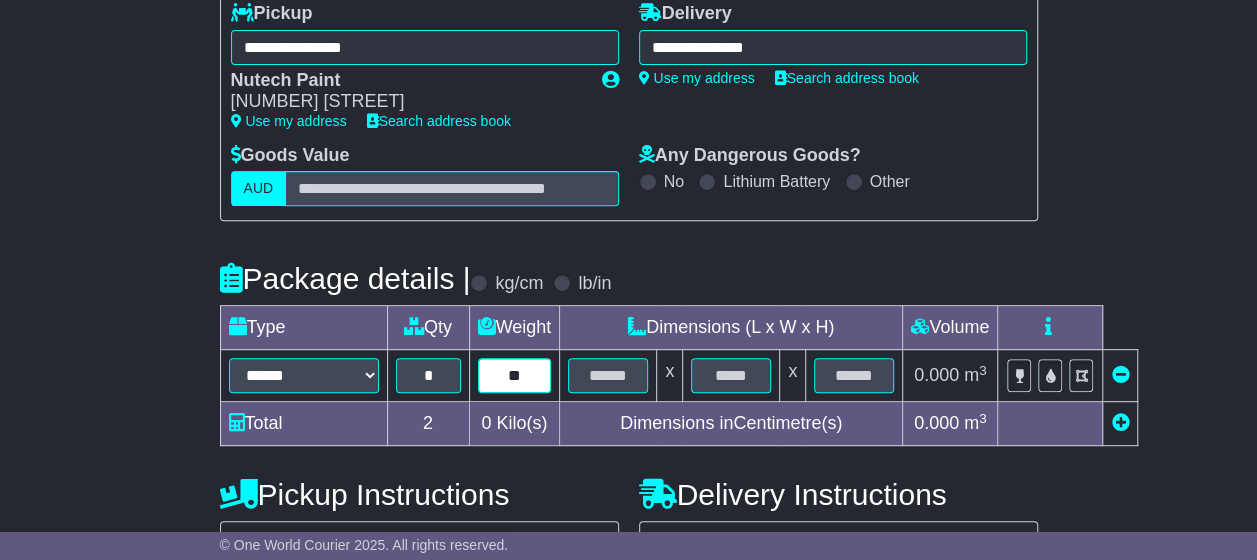 type on "**" 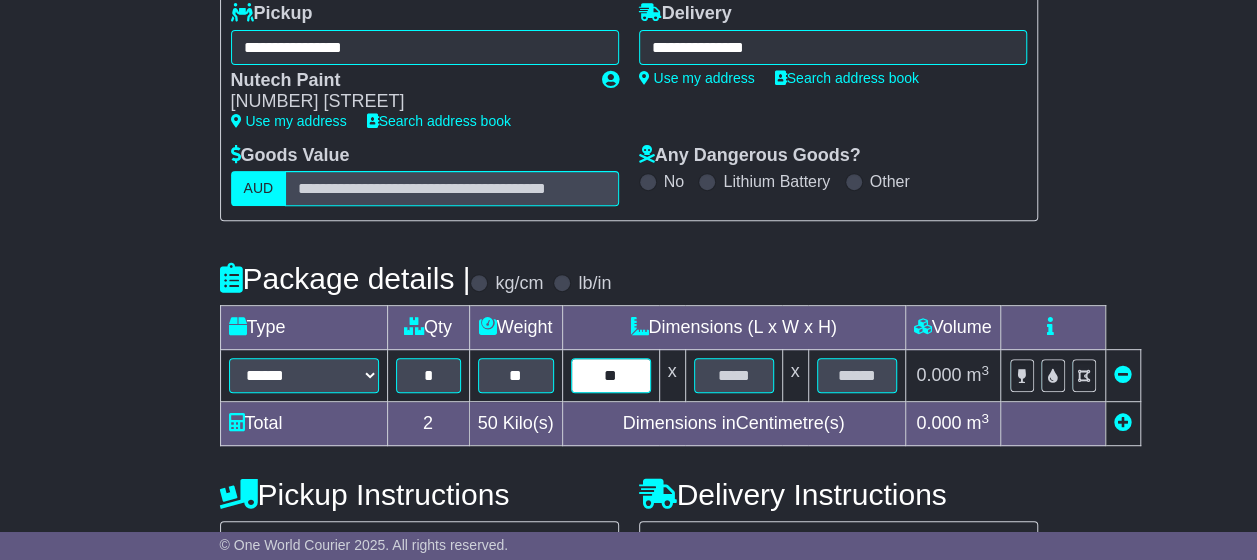 type on "**" 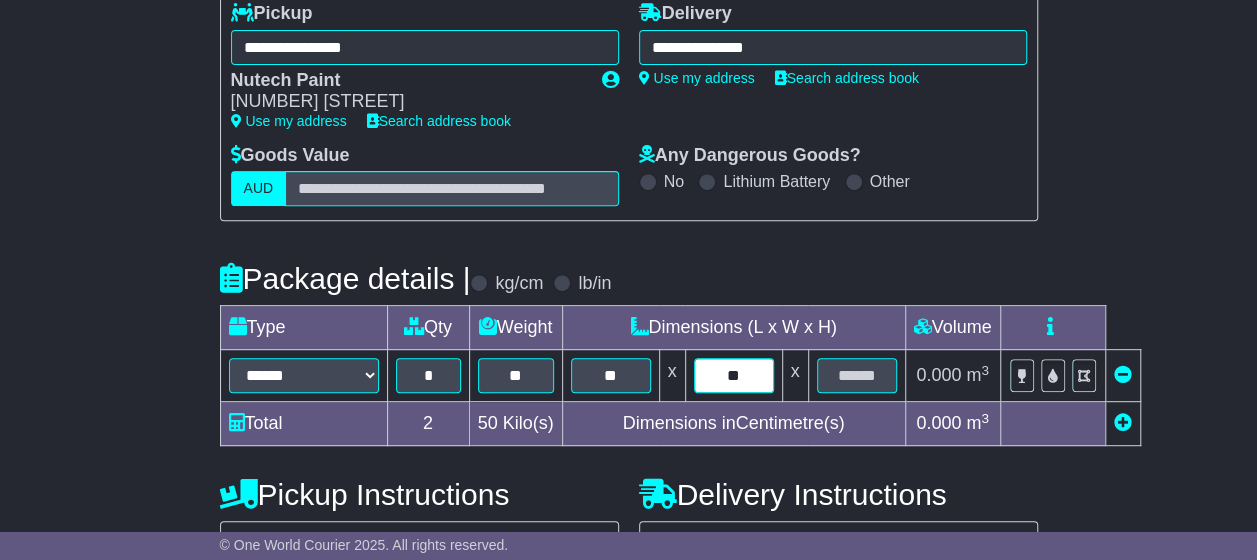 type on "**" 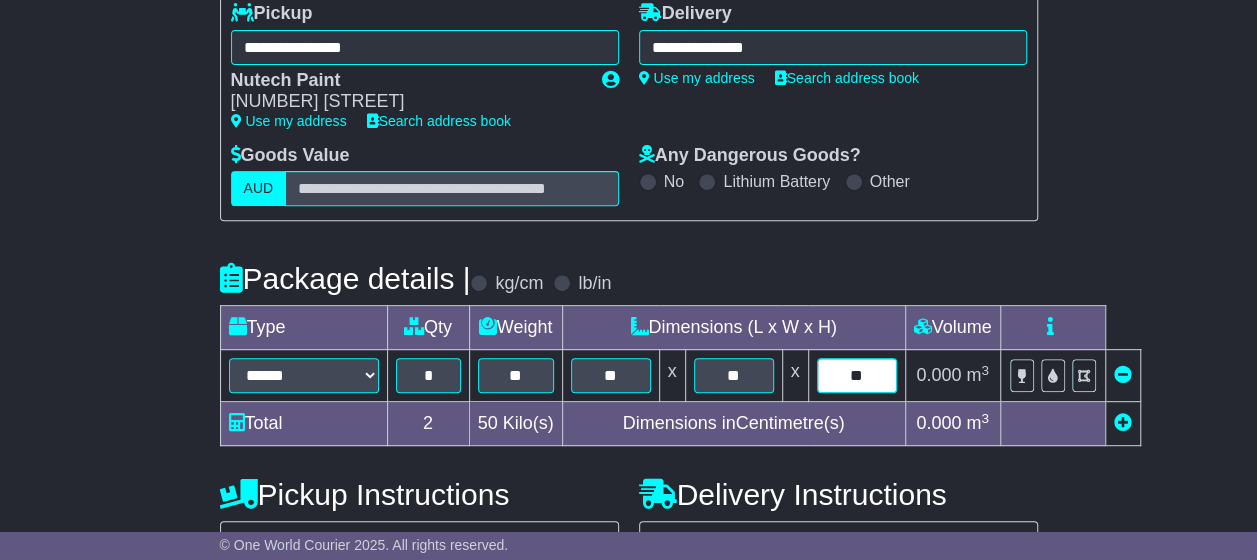 type on "**" 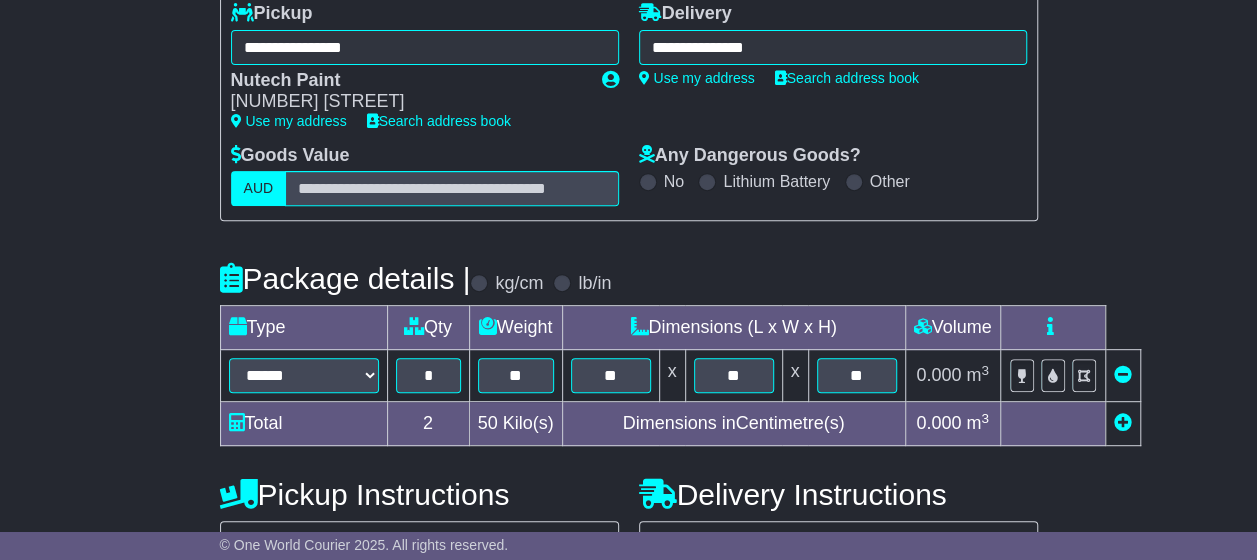 type 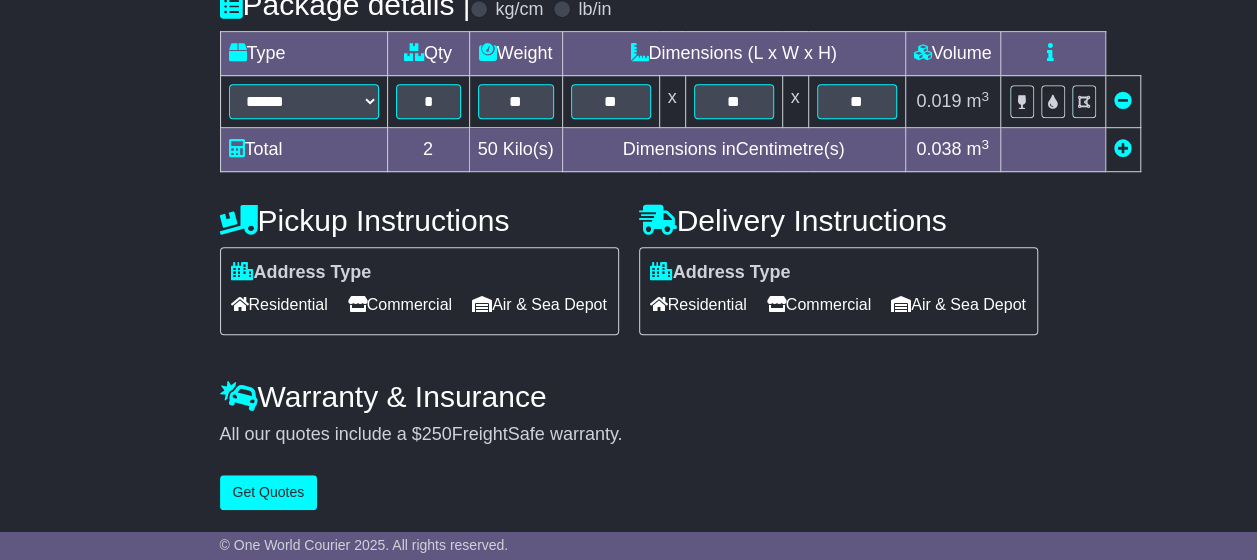 click on "Commercial" at bounding box center [819, 304] 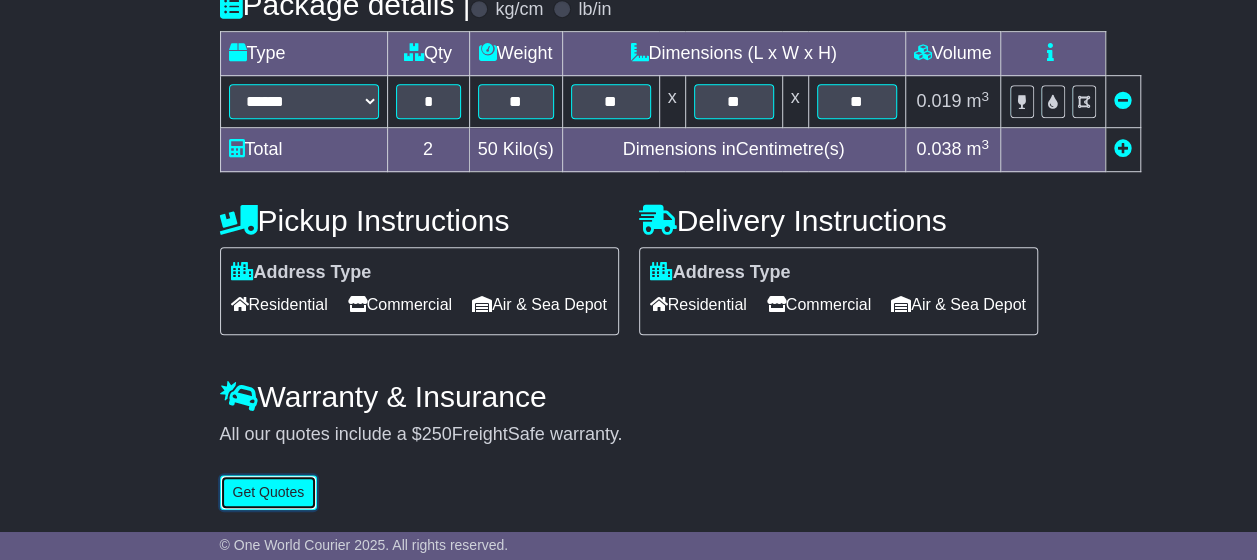 click on "Get Quotes" at bounding box center (269, 492) 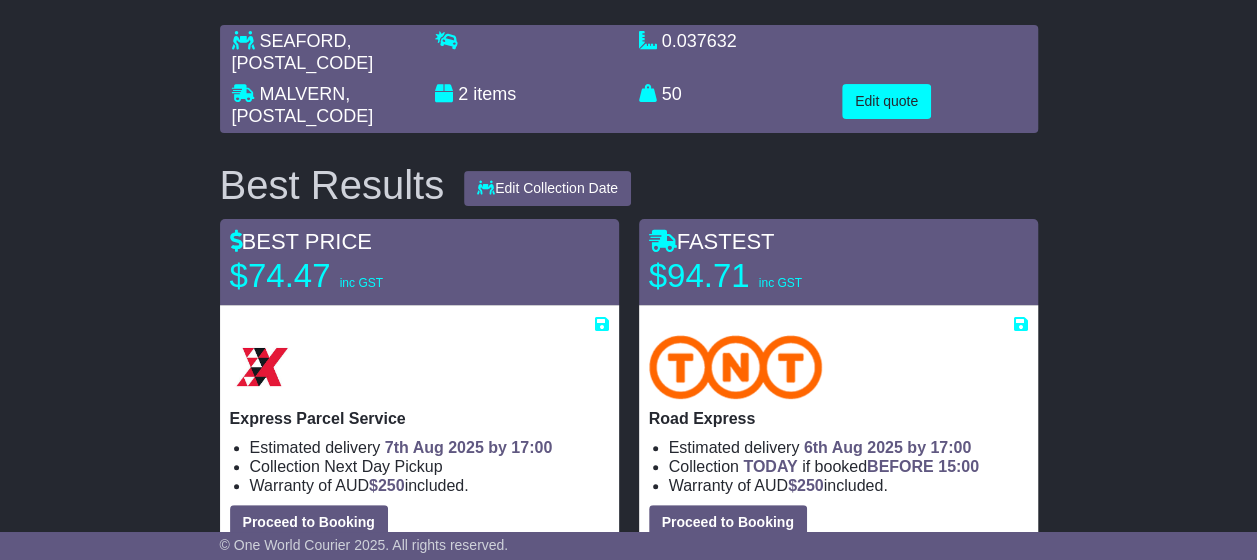 scroll, scrollTop: 200, scrollLeft: 0, axis: vertical 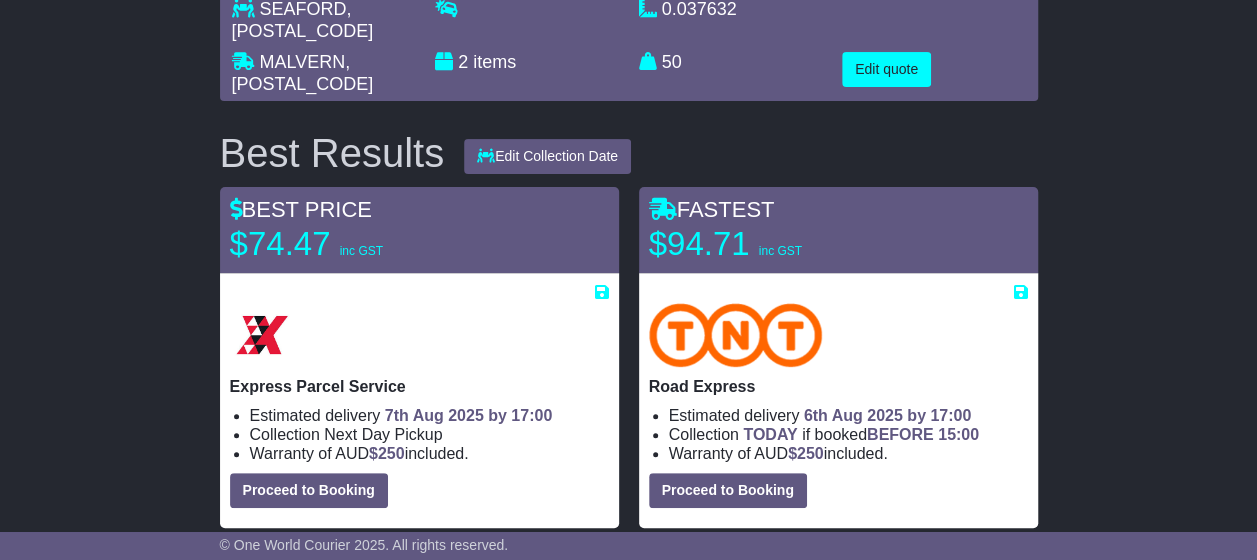 click on "SEAFORD , 3198
MALVERN , 5061
2   items
0.037632
m 3
in 3
50" at bounding box center (628, 1275) 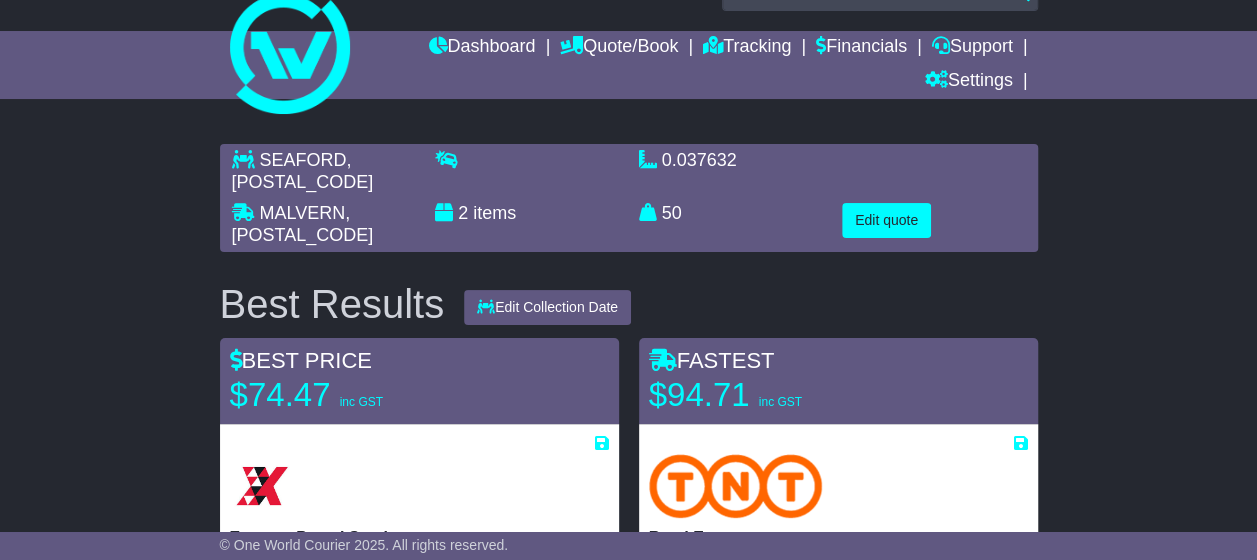 scroll, scrollTop: 0, scrollLeft: 0, axis: both 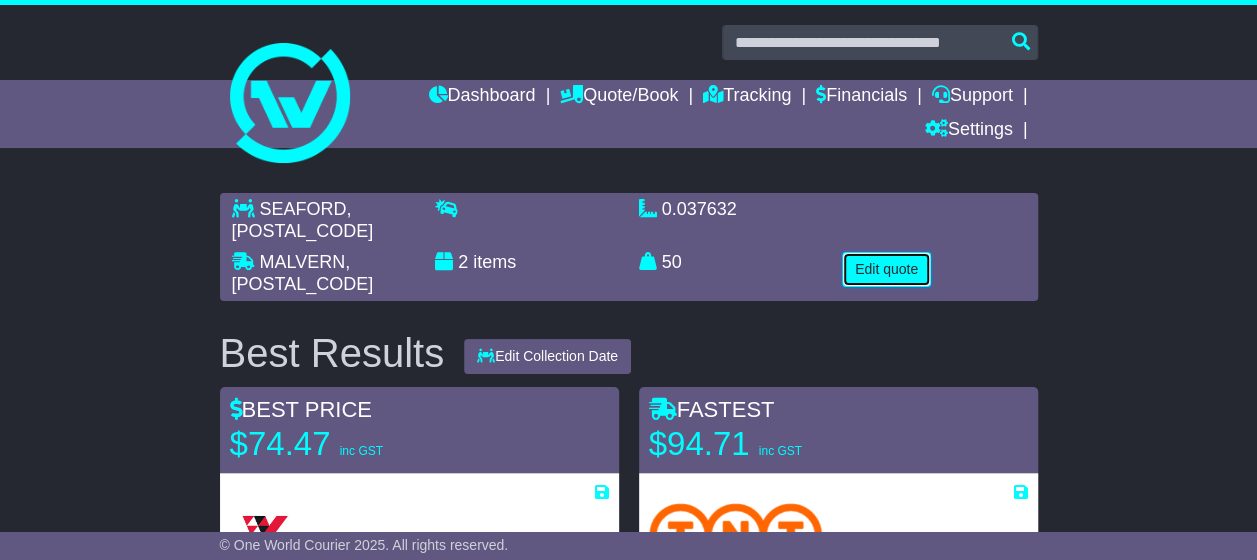 click on "Edit quote" at bounding box center (886, 269) 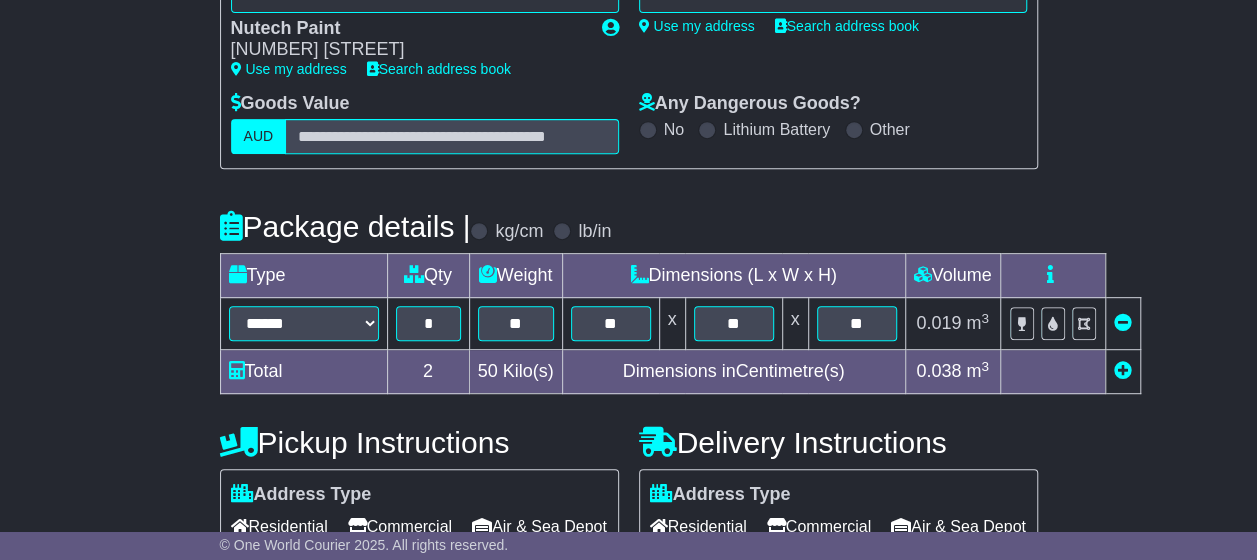 scroll, scrollTop: 400, scrollLeft: 0, axis: vertical 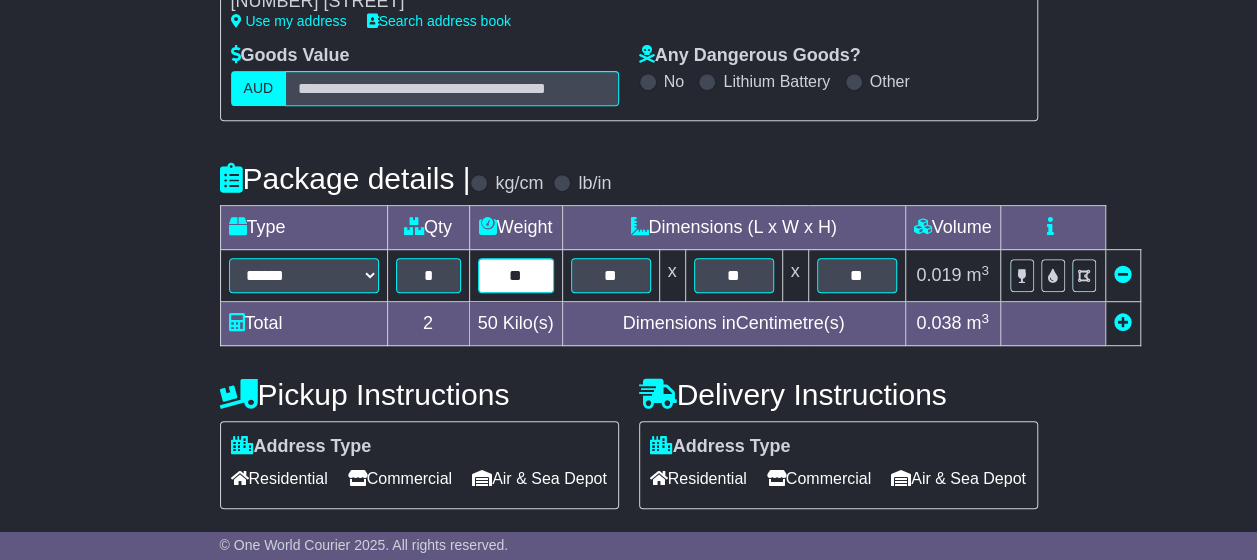 drag, startPoint x: 502, startPoint y: 272, endPoint x: 531, endPoint y: 272, distance: 29 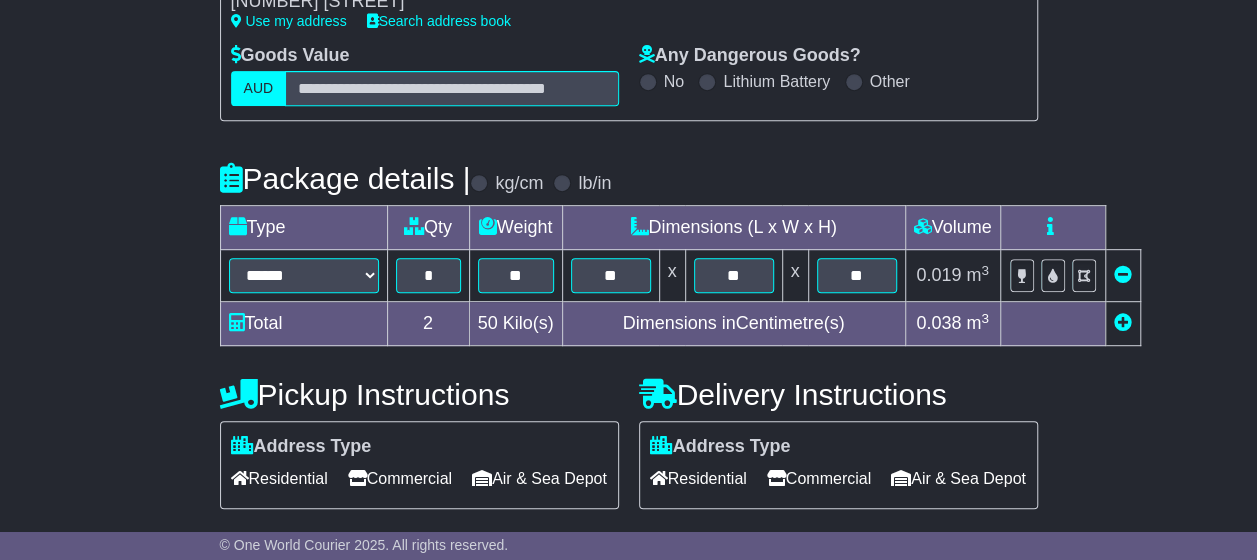 click on "**********" at bounding box center [628, 260] 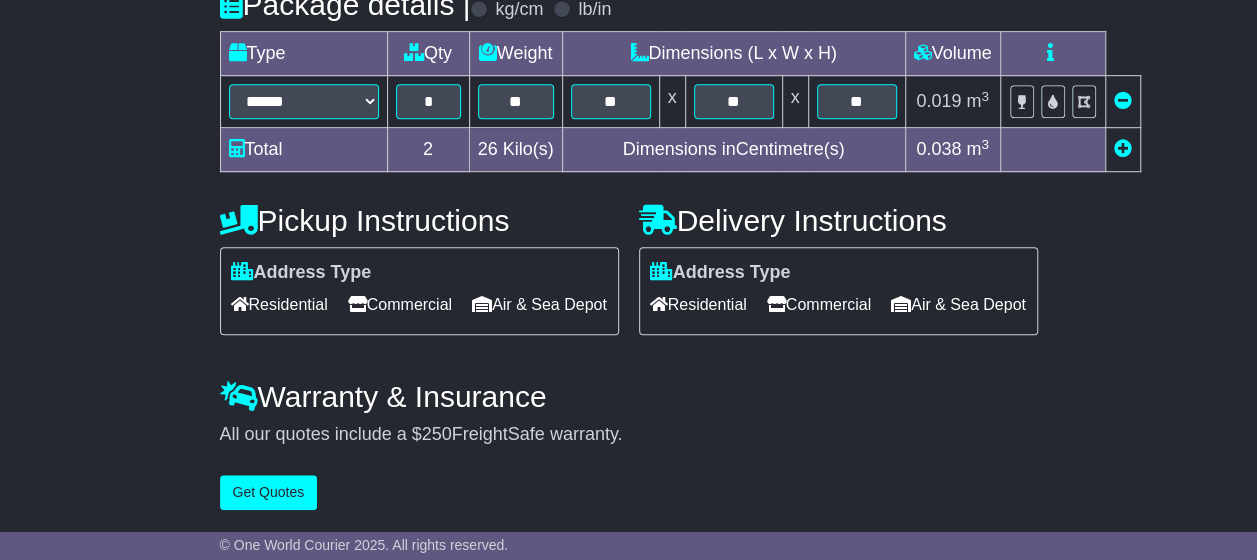 scroll, scrollTop: 603, scrollLeft: 0, axis: vertical 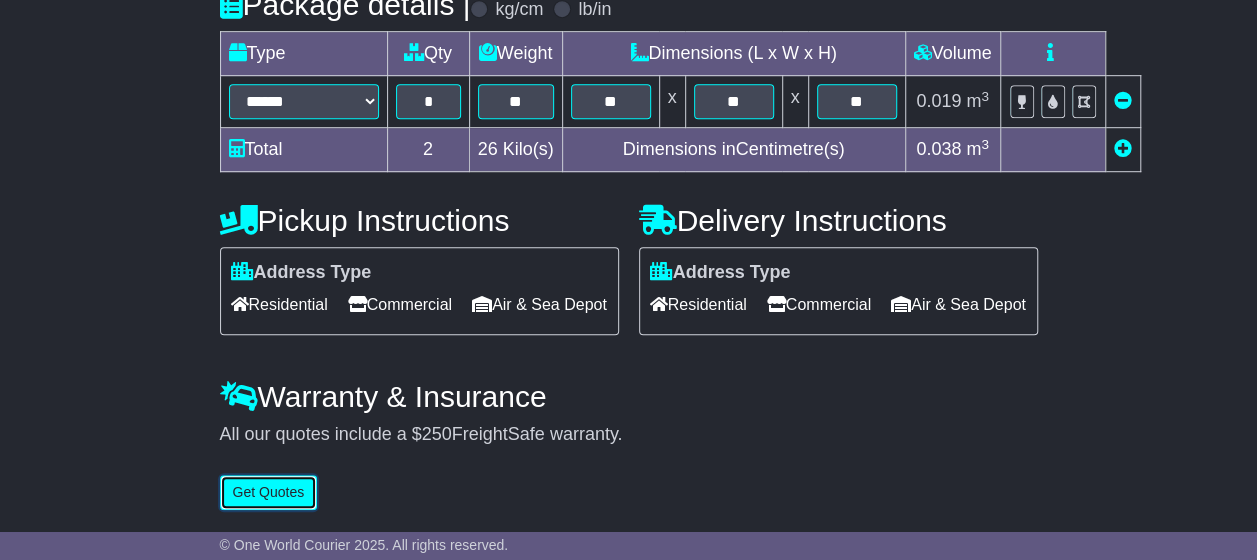 click on "Get Quotes" at bounding box center [269, 492] 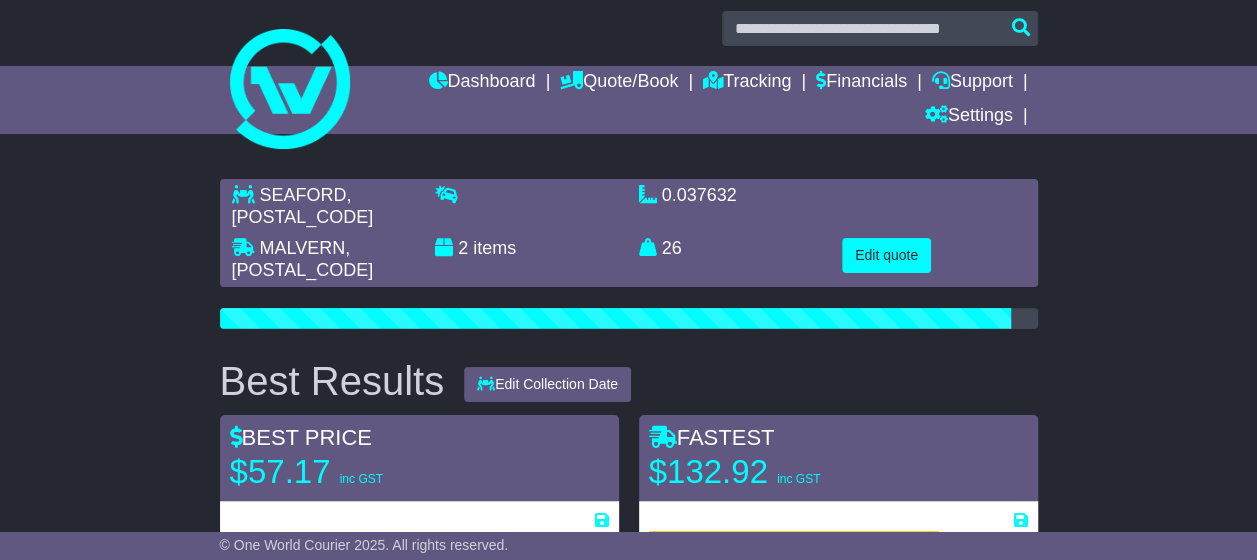 scroll, scrollTop: 0, scrollLeft: 0, axis: both 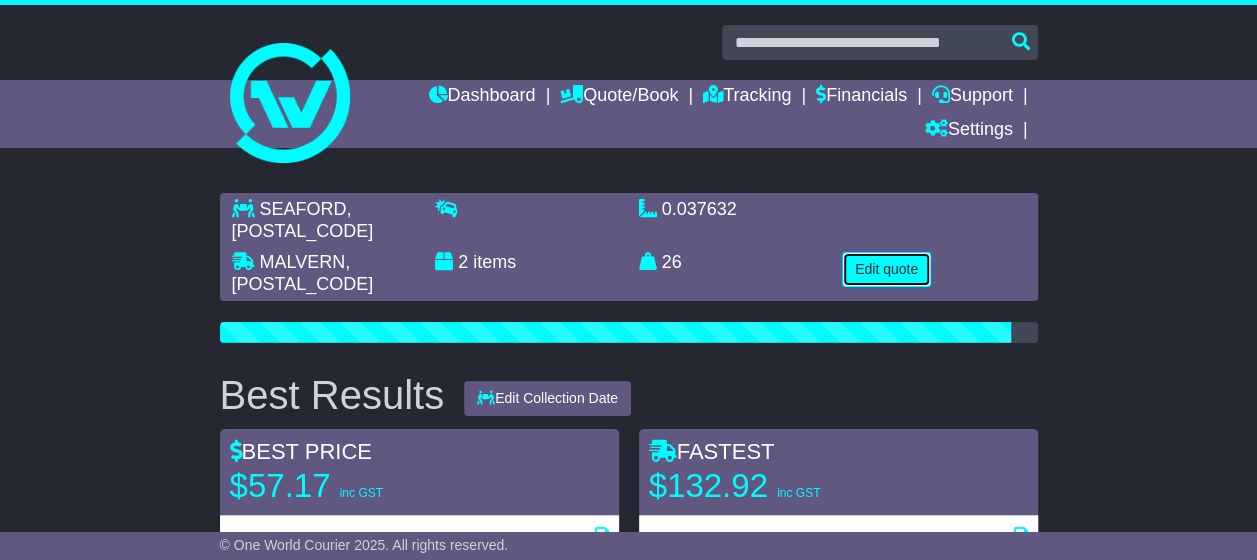 click on "Edit quote" at bounding box center (886, 269) 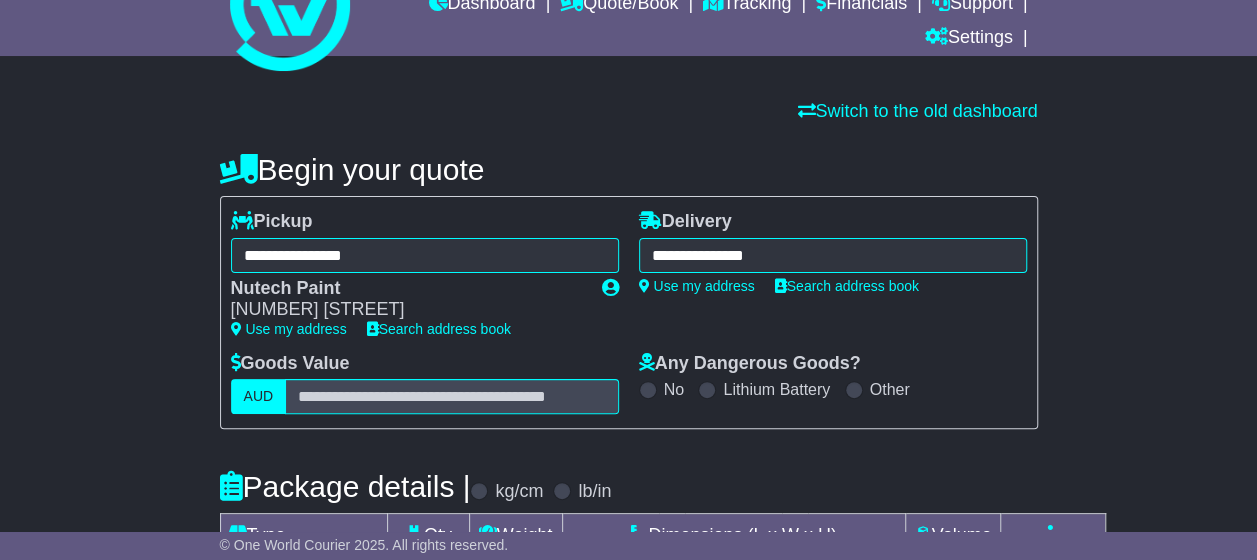 scroll, scrollTop: 300, scrollLeft: 0, axis: vertical 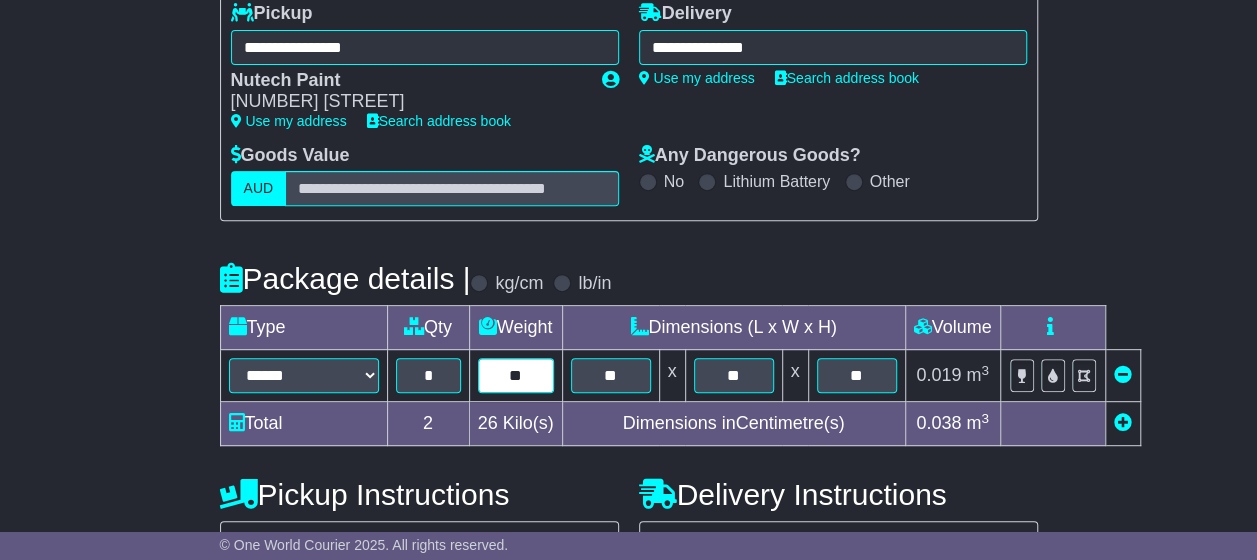 click on "**" at bounding box center (516, 375) 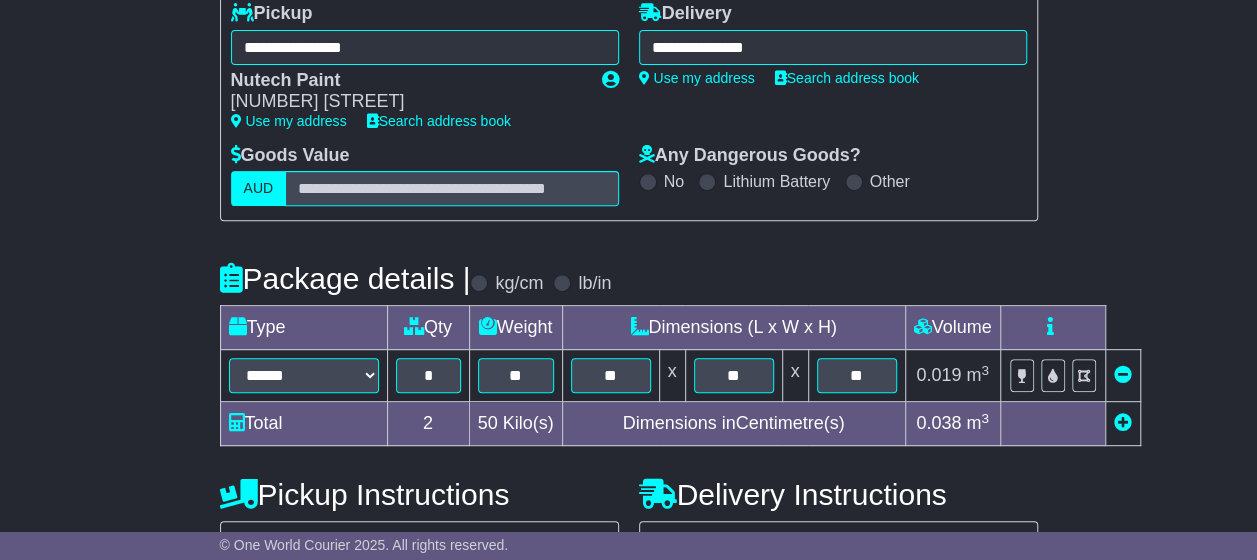 click on "Package details |
kg/cm
lb/in" at bounding box center [629, 278] 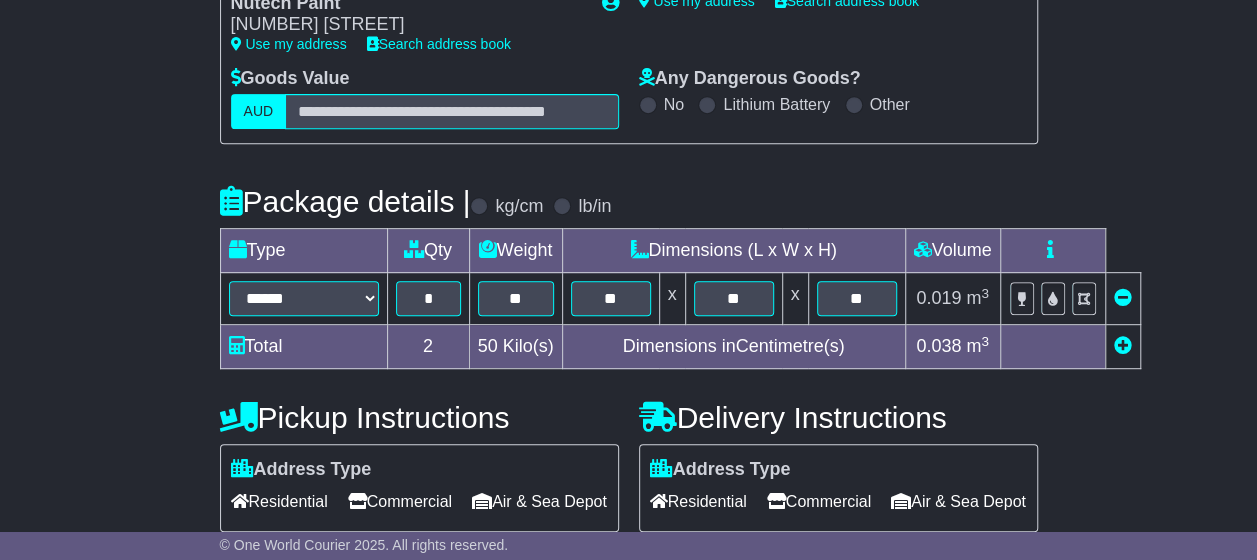 scroll, scrollTop: 603, scrollLeft: 0, axis: vertical 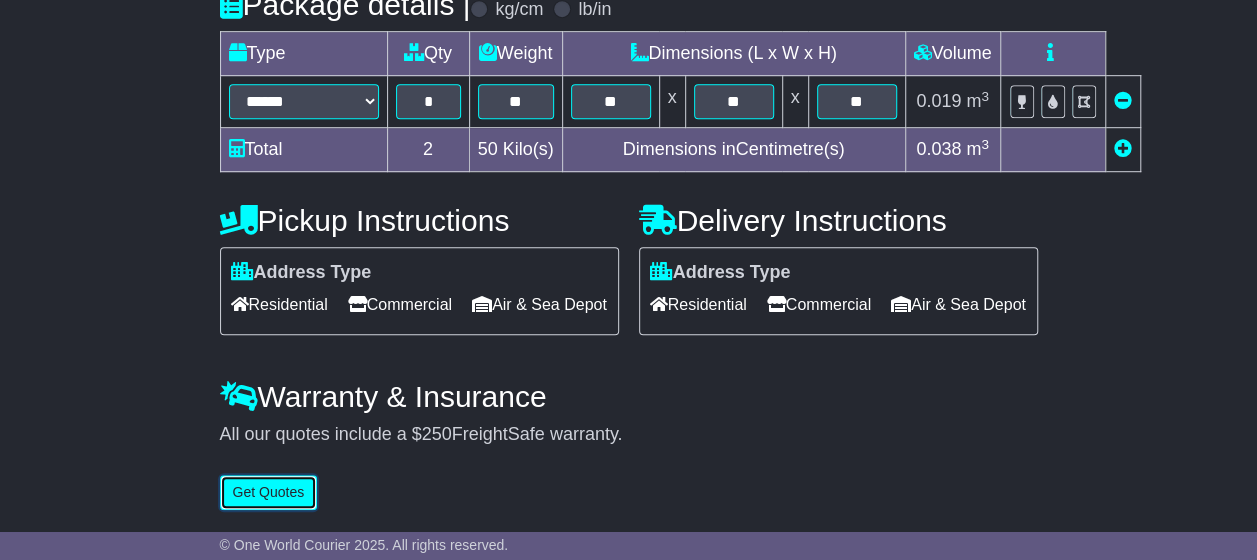 click on "Get Quotes" at bounding box center [269, 492] 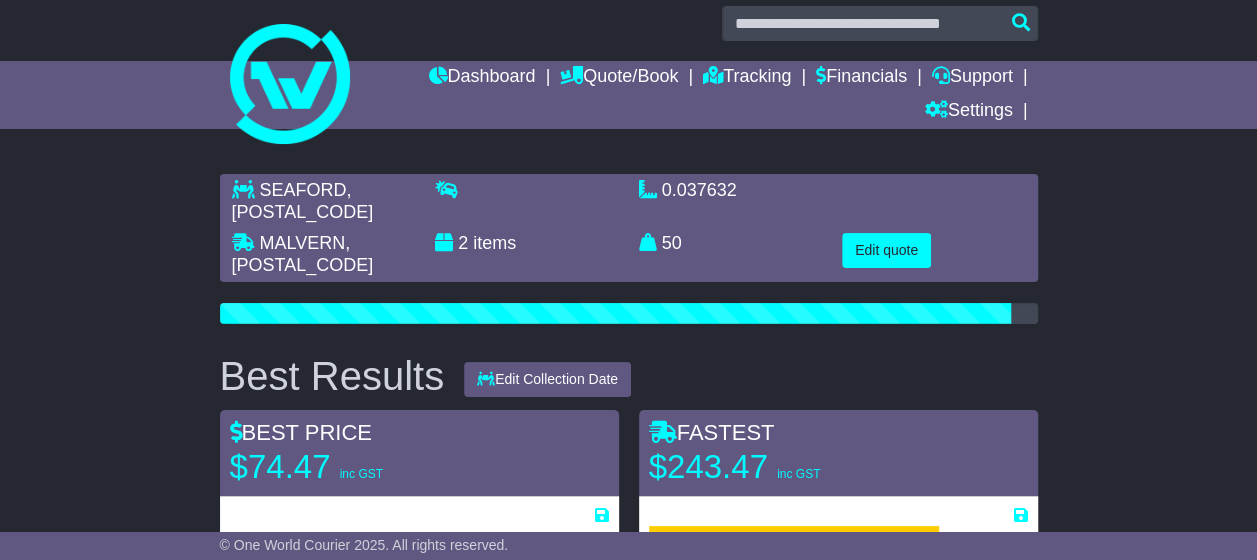 scroll, scrollTop: 0, scrollLeft: 0, axis: both 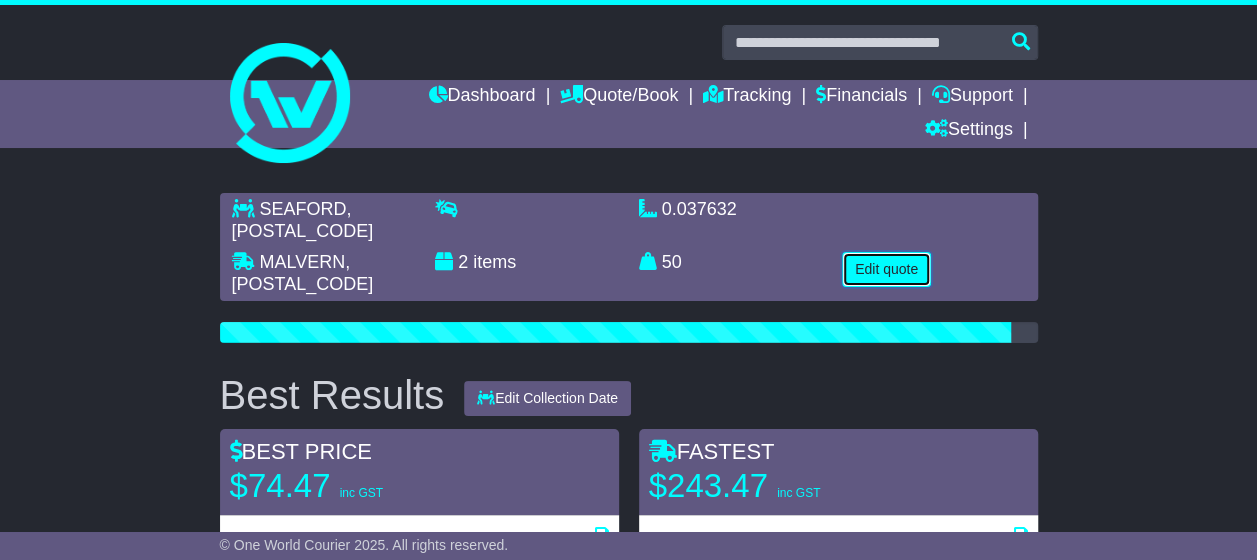 click on "Edit quote" at bounding box center [886, 269] 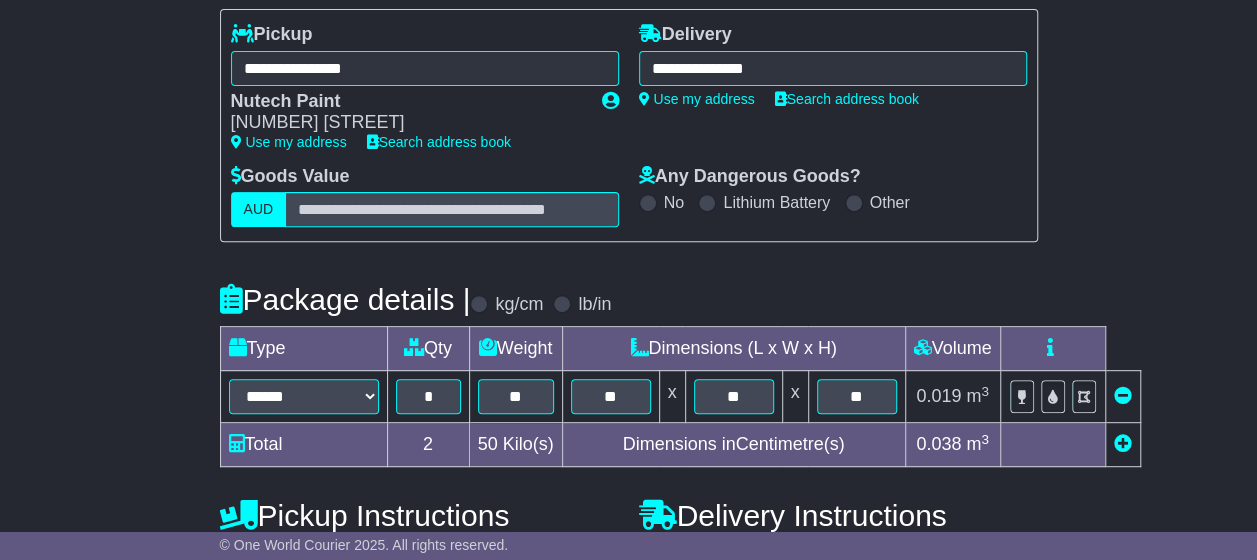 scroll, scrollTop: 400, scrollLeft: 0, axis: vertical 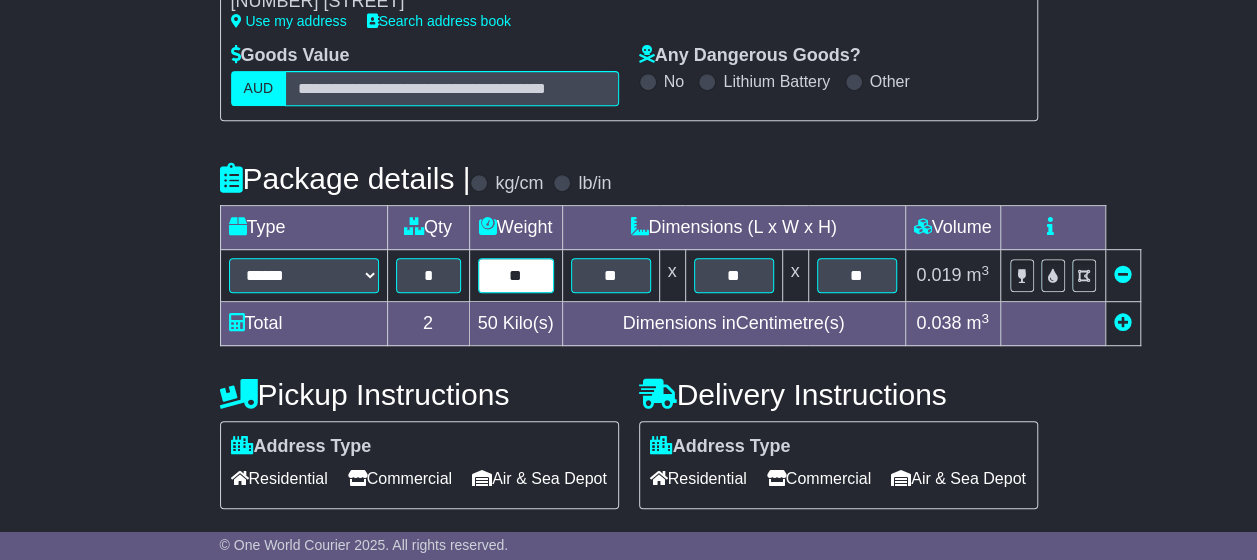 drag, startPoint x: 534, startPoint y: 274, endPoint x: 476, endPoint y: 269, distance: 58.21512 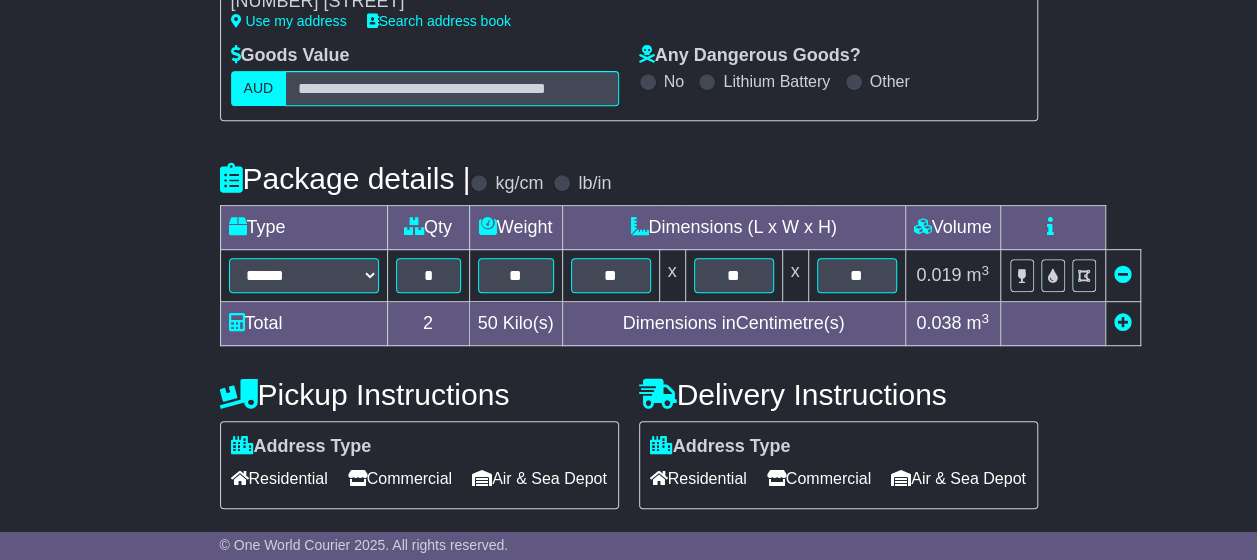 click on "**********" at bounding box center [628, 260] 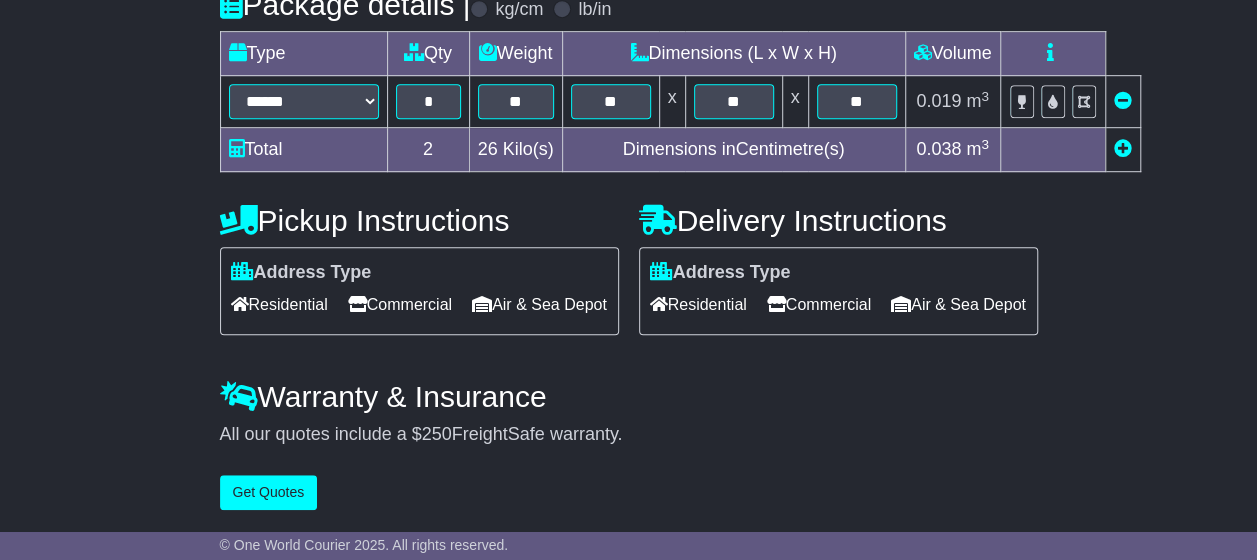 scroll, scrollTop: 603, scrollLeft: 0, axis: vertical 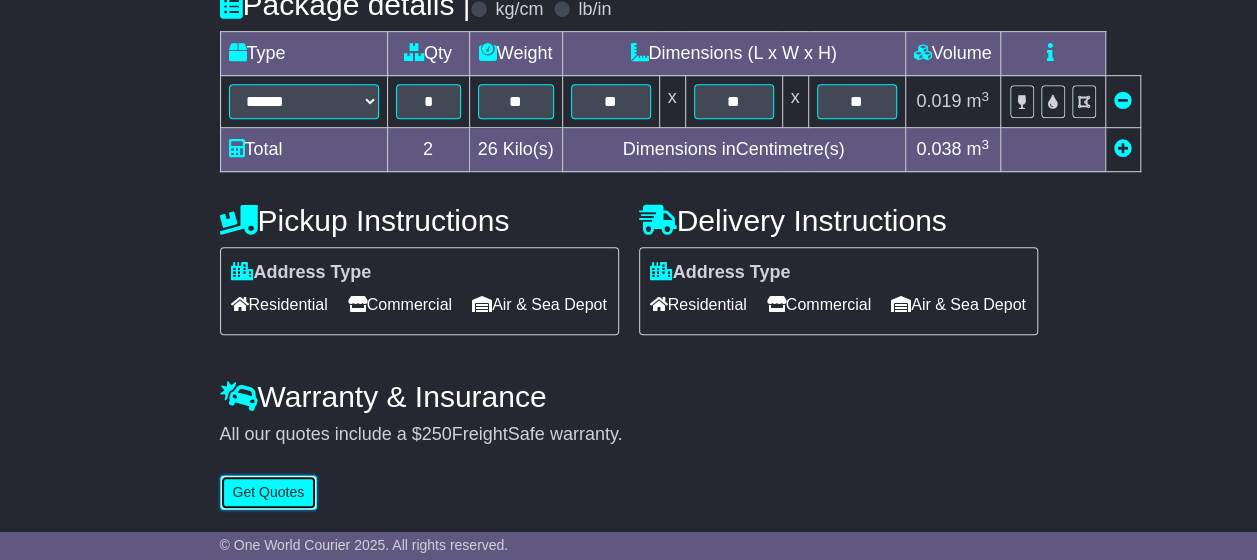 click on "Get Quotes" at bounding box center (269, 492) 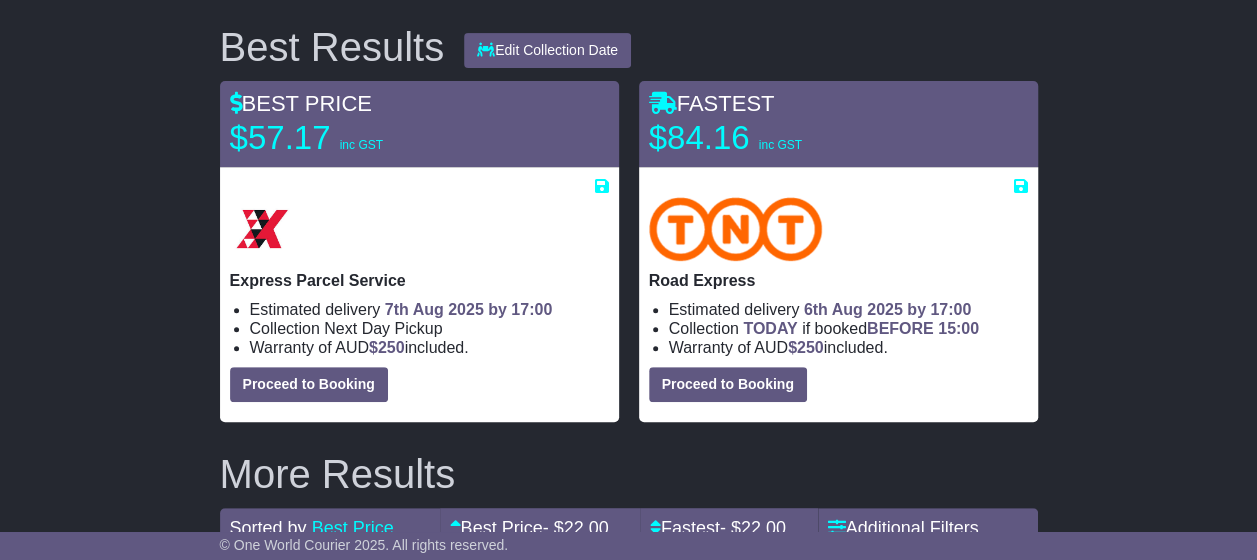 scroll, scrollTop: 309, scrollLeft: 0, axis: vertical 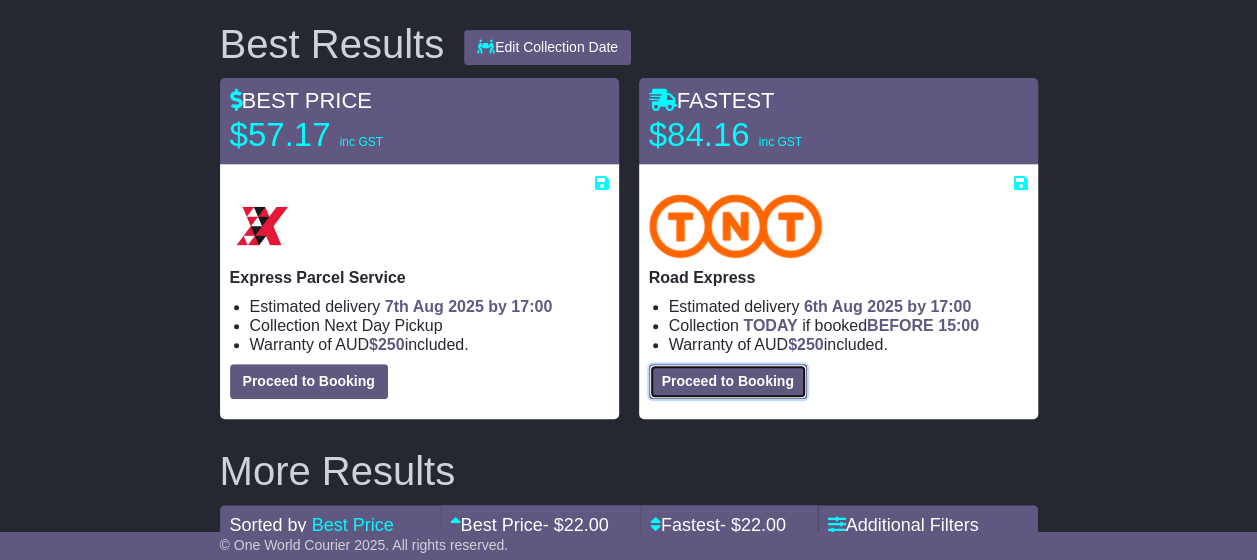 click on "Proceed to Booking" at bounding box center [728, 381] 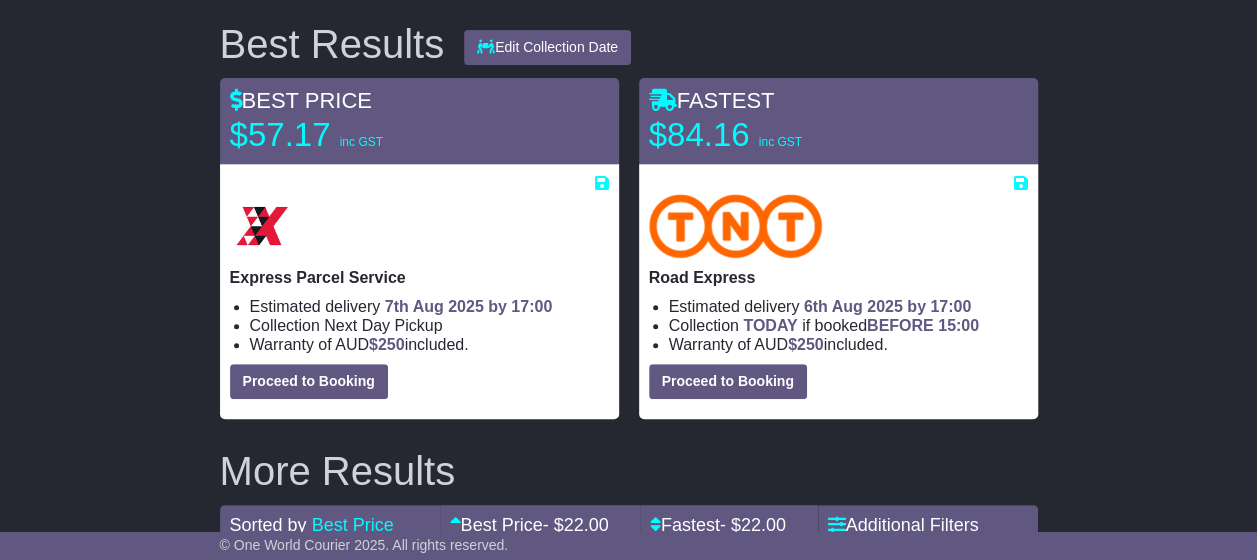select on "*****" 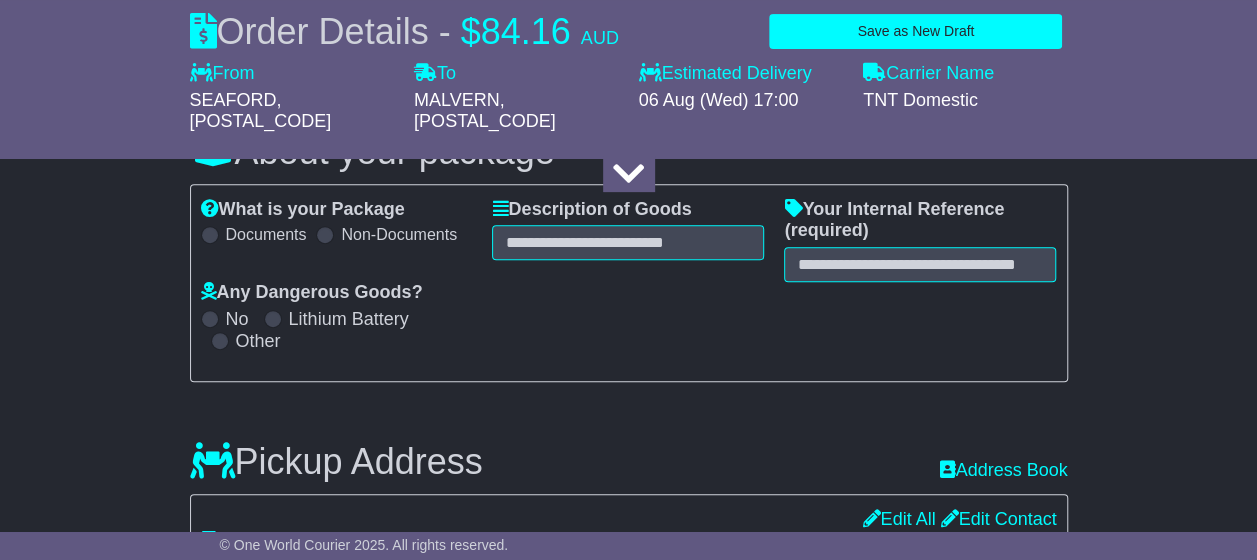 select 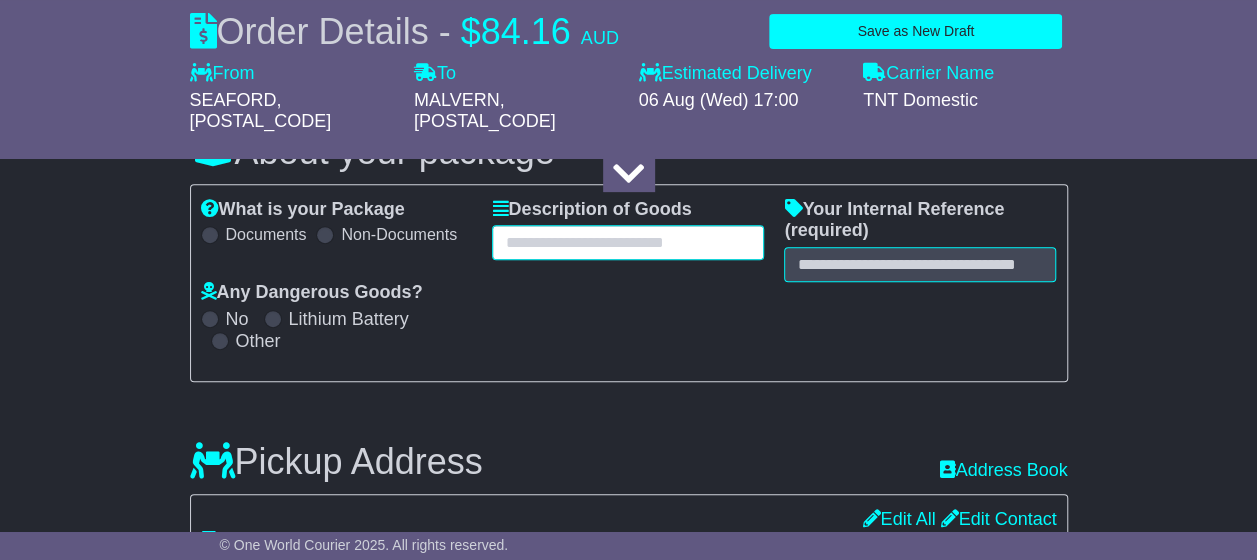 click at bounding box center (628, 242) 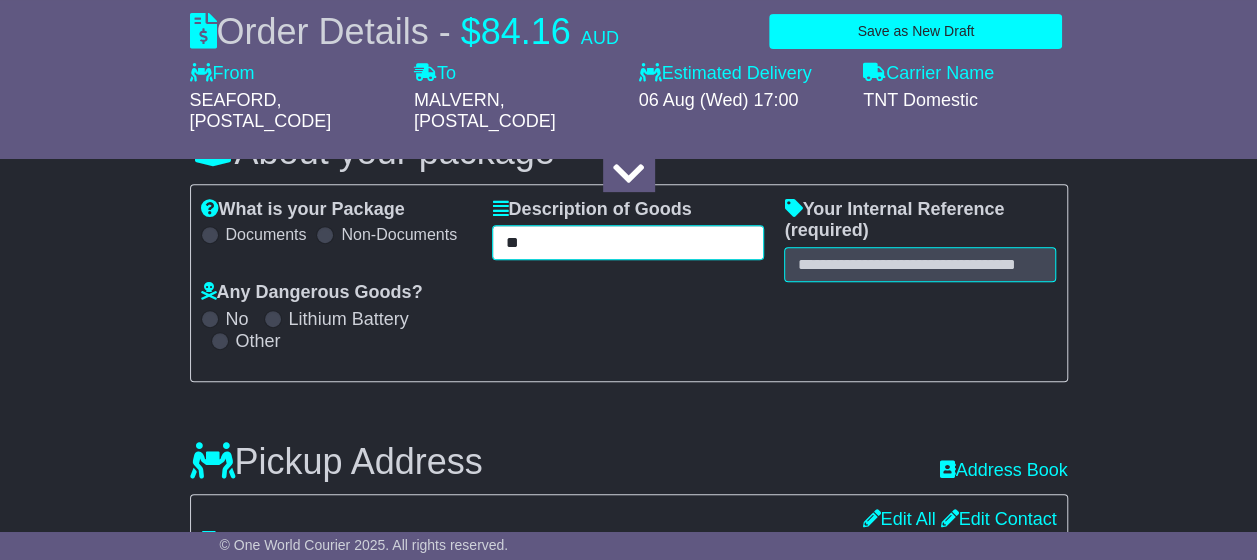 type on "*" 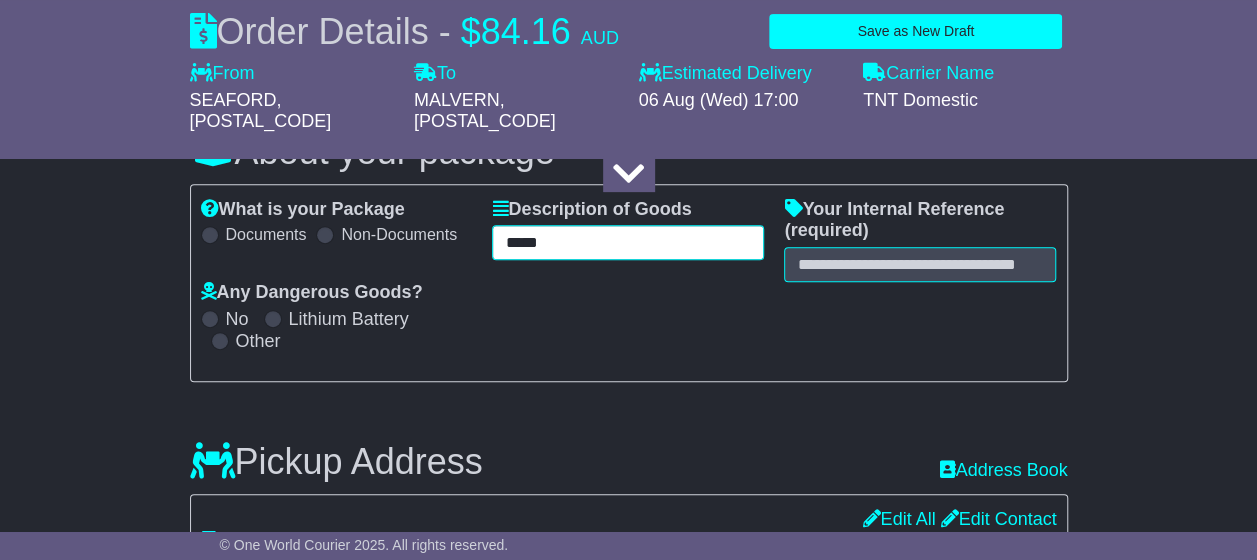 type on "*****" 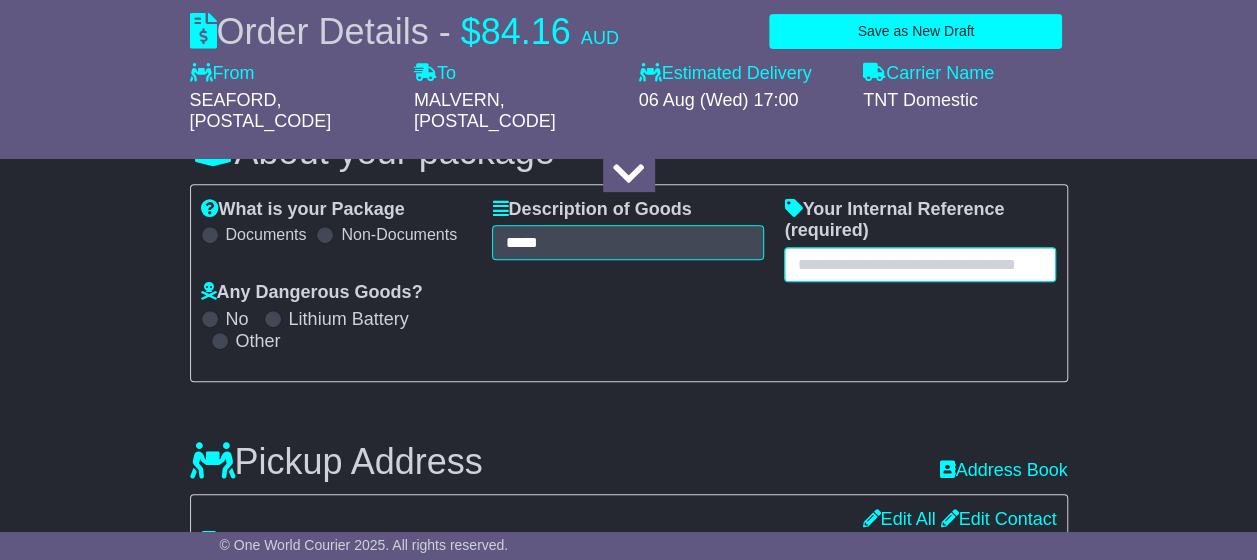 click at bounding box center [920, 264] 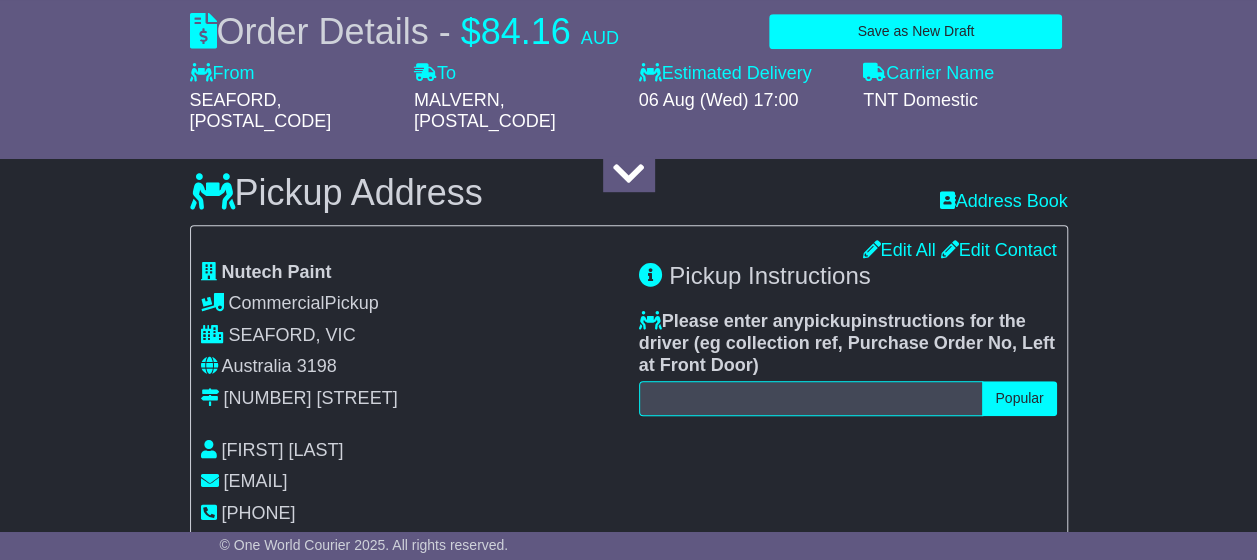 scroll, scrollTop: 609, scrollLeft: 0, axis: vertical 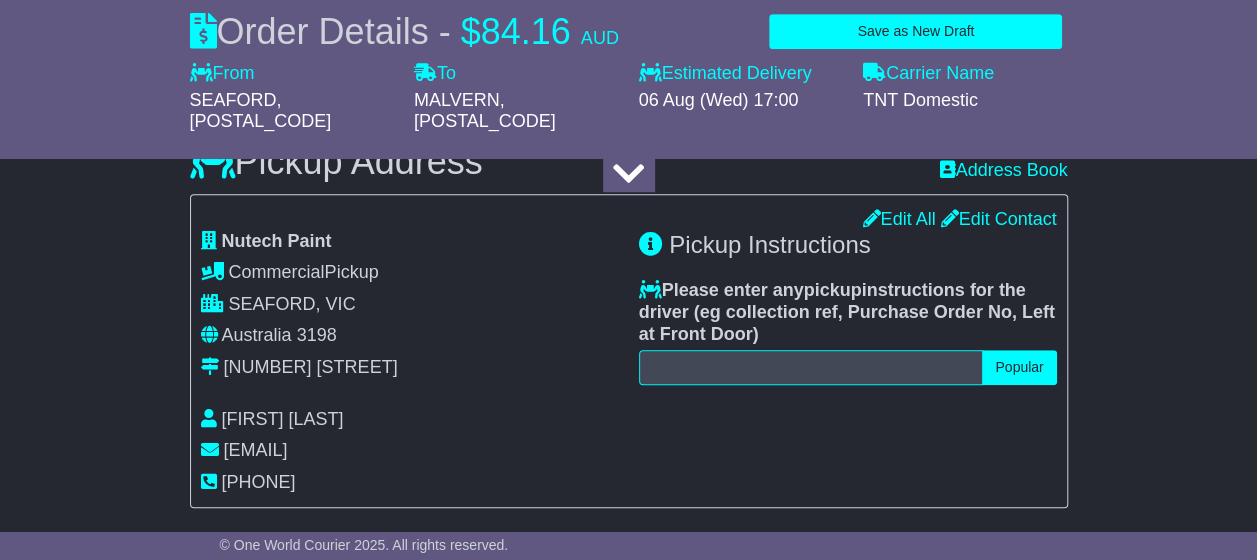 type on "******" 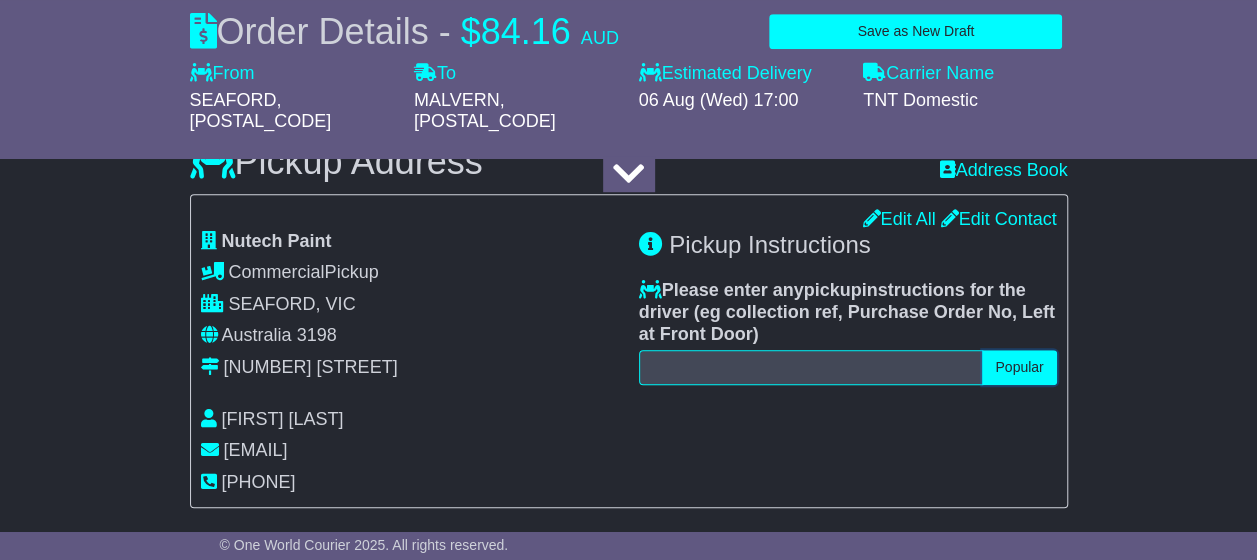 click on "Popular" at bounding box center [1019, 367] 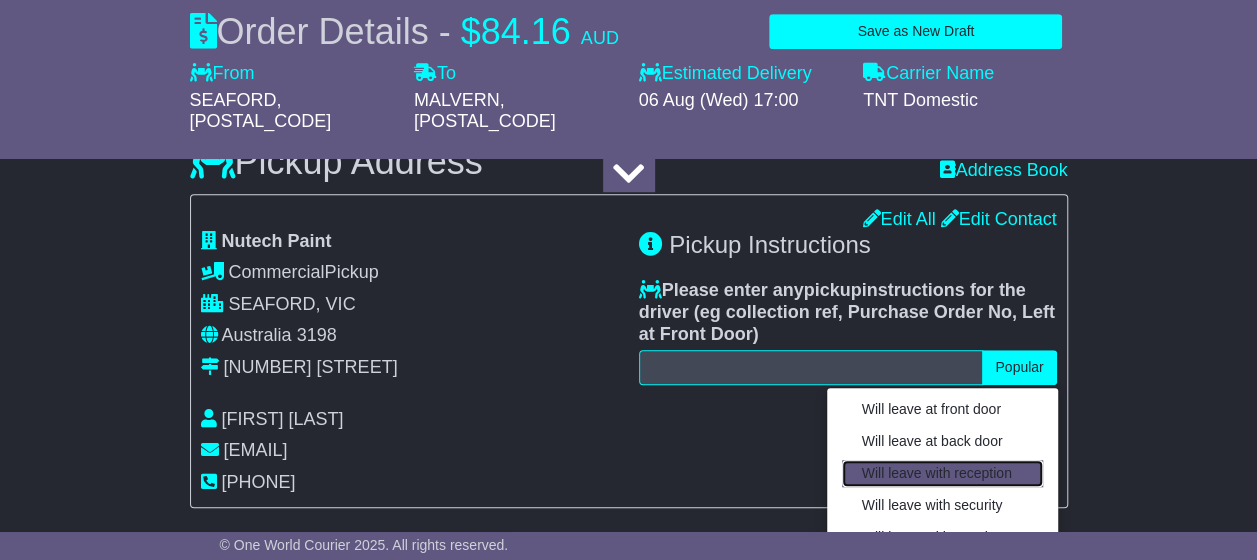 click on "Will leave with reception" at bounding box center [942, 473] 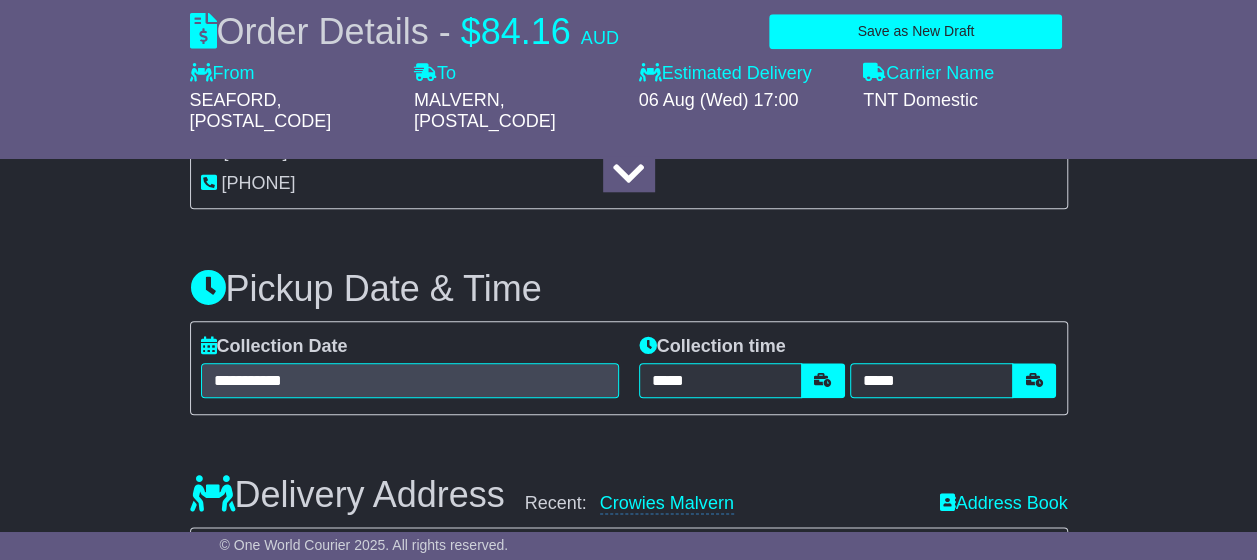 scroll, scrollTop: 909, scrollLeft: 0, axis: vertical 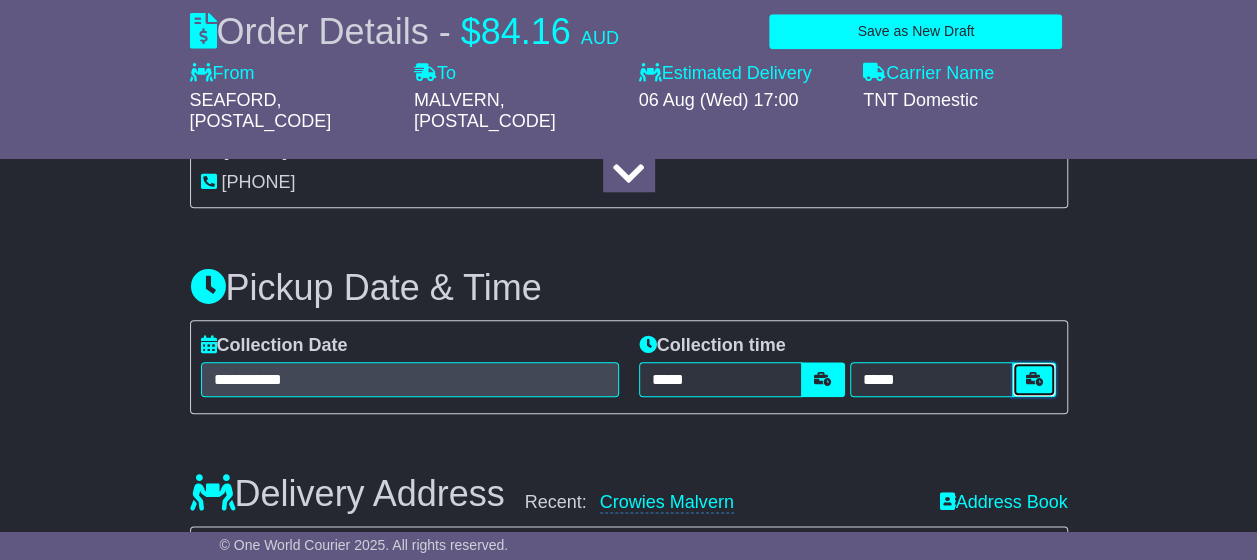 click at bounding box center (1034, 379) 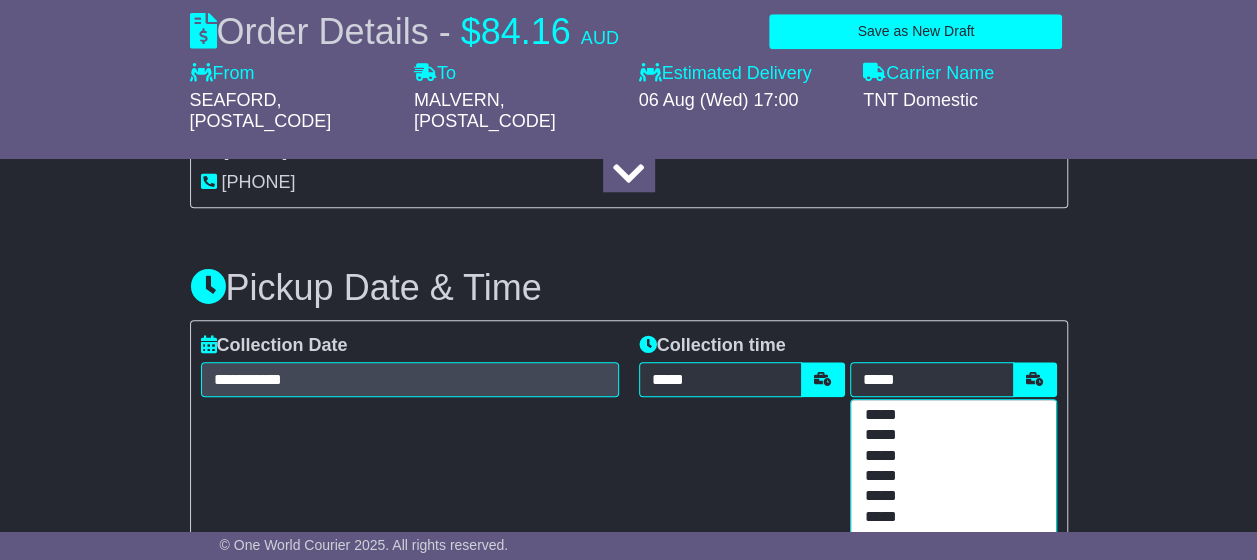 scroll, scrollTop: 100, scrollLeft: 0, axis: vertical 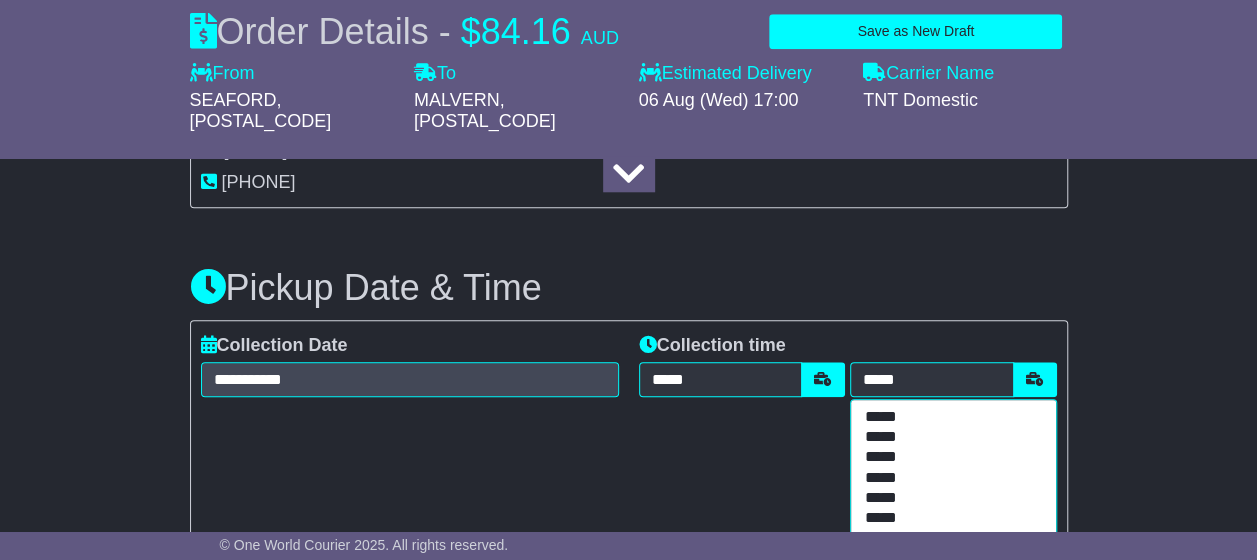 click on "*****" at bounding box center (949, 499) 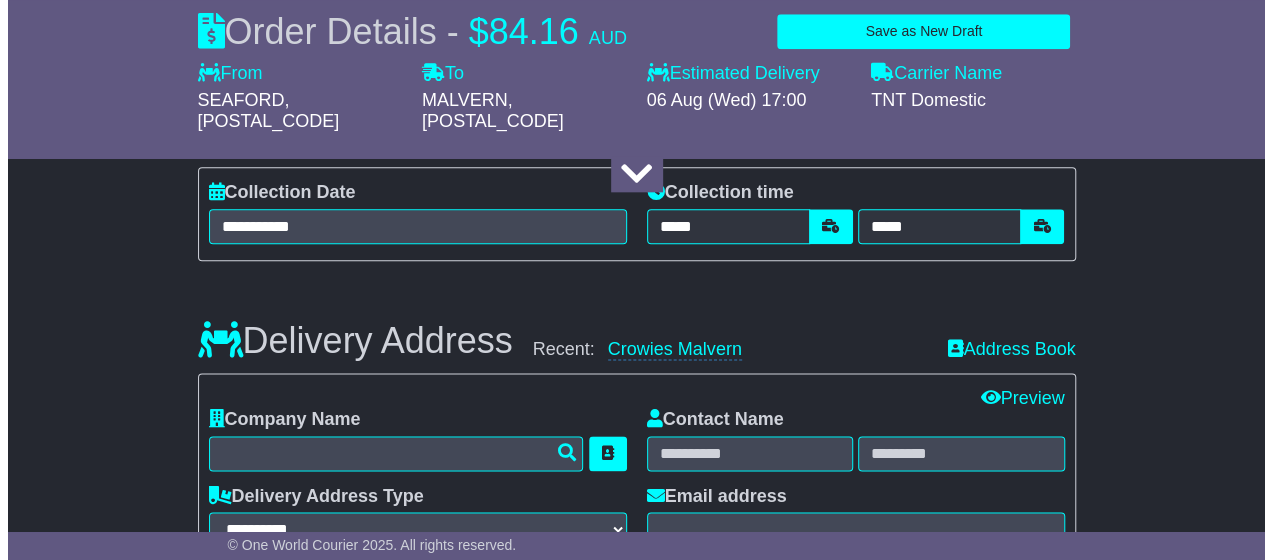 scroll, scrollTop: 1109, scrollLeft: 0, axis: vertical 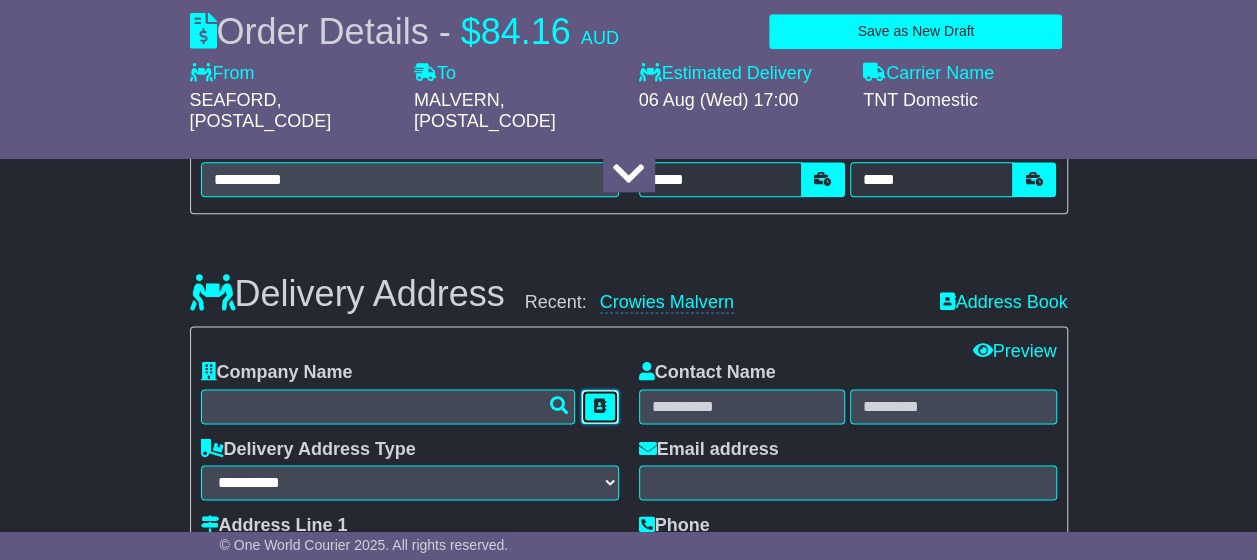 click at bounding box center [600, 406] 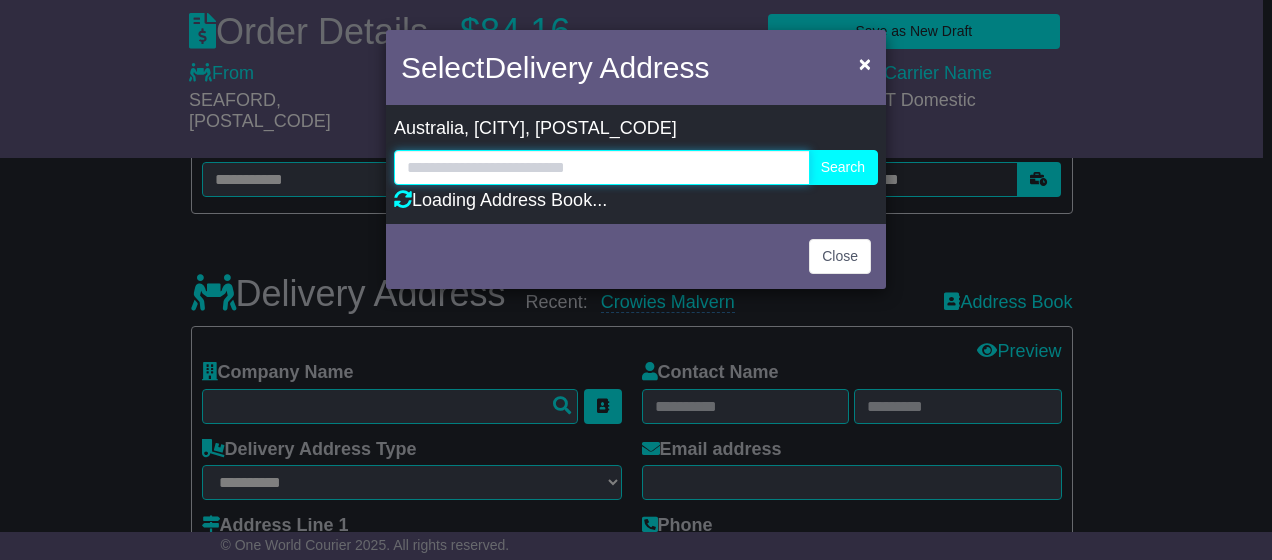 click at bounding box center (602, 167) 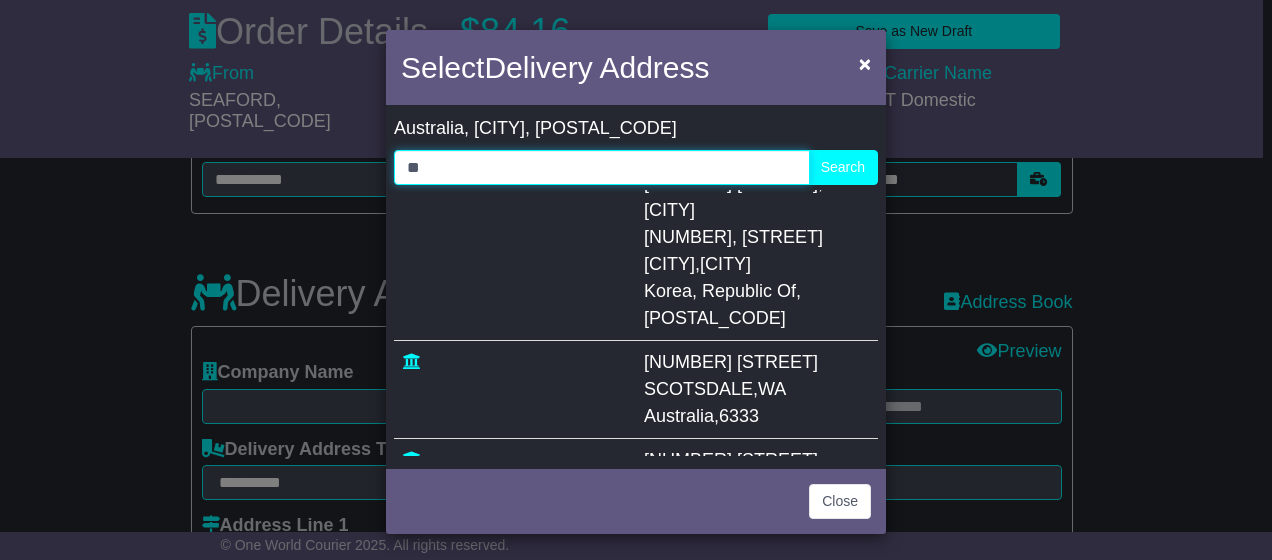 scroll, scrollTop: 82, scrollLeft: 0, axis: vertical 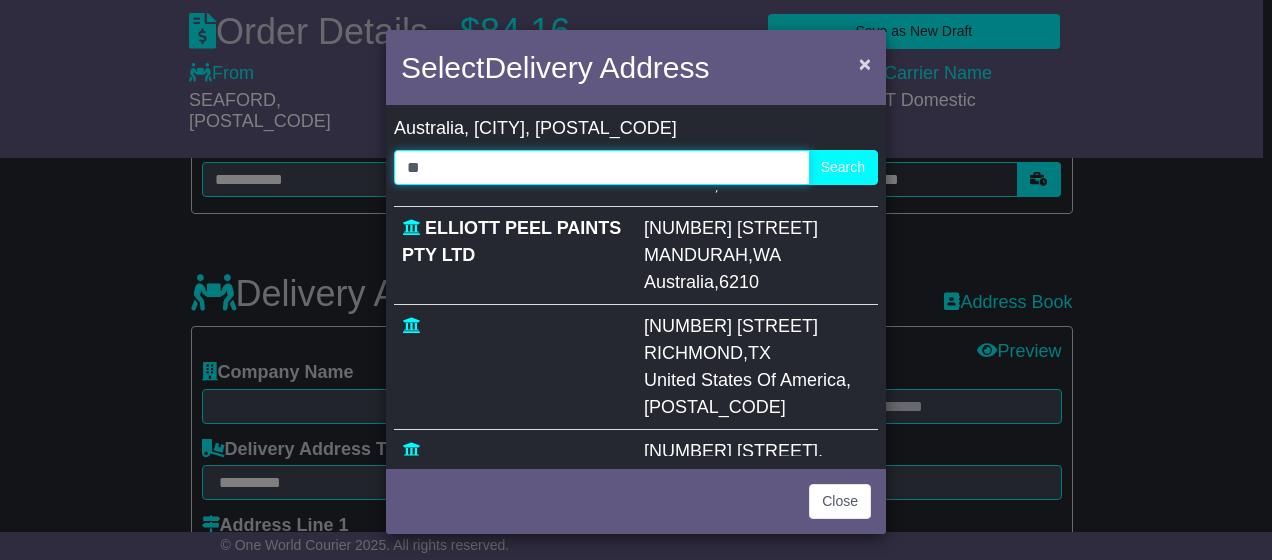 type on "**" 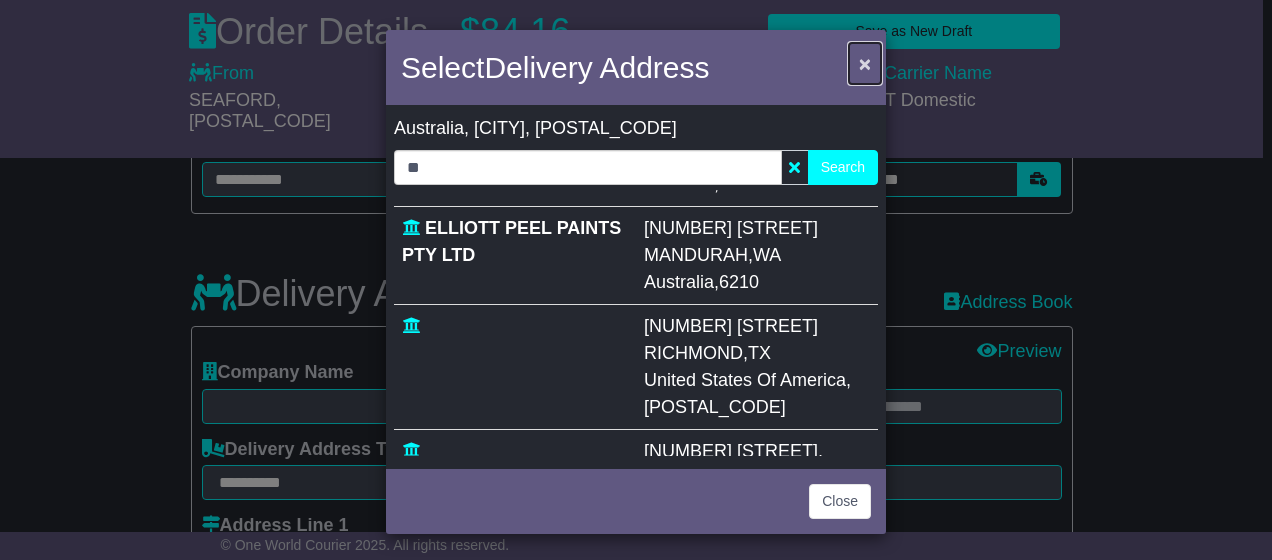 click on "×" at bounding box center (865, 63) 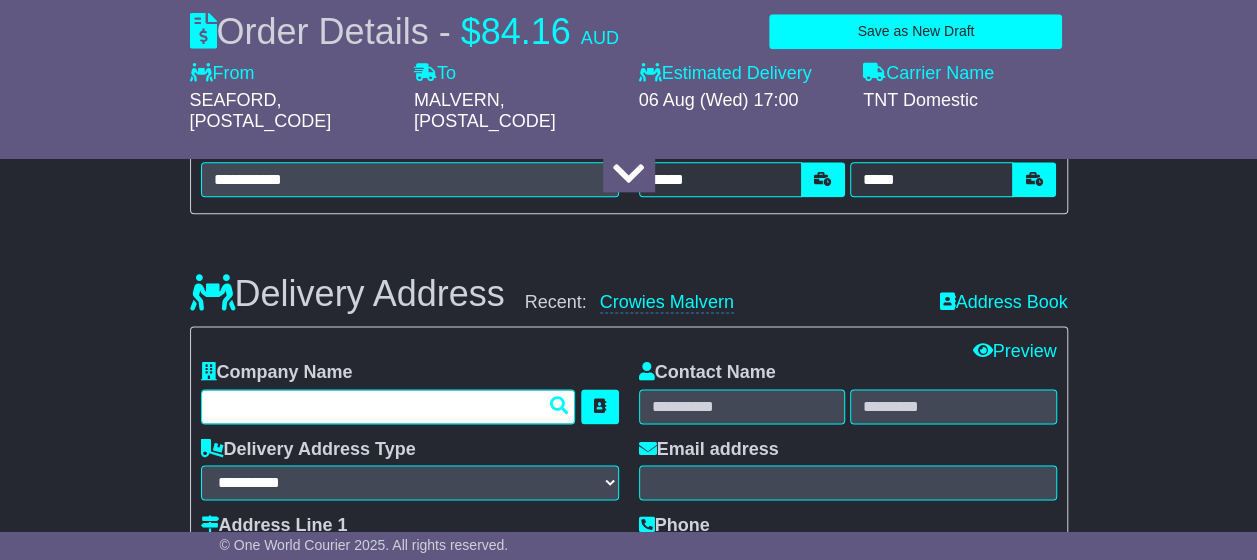 click at bounding box center [388, 406] 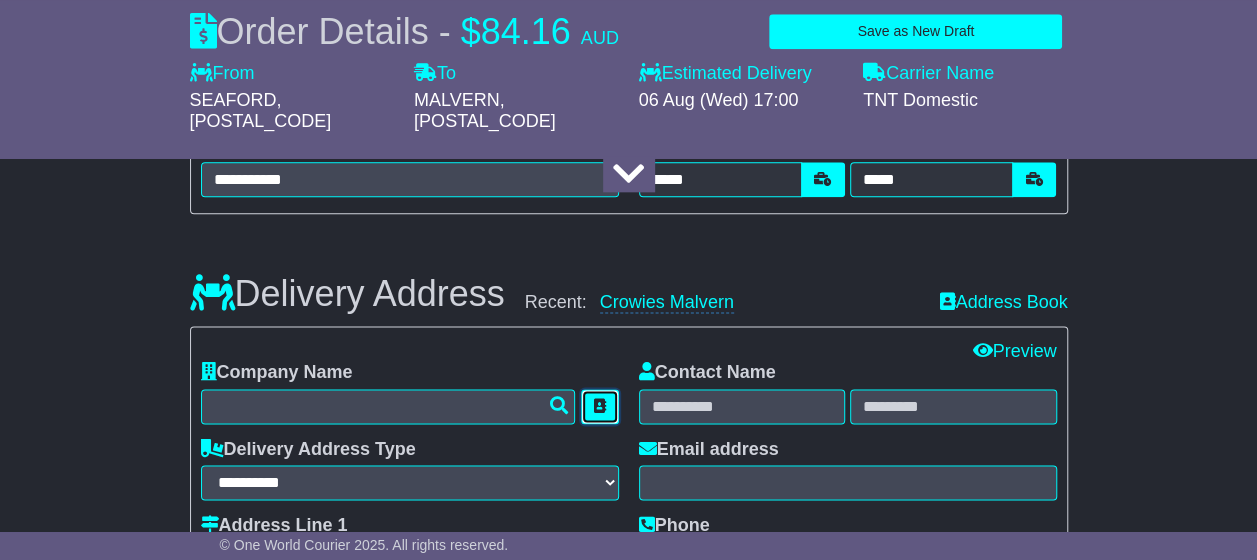 click at bounding box center (600, 406) 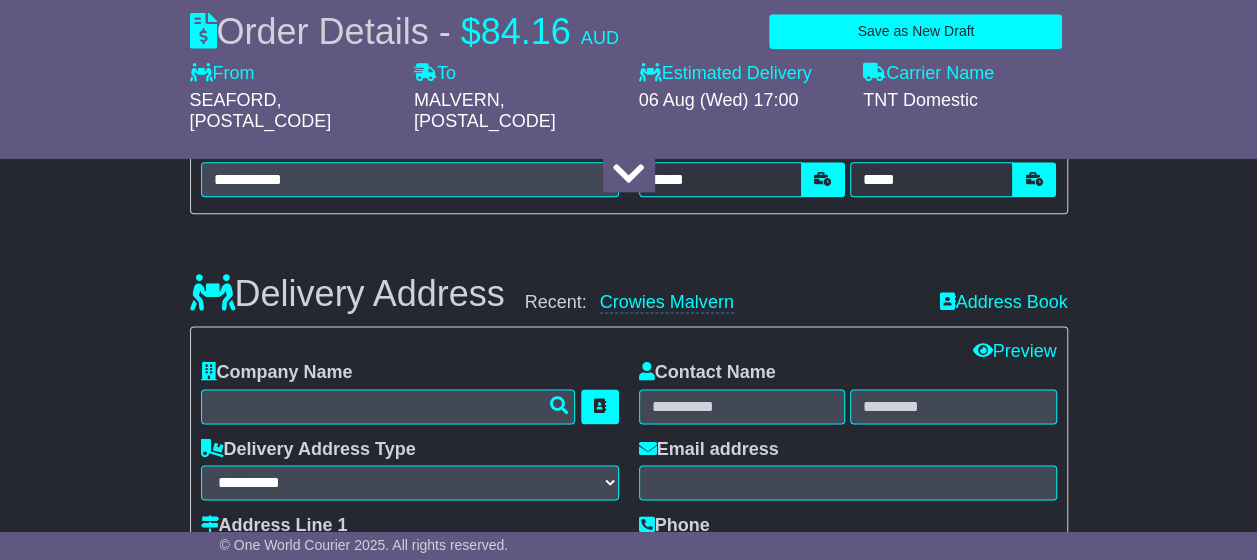 type 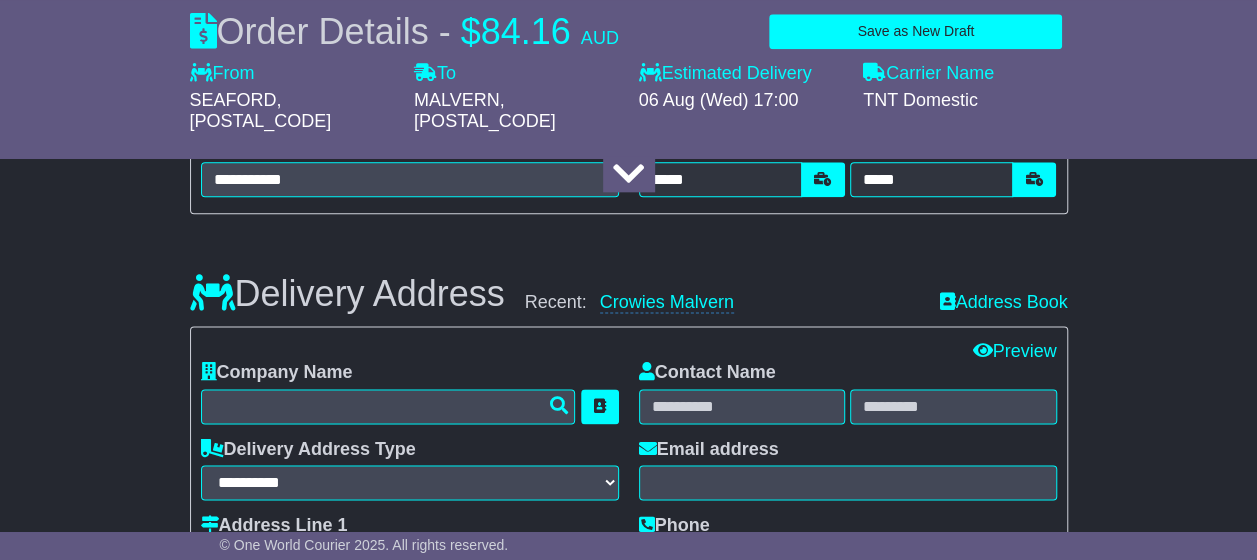 scroll, scrollTop: 0, scrollLeft: 0, axis: both 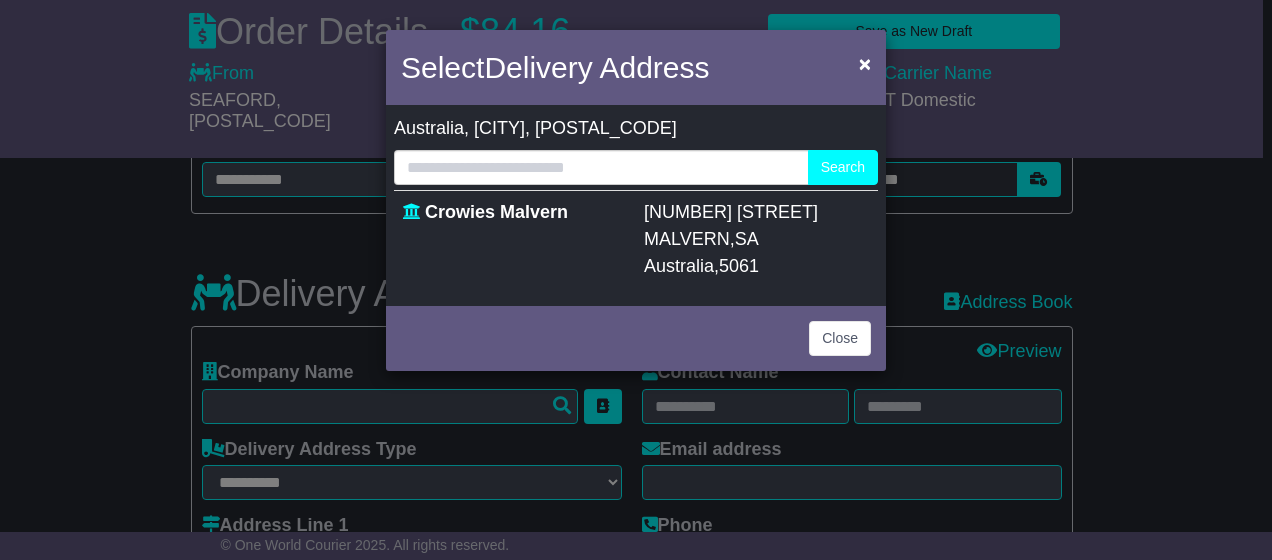 click on "Crowies Malvern" at bounding box center [496, 212] 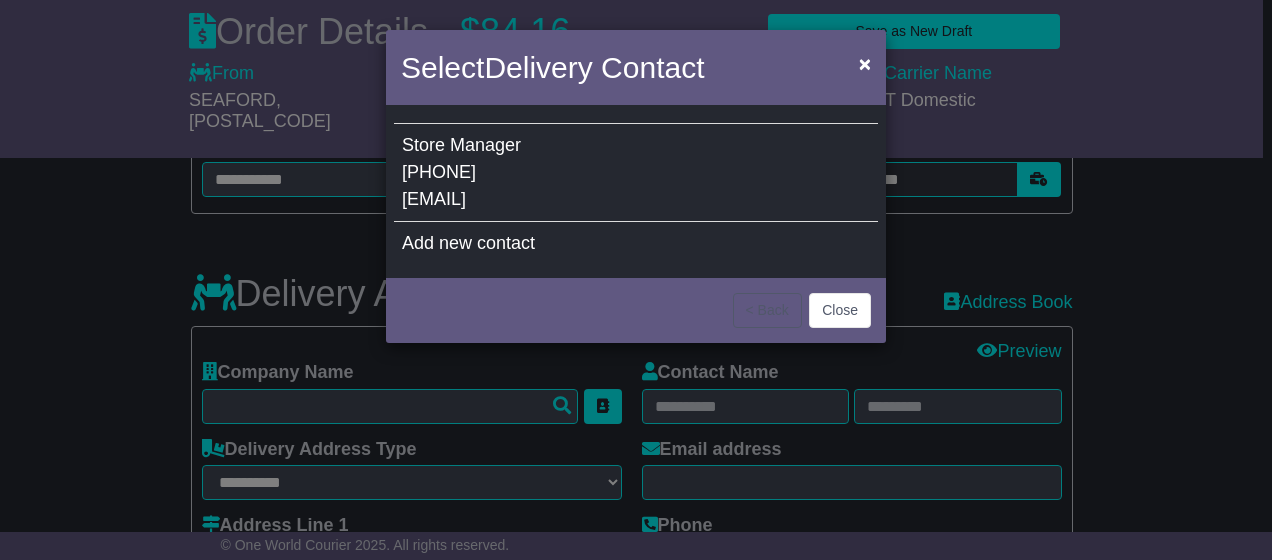 click on "Select  Delivery   Contact
×
Store   Manager
08 8373 3431
brianm@nutech.com.au
Add new contact
< Back
Close" at bounding box center (636, 186) 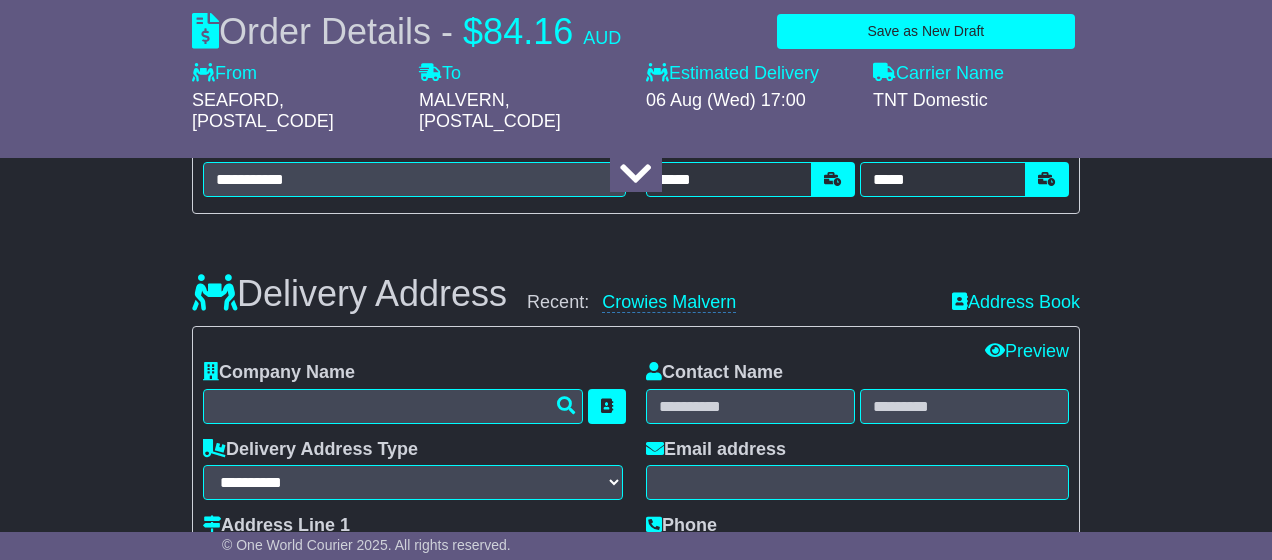type on "**********" 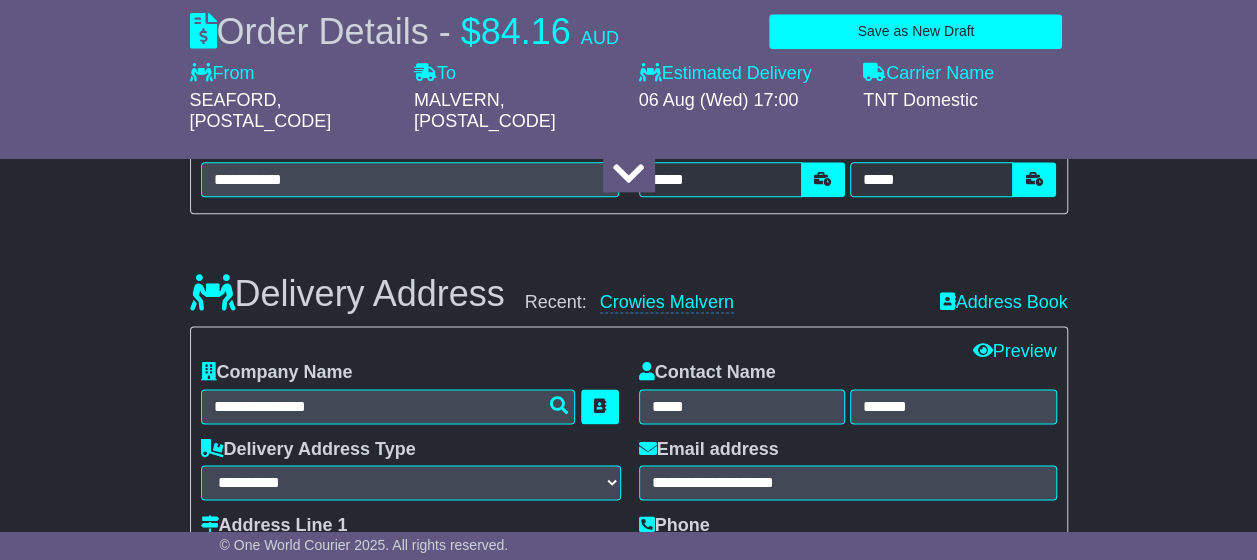 click at bounding box center (629, 174) 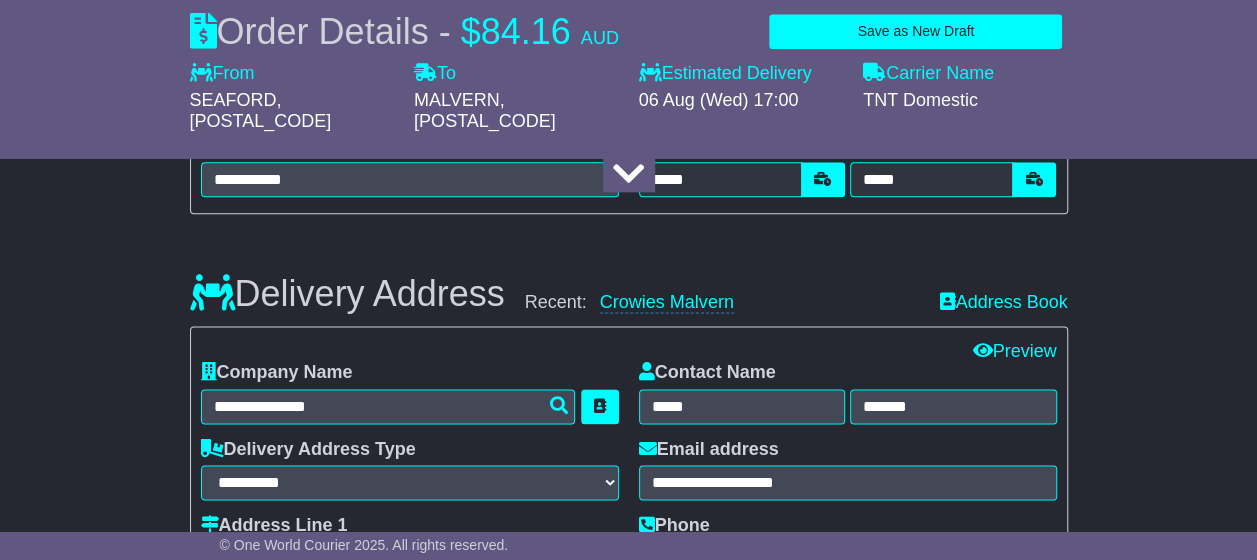 click on "**********" at bounding box center [410, 393] 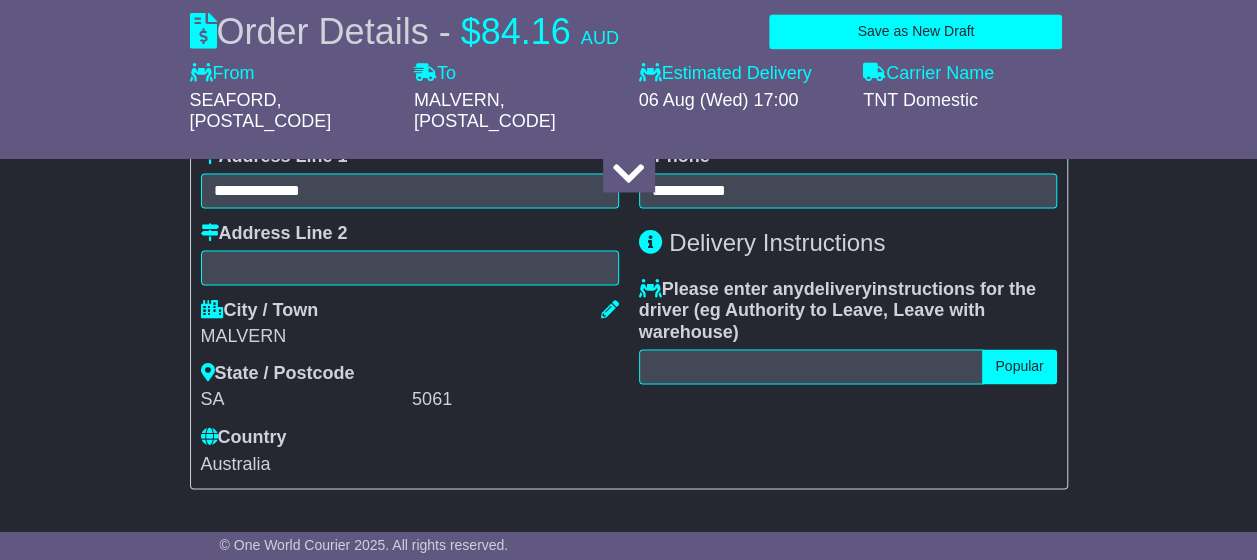 scroll, scrollTop: 1509, scrollLeft: 0, axis: vertical 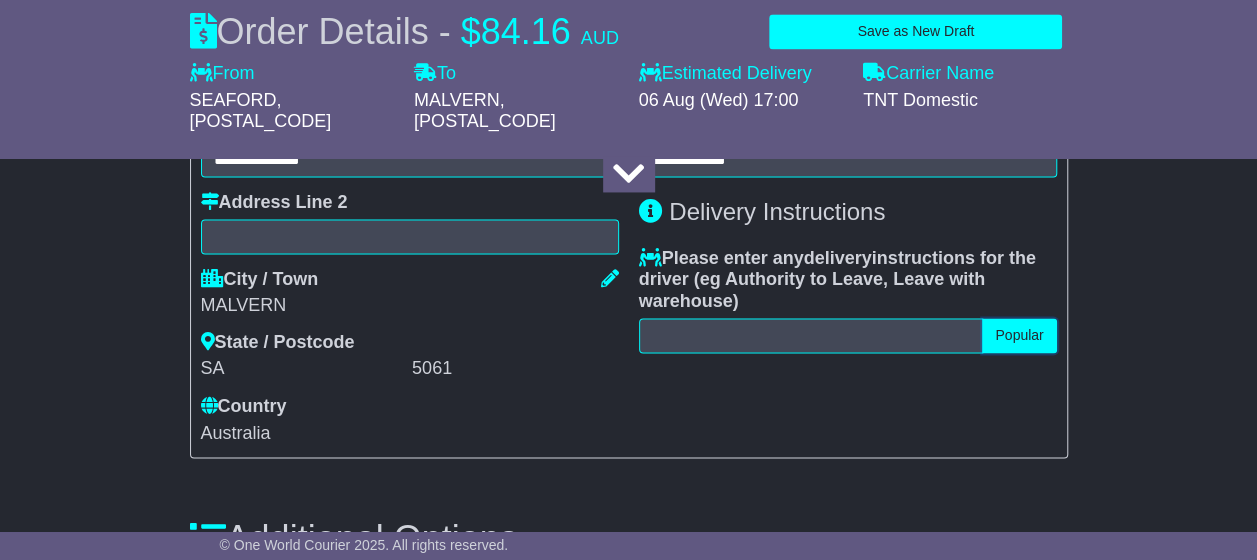 click on "Popular" at bounding box center (1019, 335) 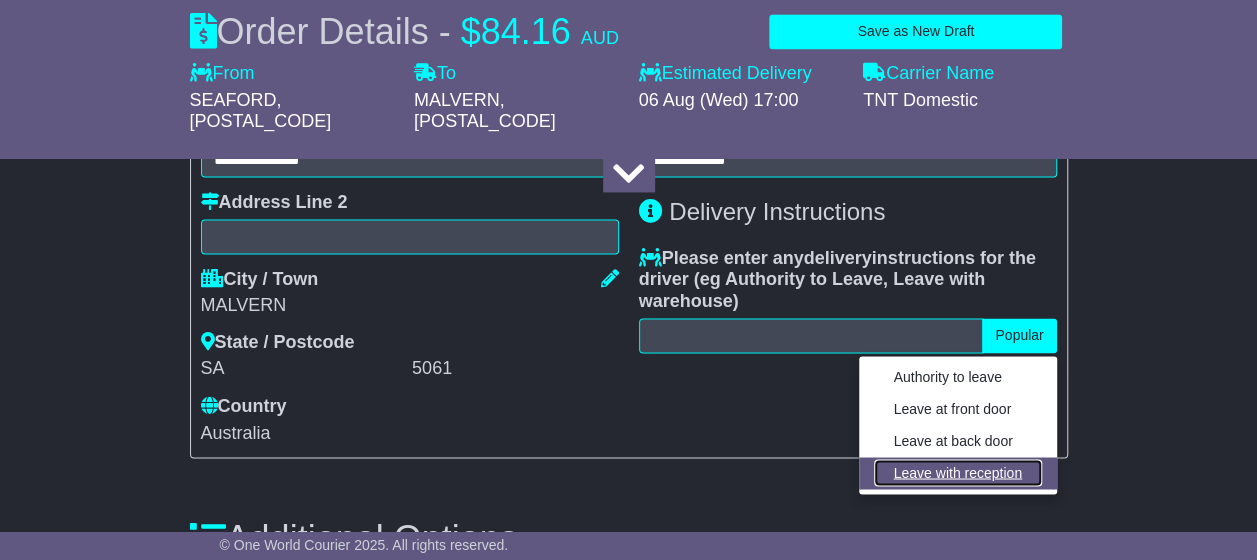 click on "Leave with reception" at bounding box center [958, 472] 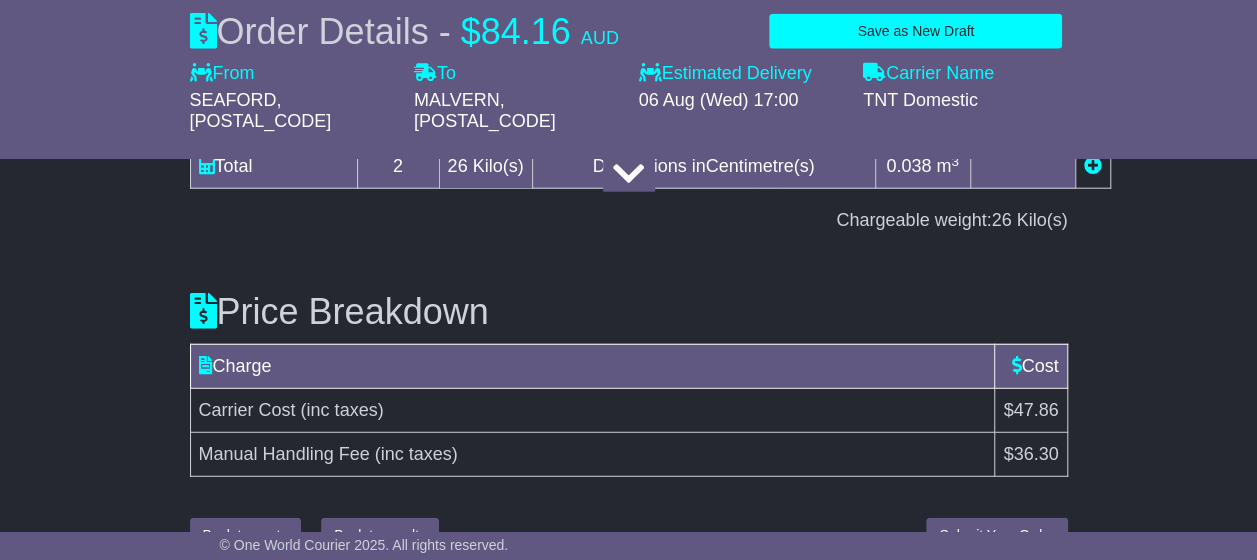 scroll, scrollTop: 2450, scrollLeft: 0, axis: vertical 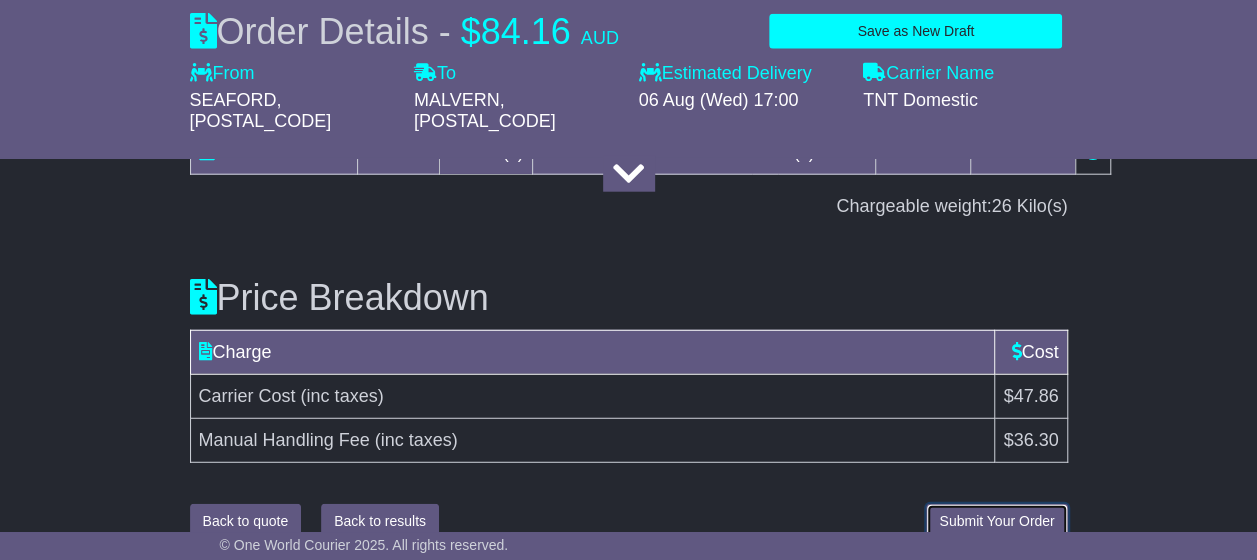 click on "Submit Your Order" at bounding box center (996, 521) 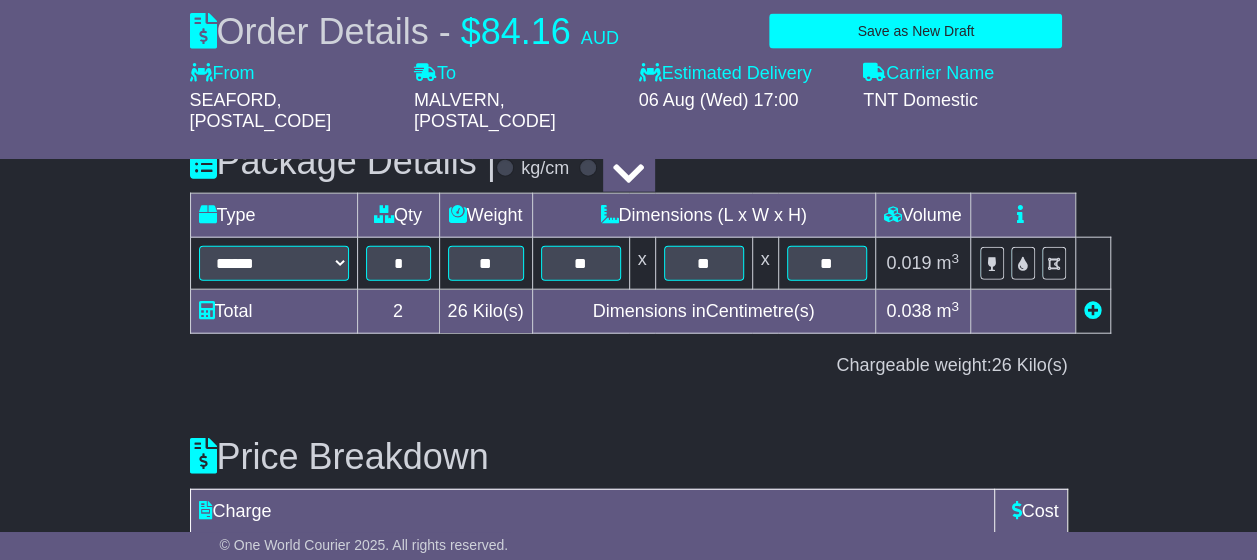 scroll, scrollTop: 2450, scrollLeft: 0, axis: vertical 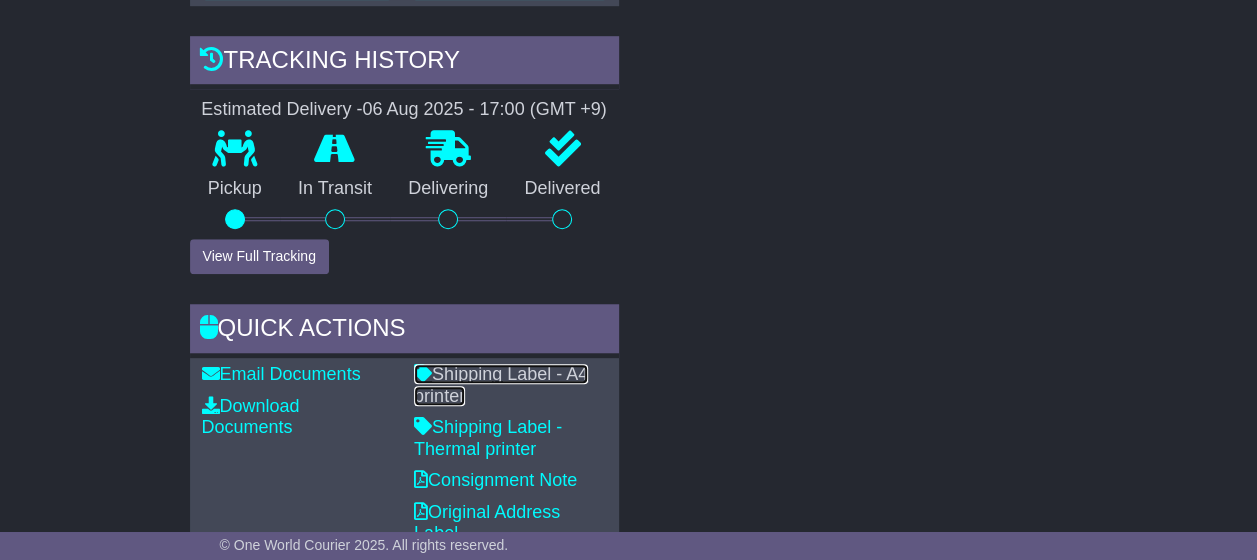 click on "Shipping Label - A4 printer" at bounding box center [501, 385] 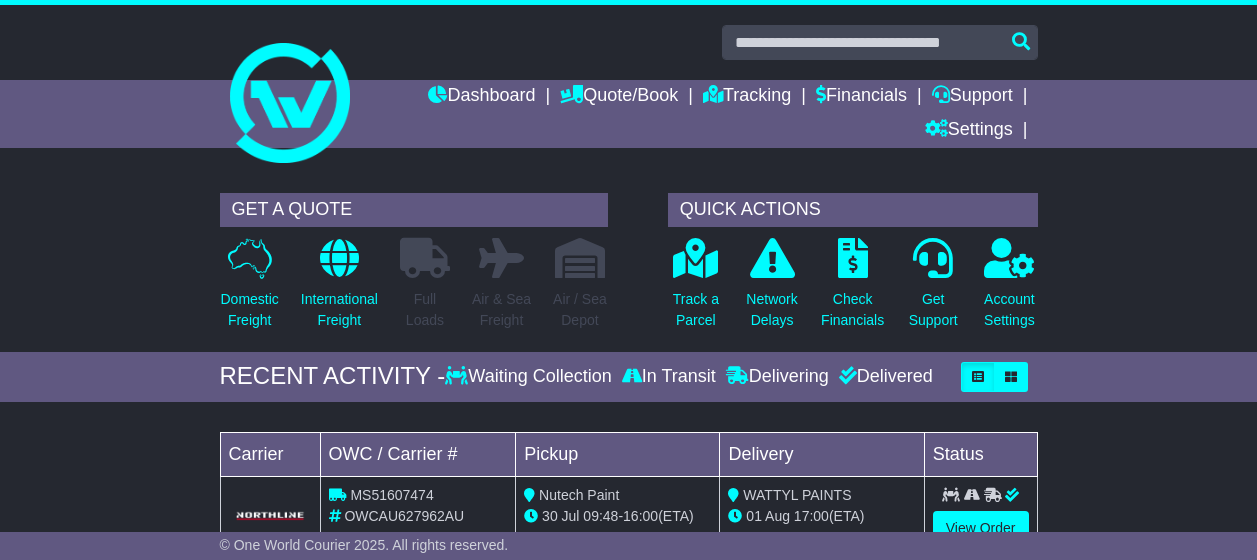 scroll, scrollTop: 0, scrollLeft: 0, axis: both 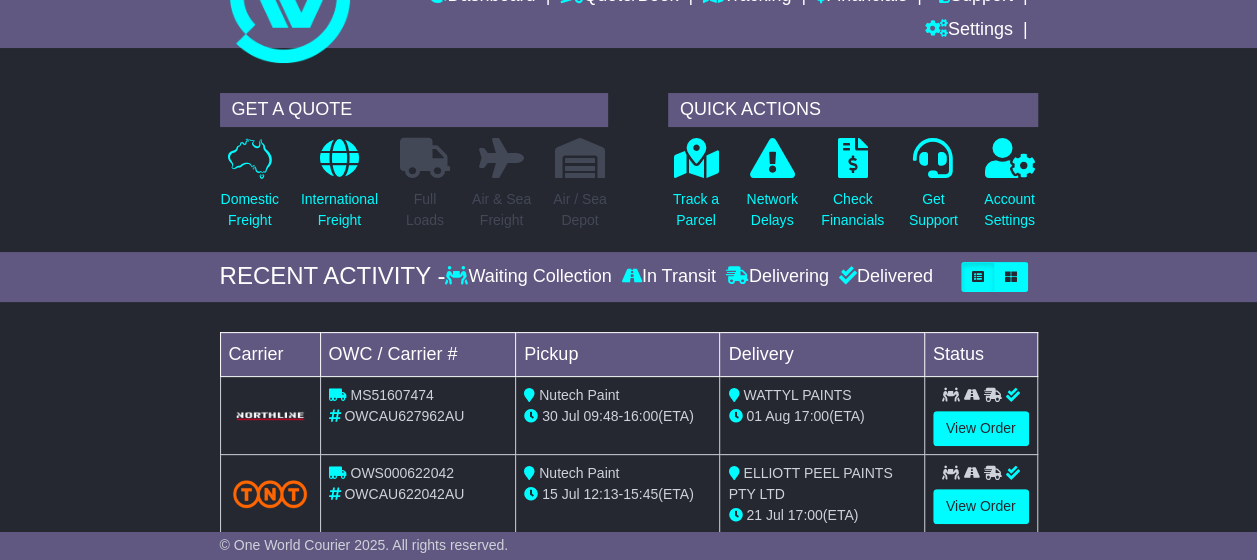click on "Waiting Collection" at bounding box center [530, 277] 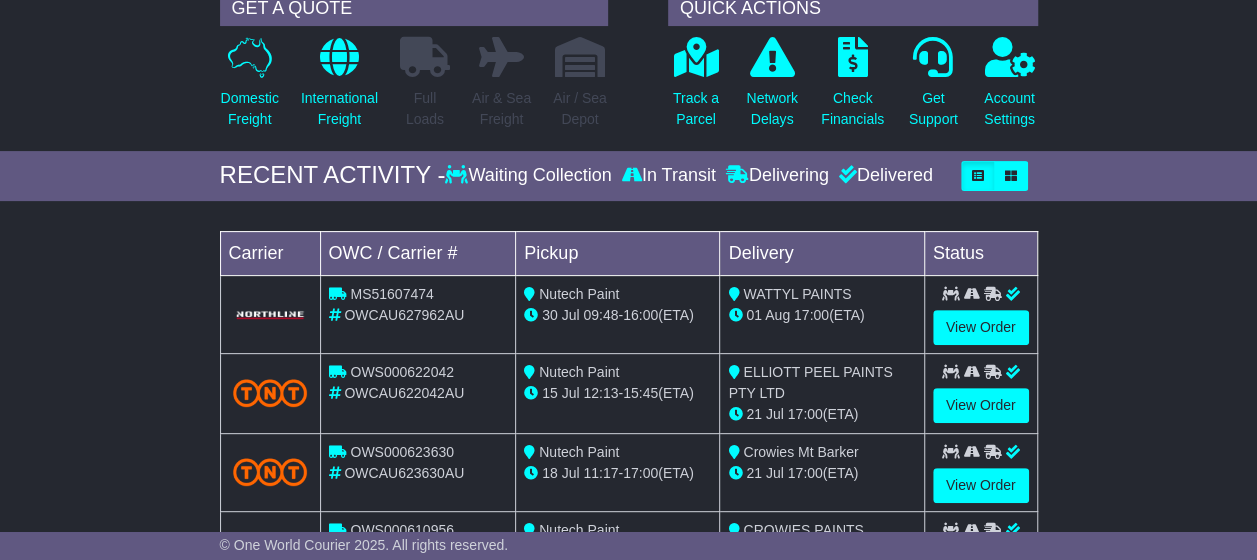scroll, scrollTop: 200, scrollLeft: 0, axis: vertical 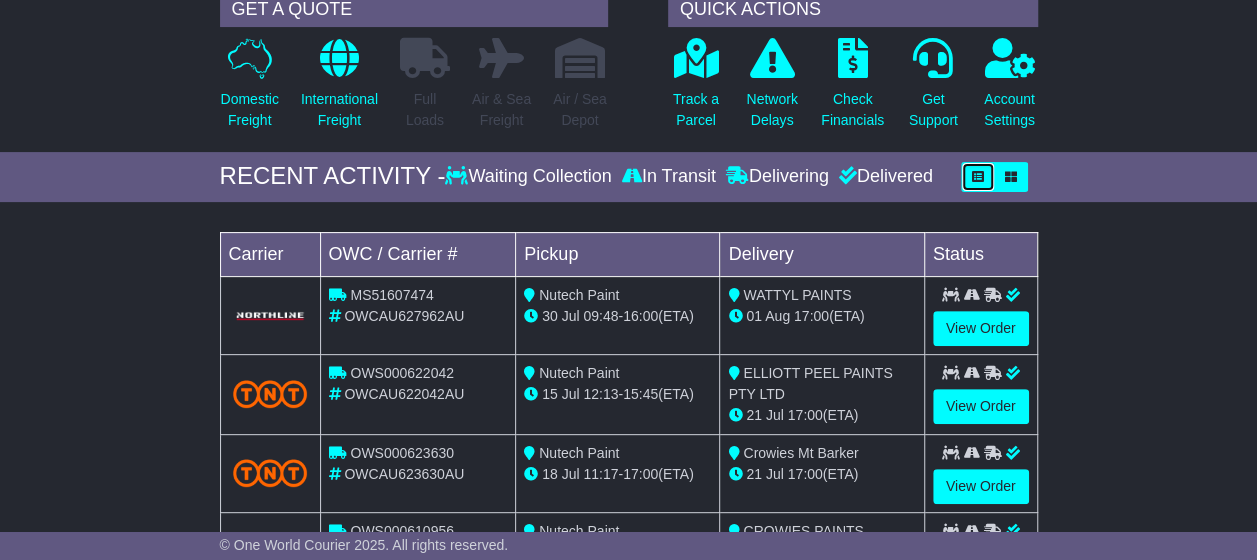 click at bounding box center (978, 177) 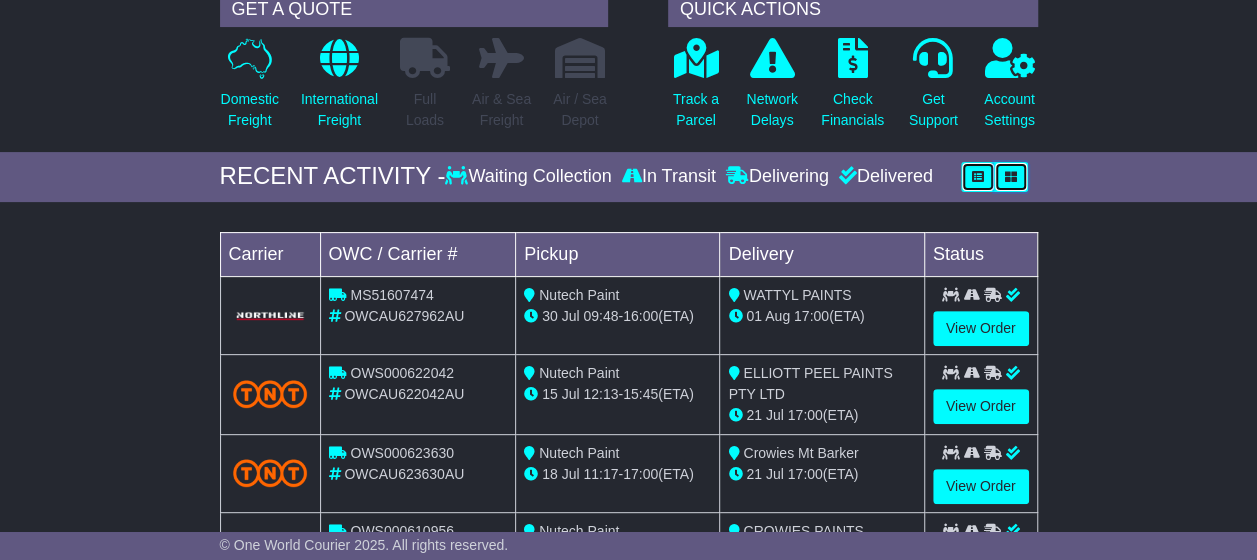 click at bounding box center (1011, 177) 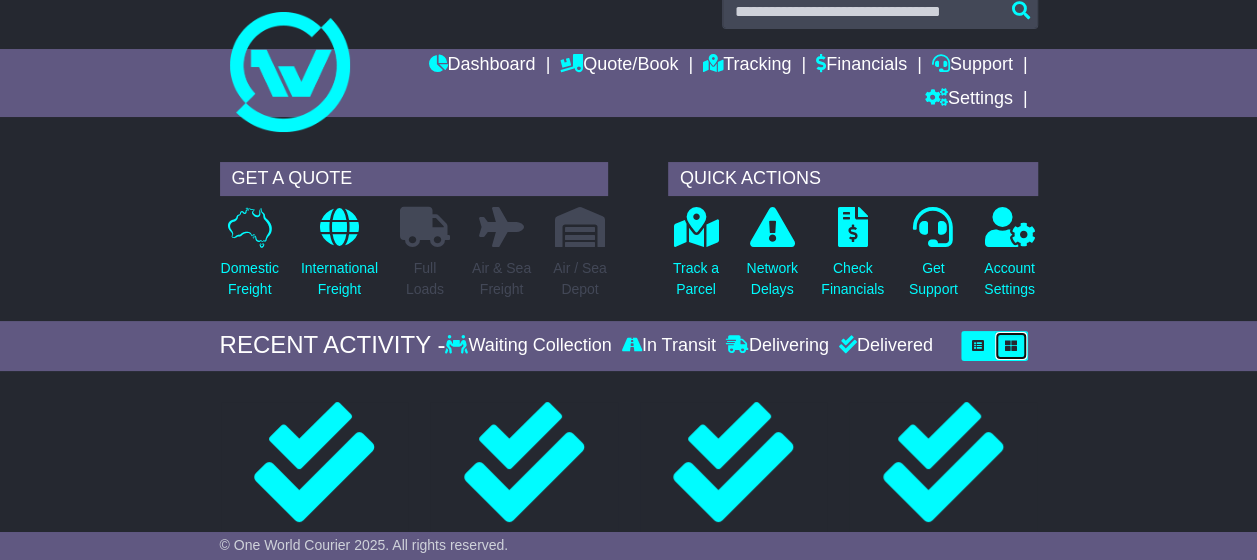 scroll, scrollTop: 0, scrollLeft: 0, axis: both 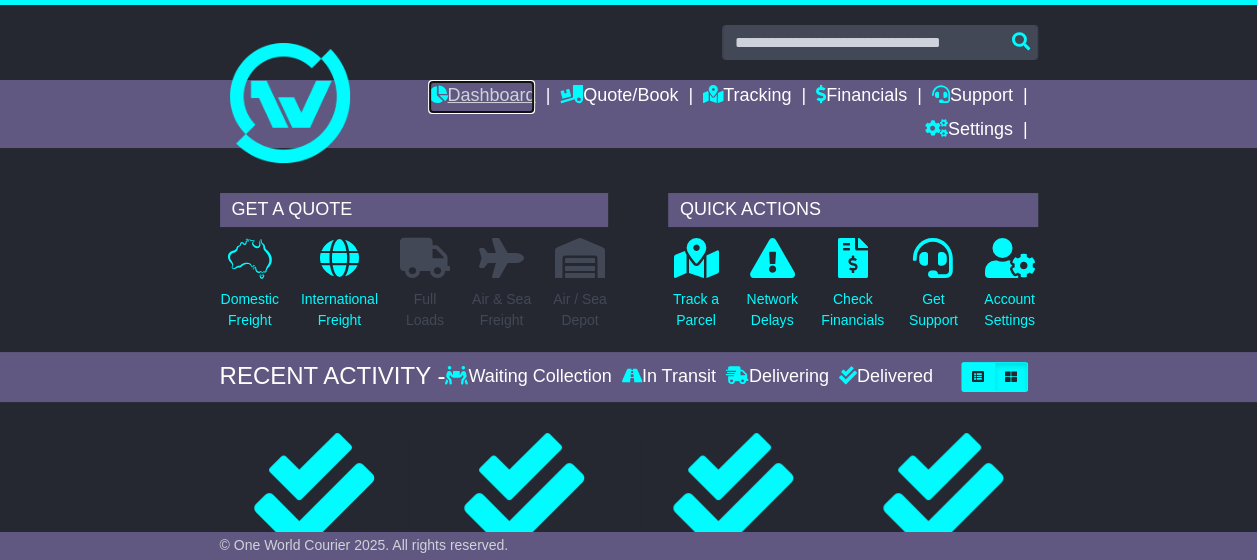 click on "Dashboard" at bounding box center [481, 97] 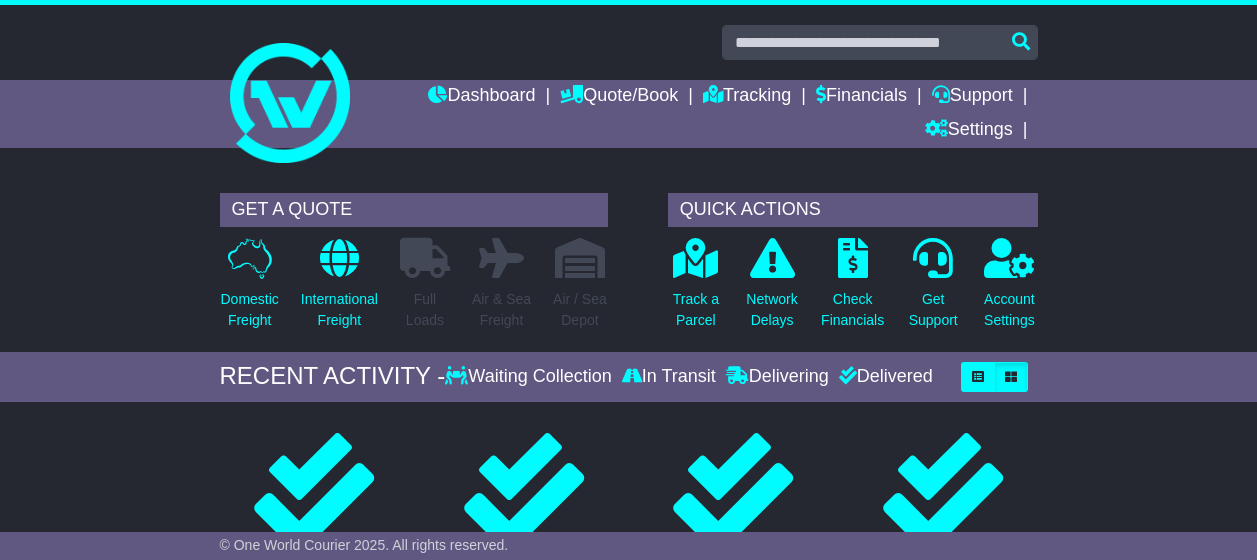 scroll, scrollTop: 0, scrollLeft: 0, axis: both 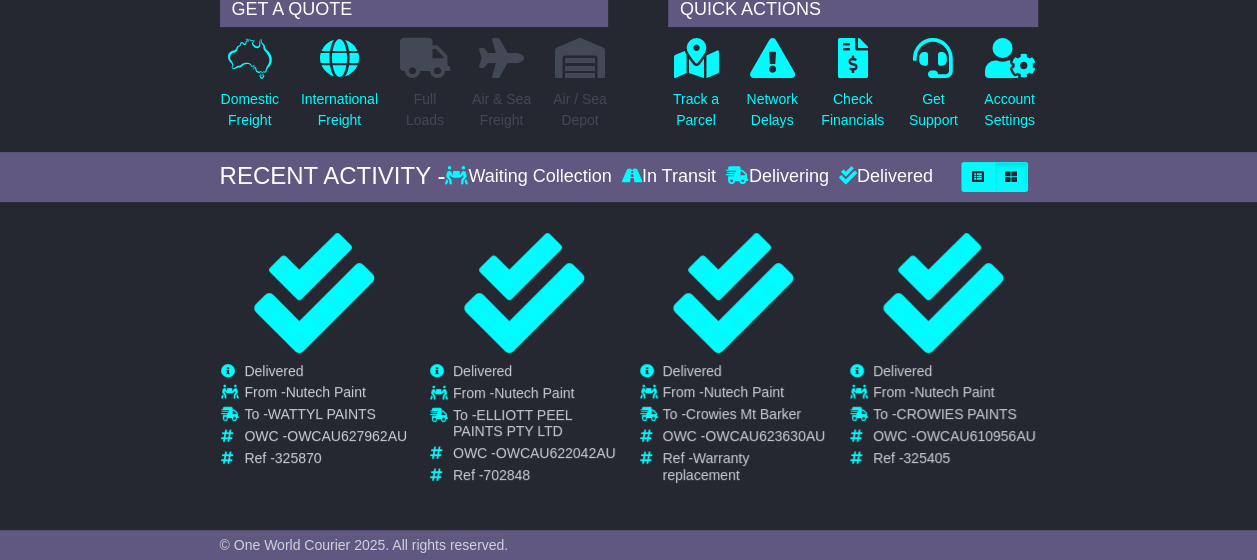 click on "Waiting Collection" at bounding box center [530, 177] 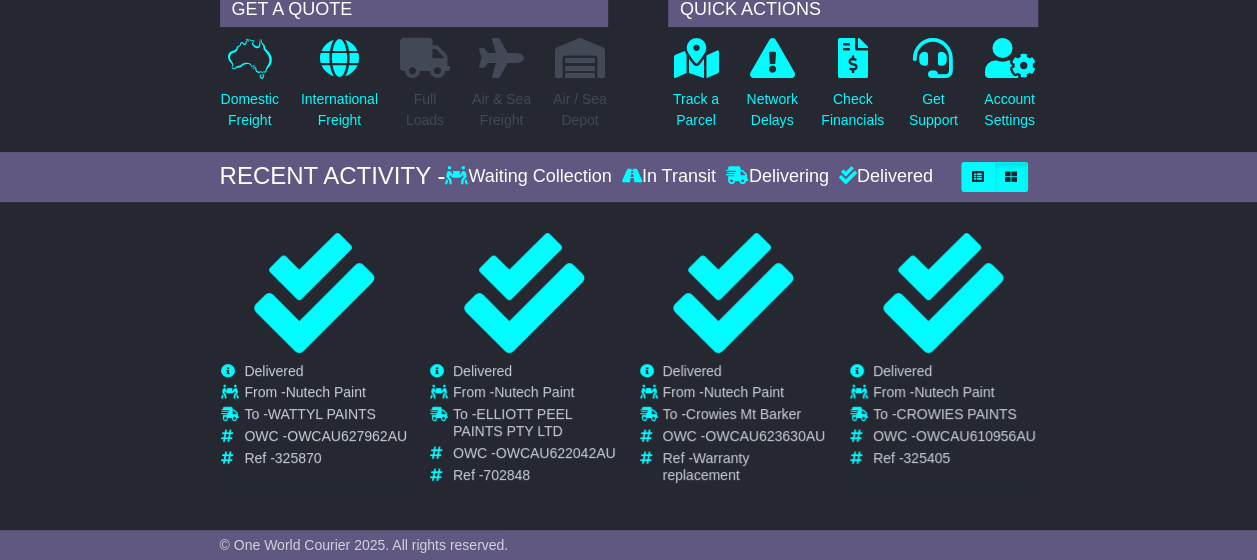 click at bounding box center (456, 175) 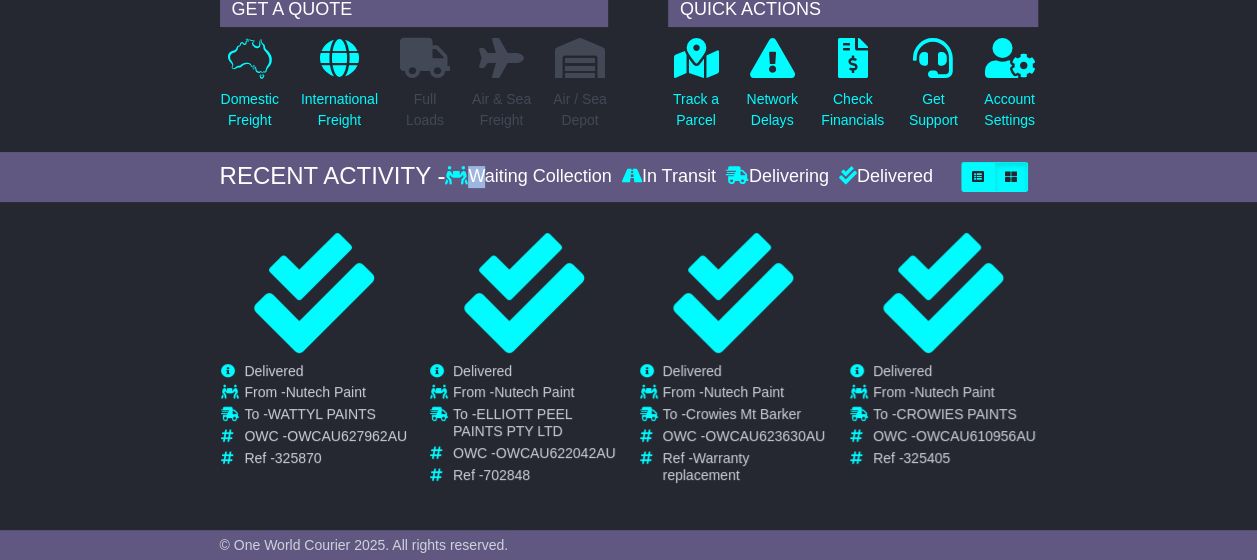 click at bounding box center [456, 175] 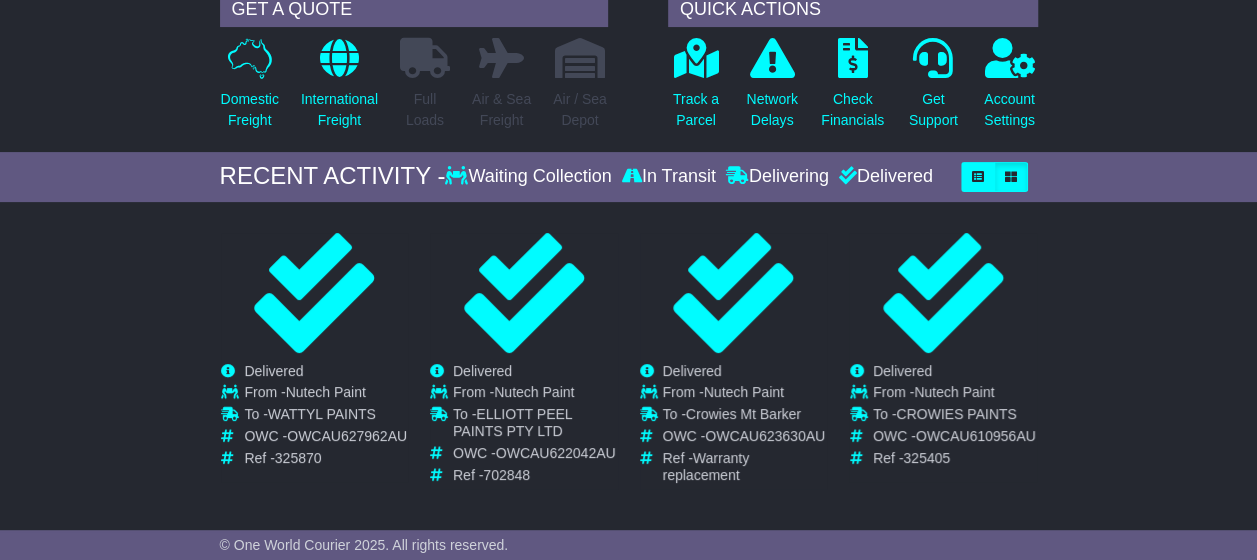click on "Waiting Collection" at bounding box center (530, 177) 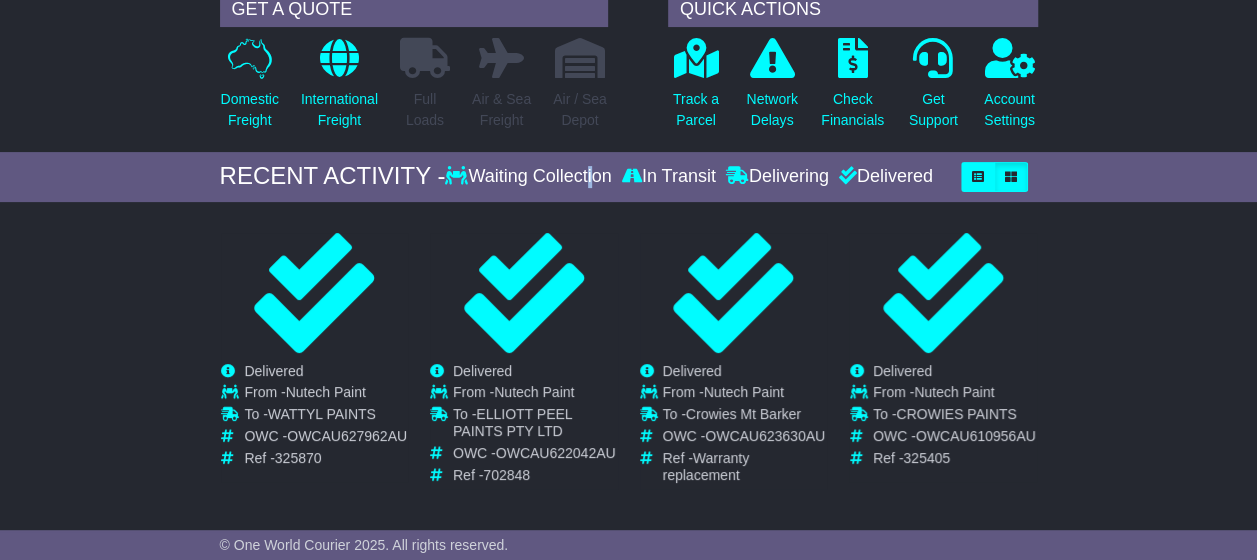 click on "Waiting Collection" at bounding box center [530, 177] 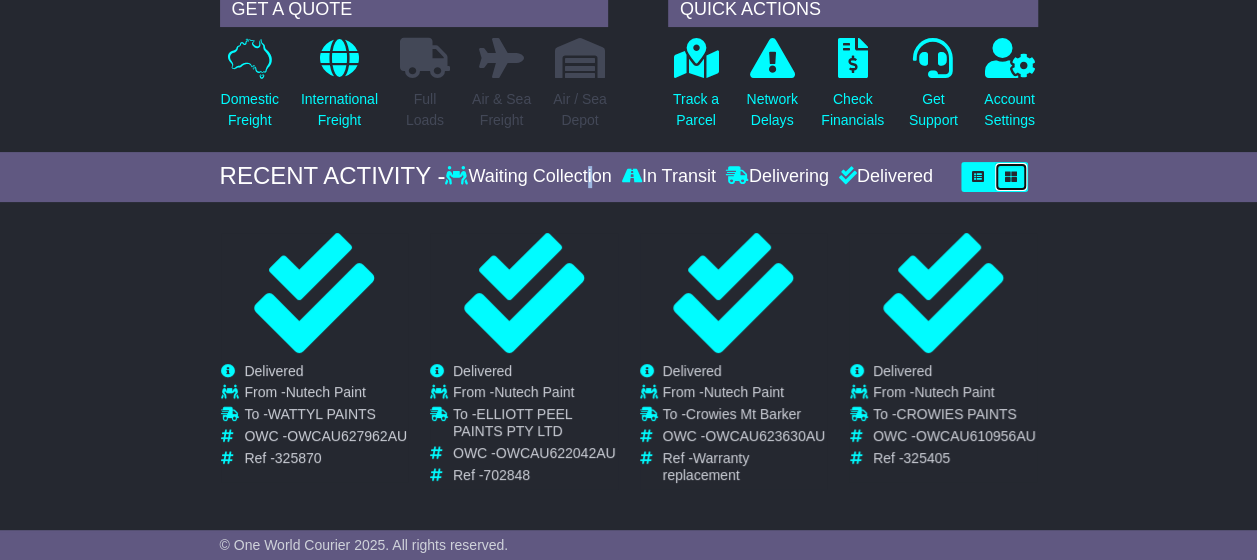click at bounding box center (1011, 177) 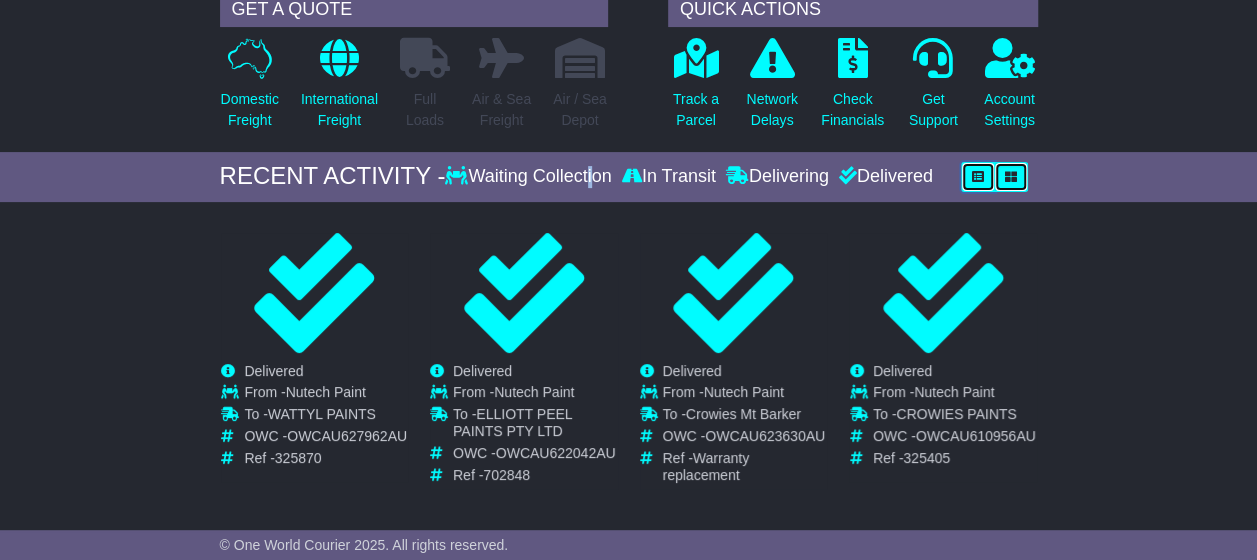 click at bounding box center [978, 177] 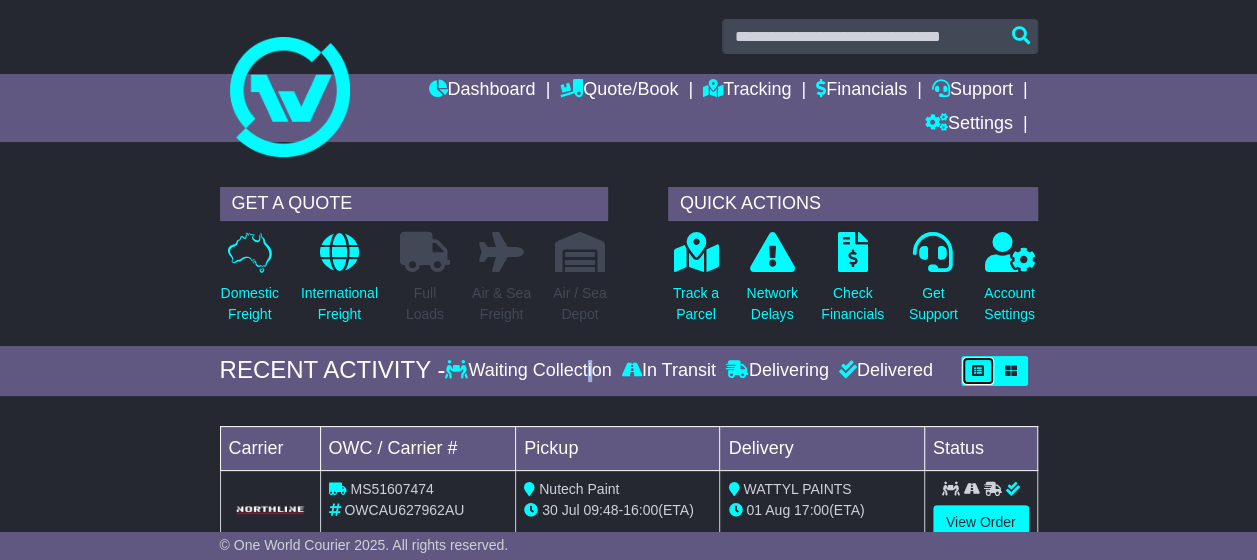 scroll, scrollTop: 0, scrollLeft: 0, axis: both 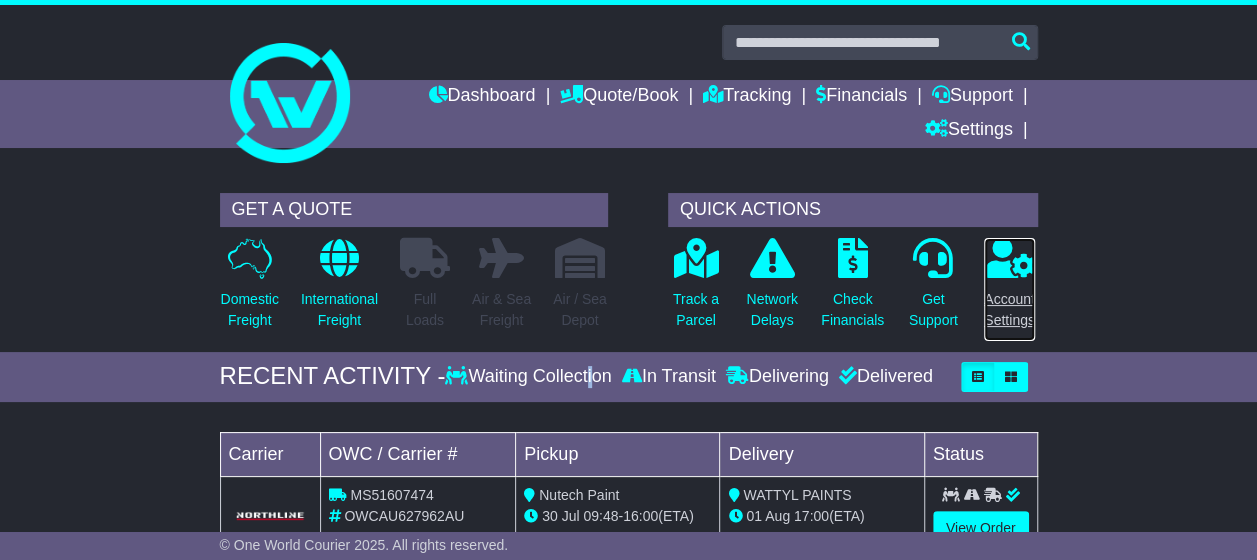 click at bounding box center [1009, 258] 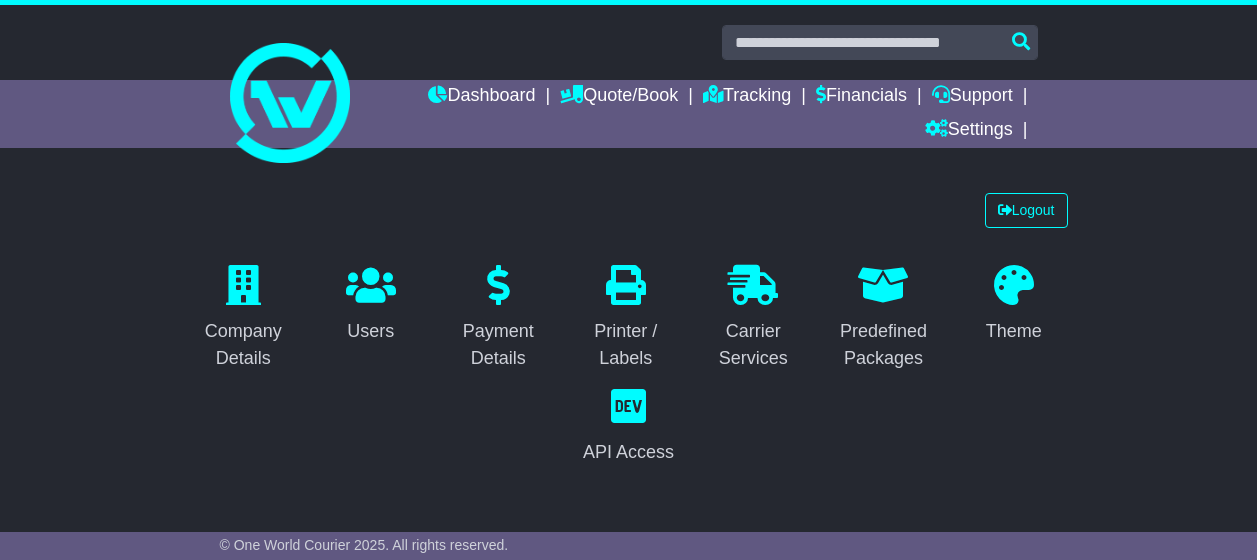 scroll, scrollTop: 0, scrollLeft: 0, axis: both 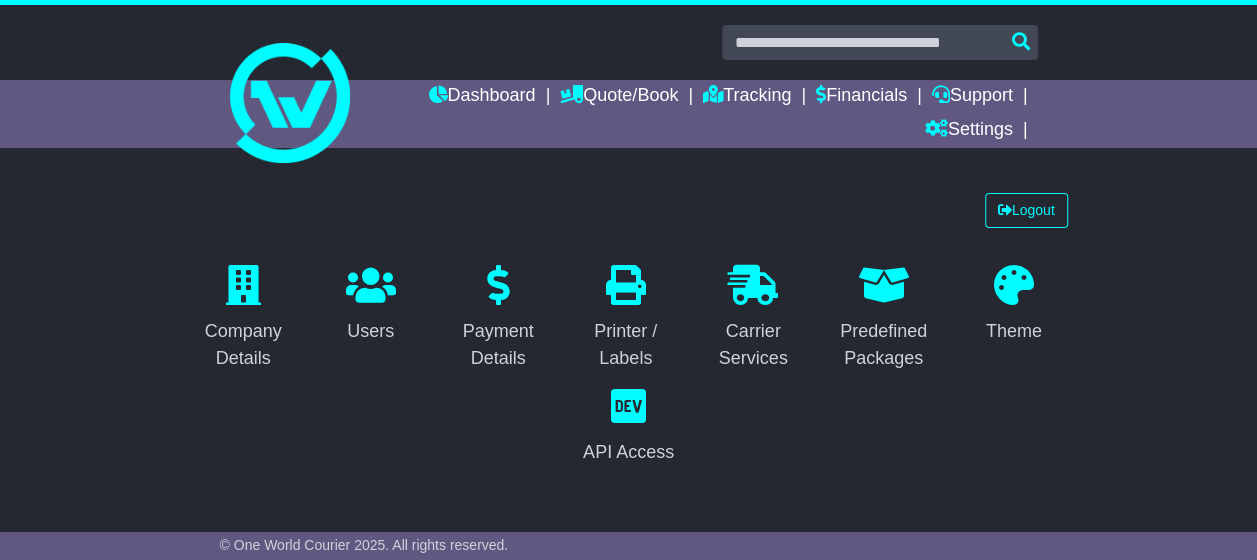 select on "*" 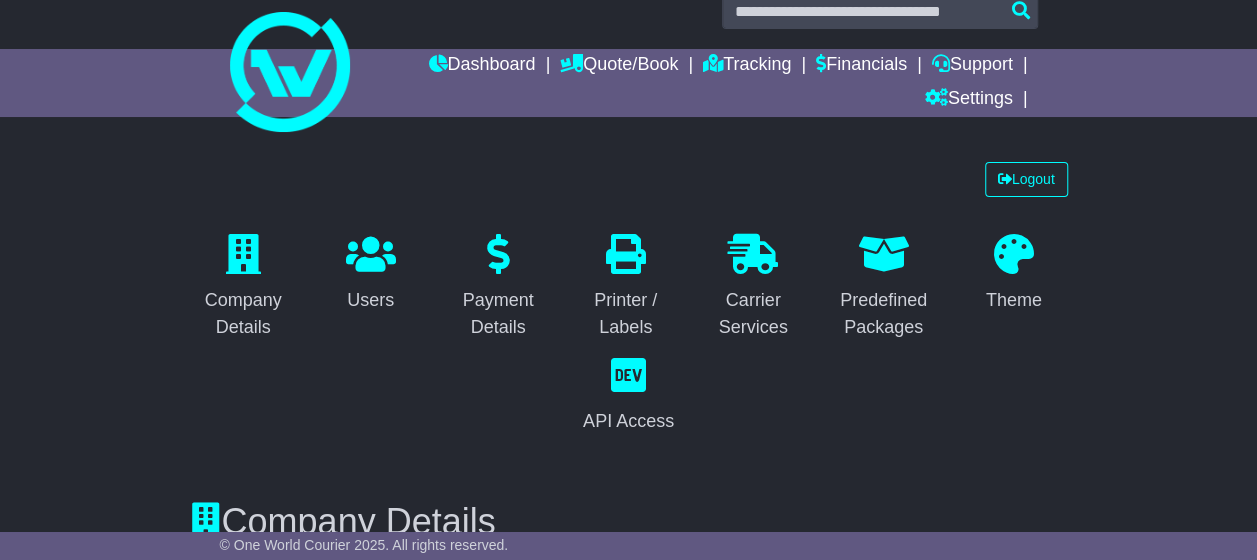 scroll, scrollTop: 0, scrollLeft: 0, axis: both 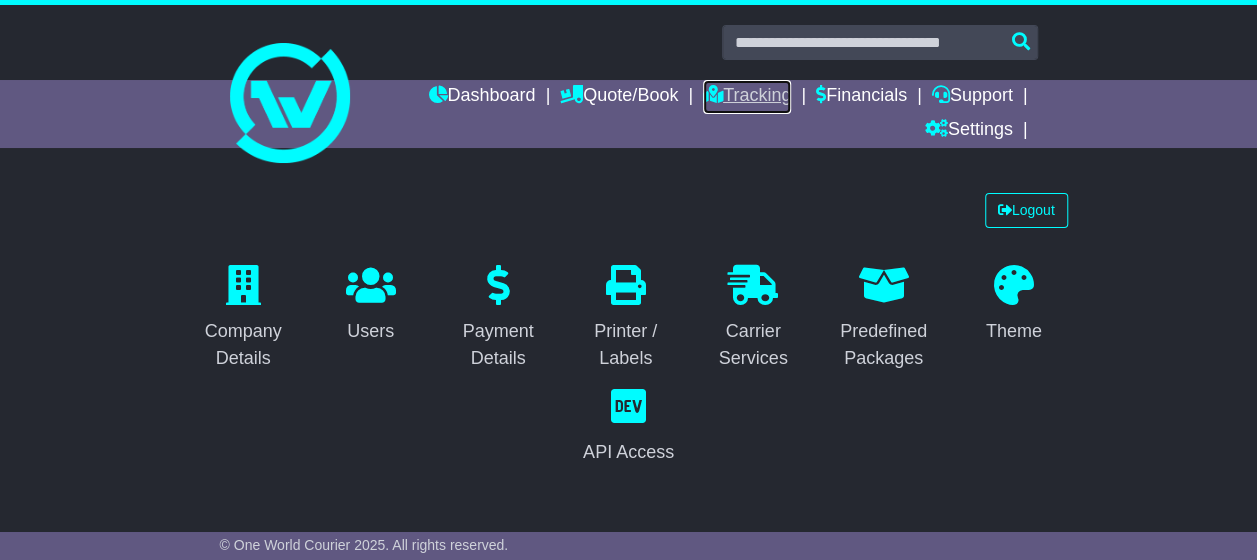 click on "Tracking" at bounding box center (747, 97) 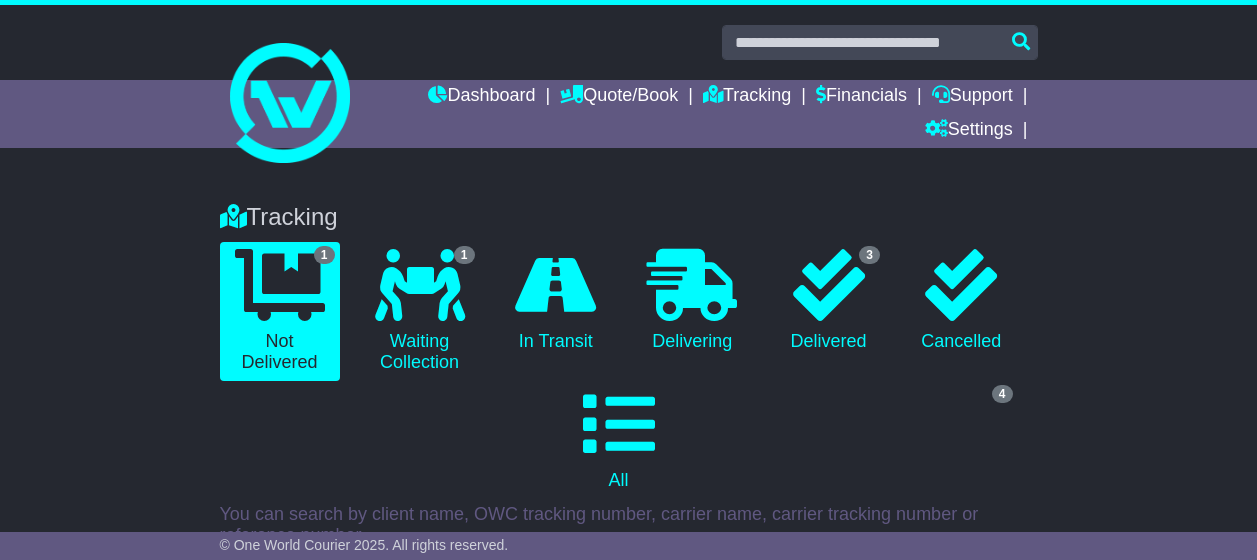 scroll, scrollTop: 0, scrollLeft: 0, axis: both 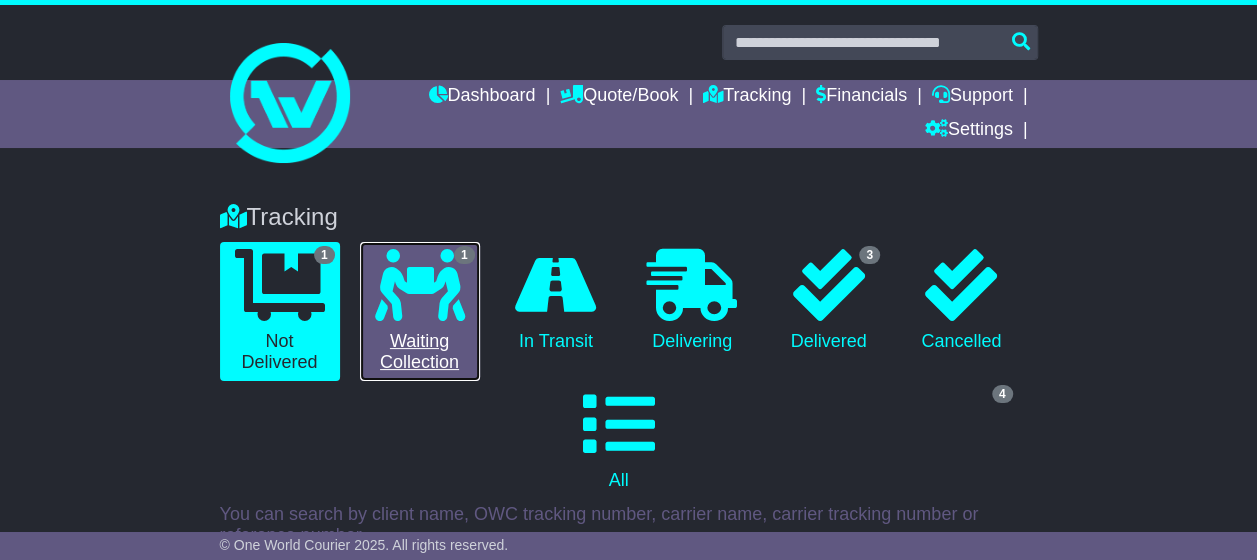 click at bounding box center [420, 285] 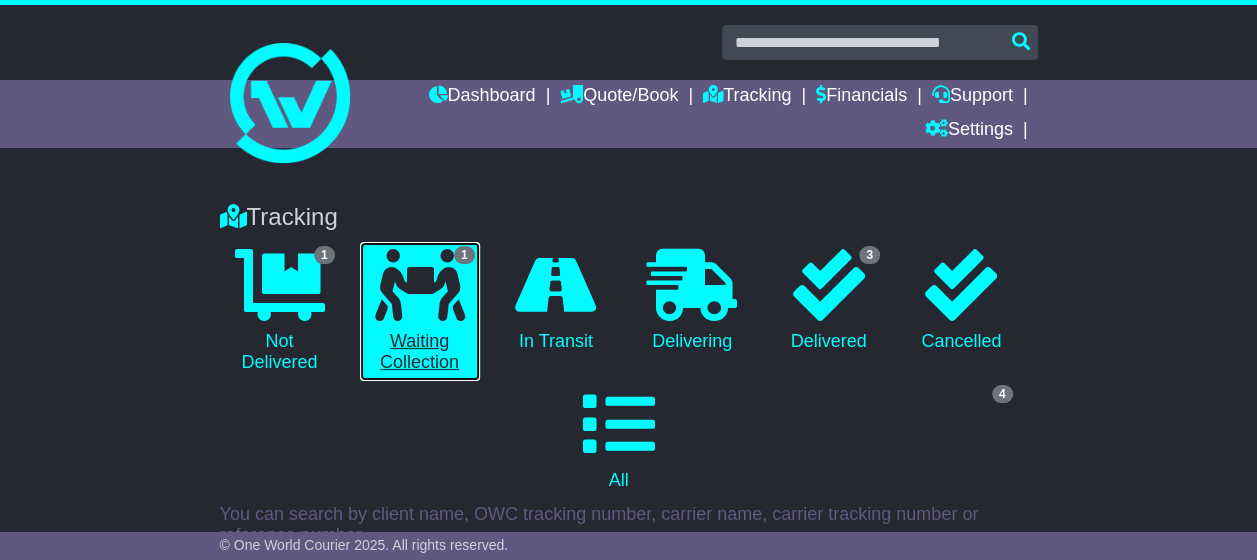 click at bounding box center (420, 285) 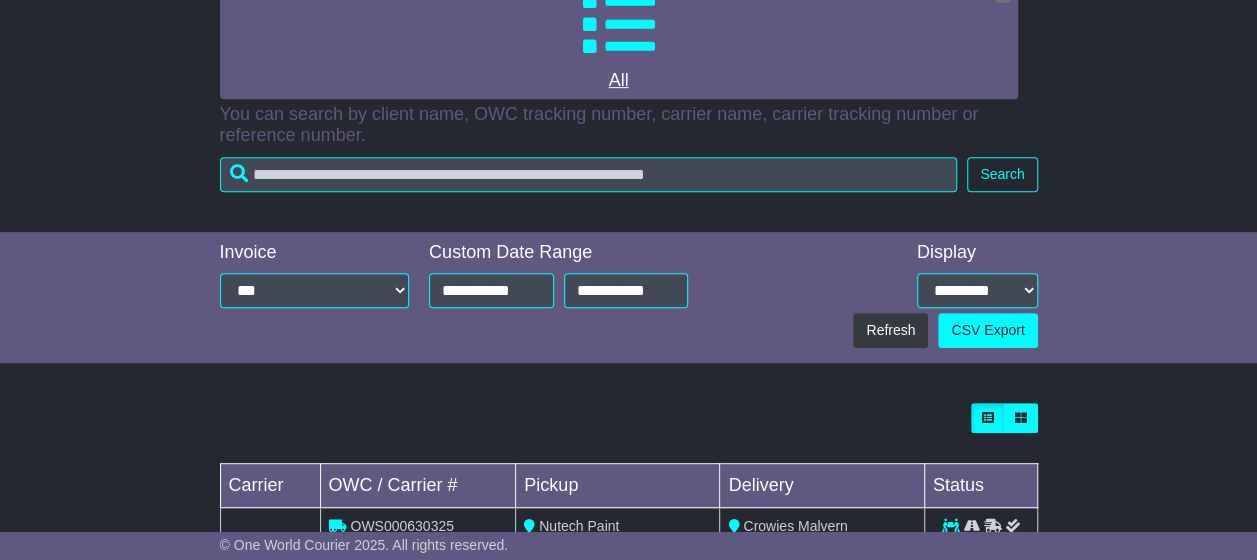 scroll, scrollTop: 494, scrollLeft: 0, axis: vertical 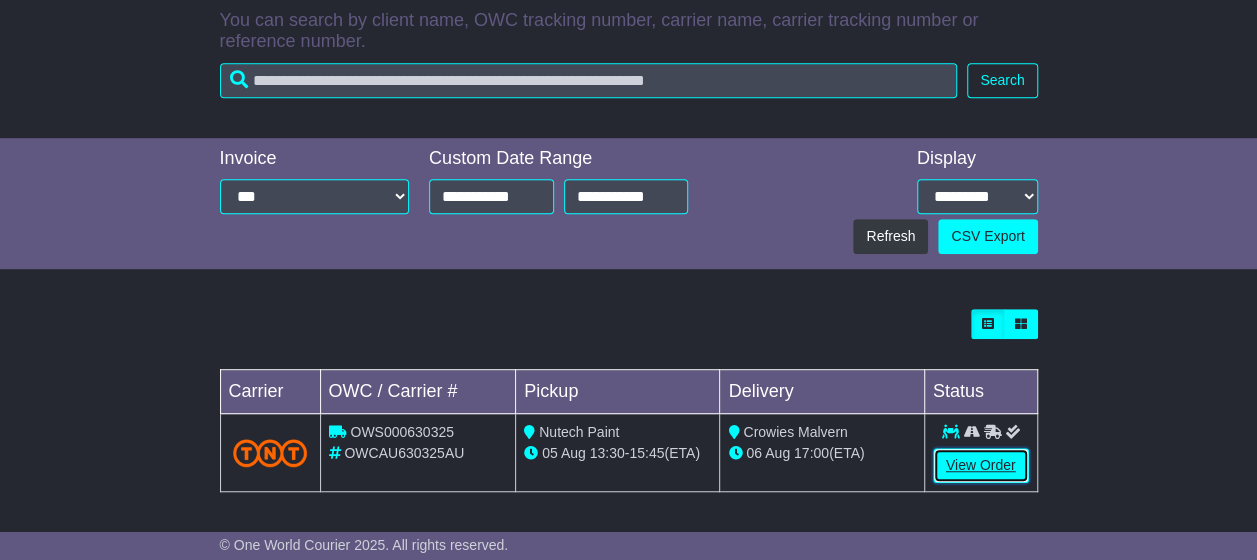 click on "View Order" at bounding box center (981, 465) 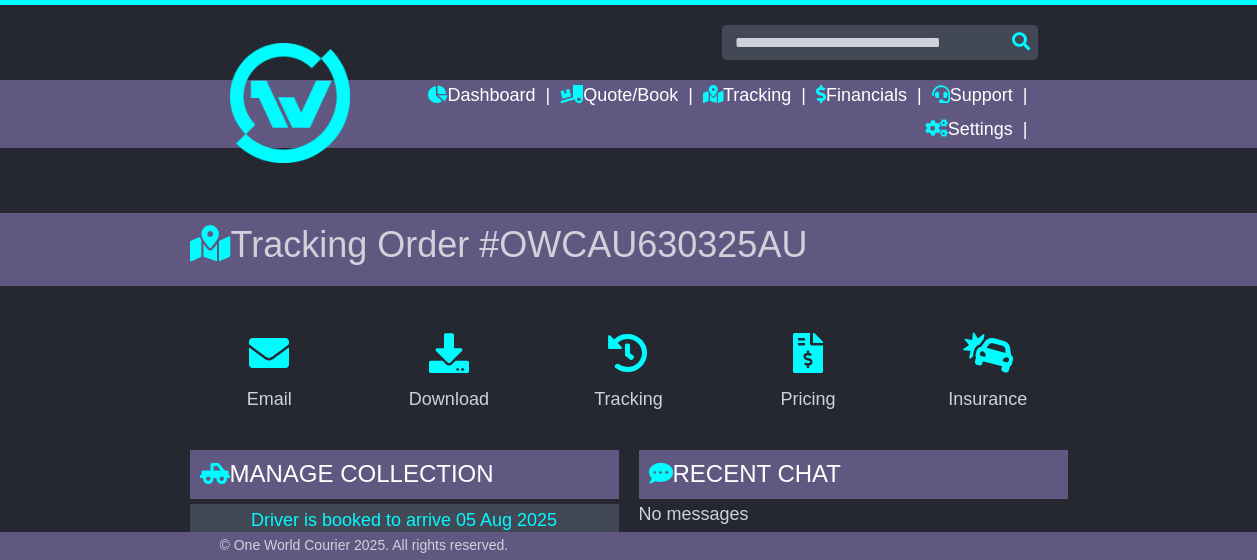 scroll, scrollTop: 0, scrollLeft: 0, axis: both 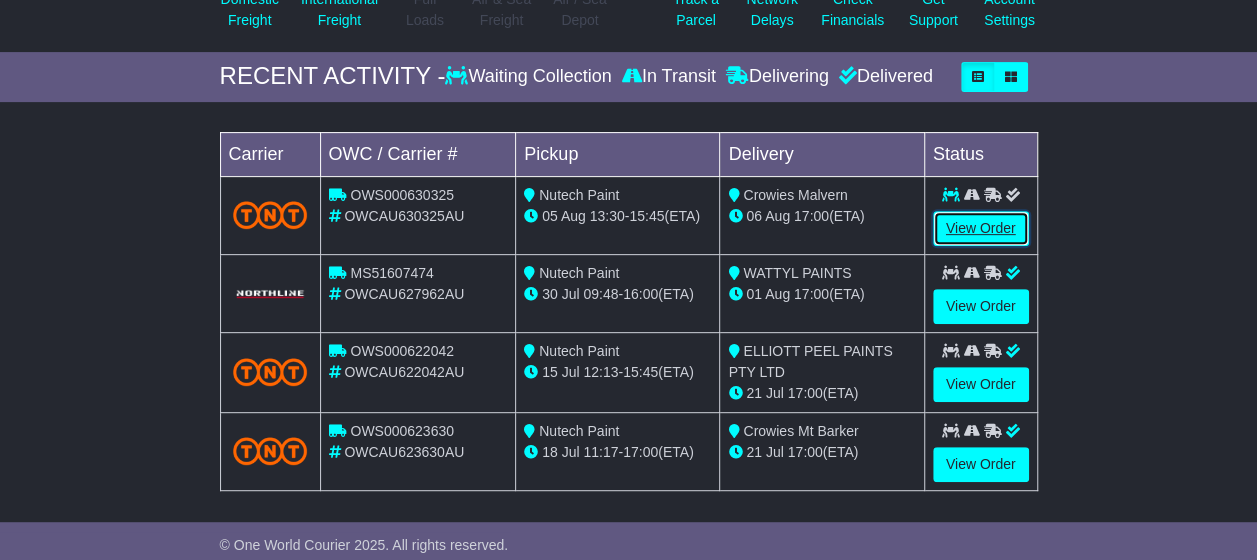 click on "View Order" at bounding box center [981, 228] 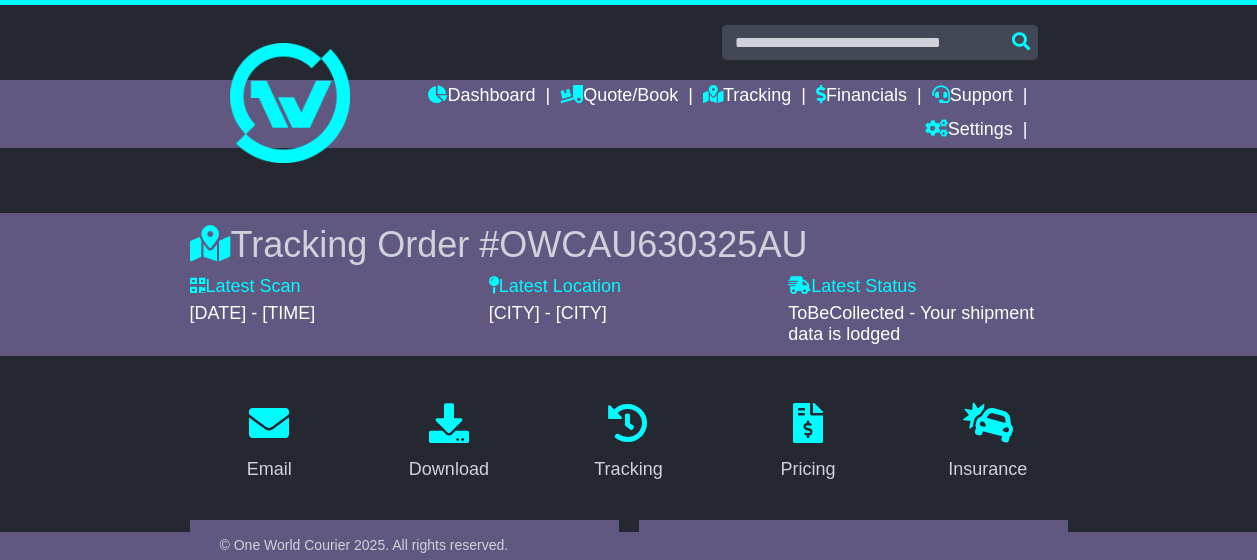 scroll, scrollTop: 0, scrollLeft: 0, axis: both 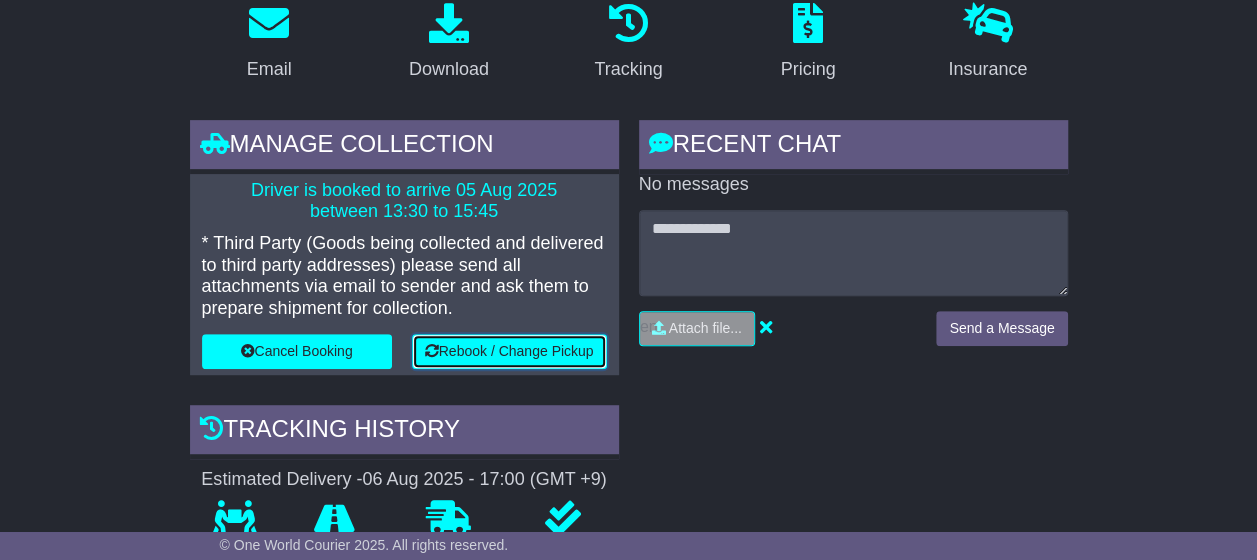 click on "Rebook / Change Pickup" at bounding box center [509, 351] 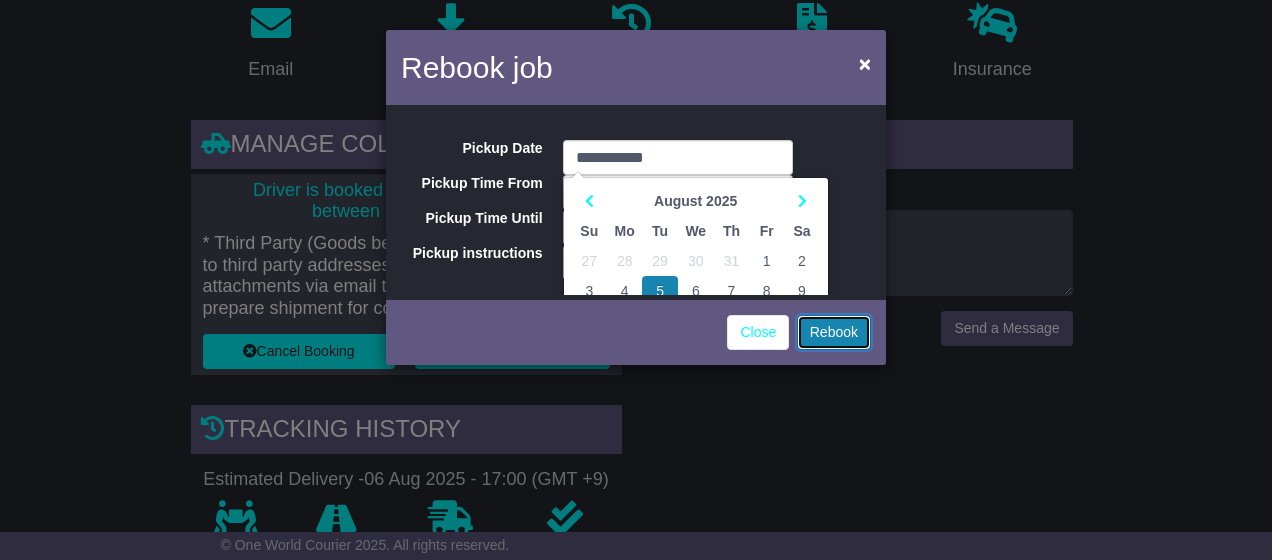 click on "Rebook" at bounding box center [834, 332] 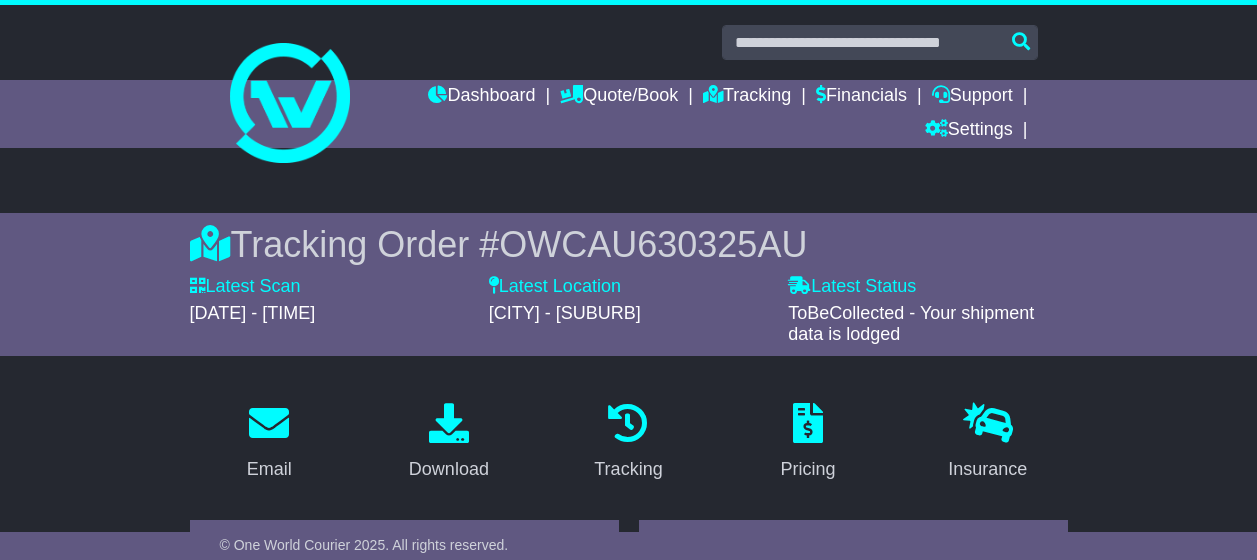scroll, scrollTop: 400, scrollLeft: 0, axis: vertical 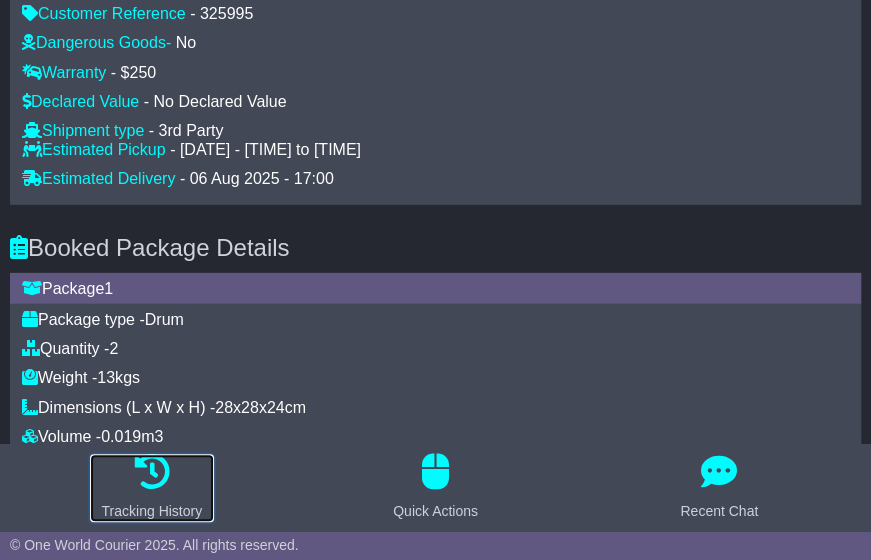 click at bounding box center [152, 472] 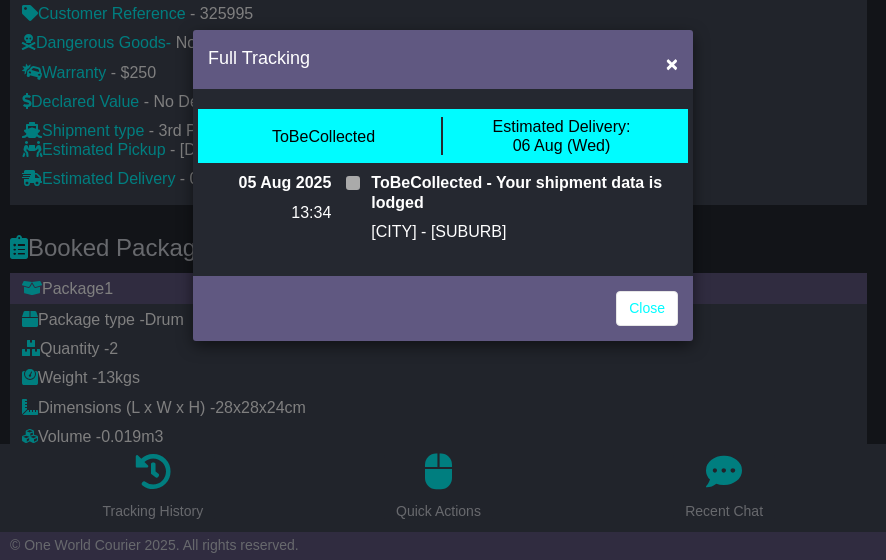 click at bounding box center (353, 183) 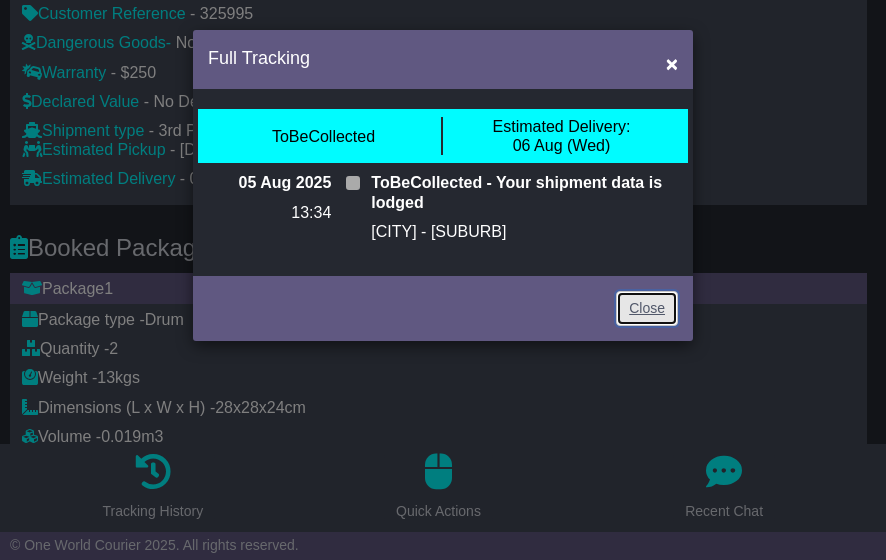 click on "Close" at bounding box center [647, 308] 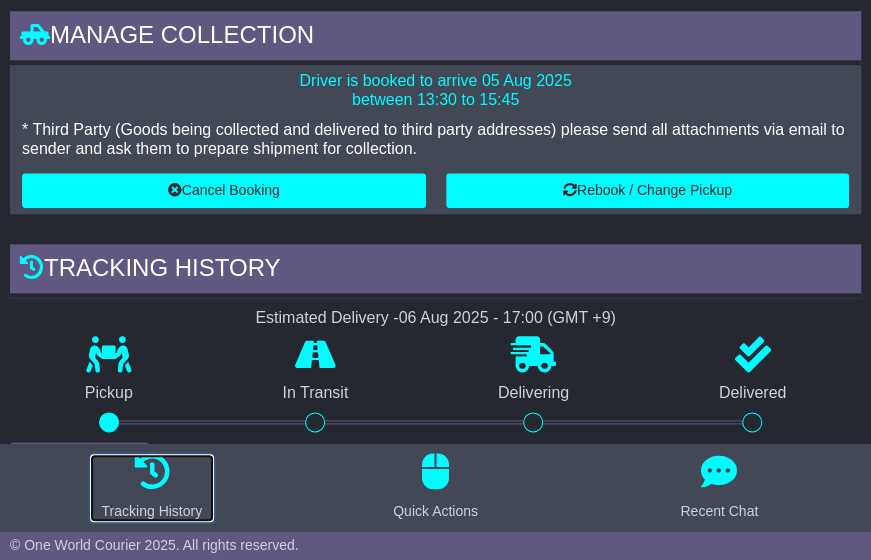 scroll, scrollTop: 504, scrollLeft: 0, axis: vertical 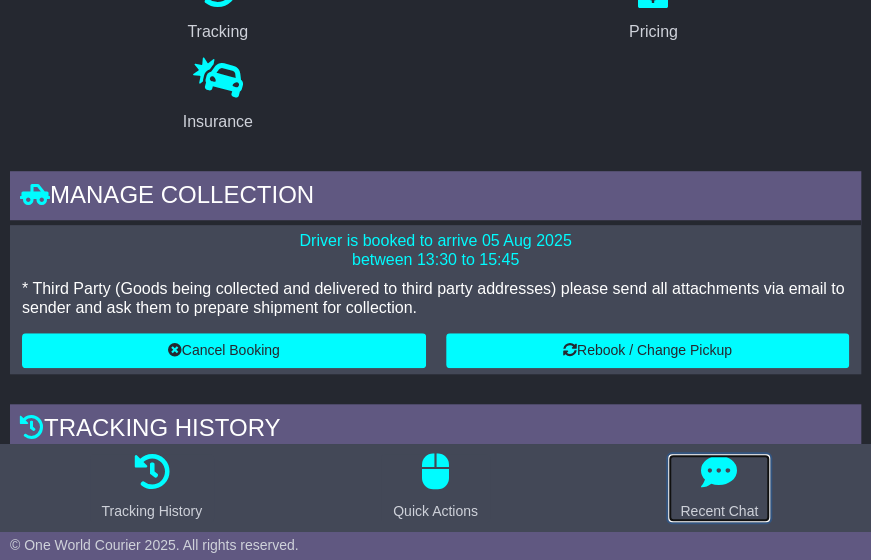 click at bounding box center [719, 472] 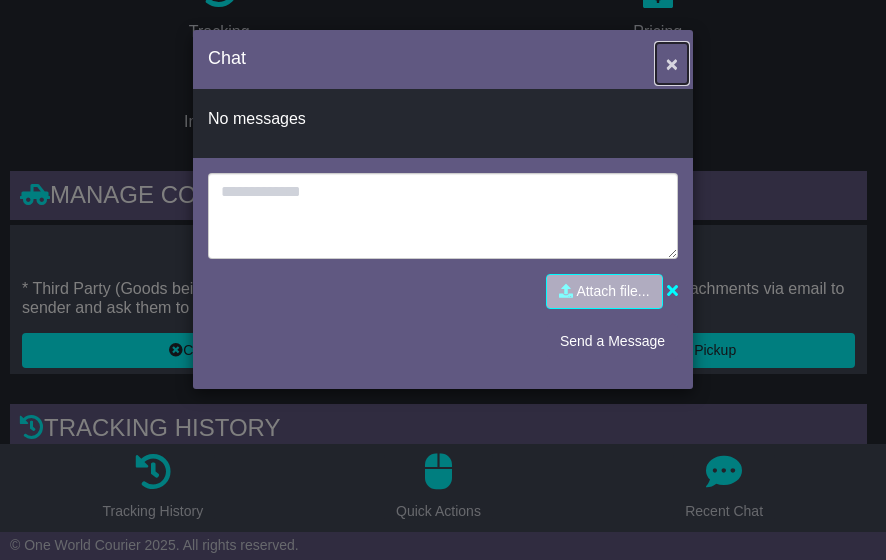 click on "×" at bounding box center (672, 63) 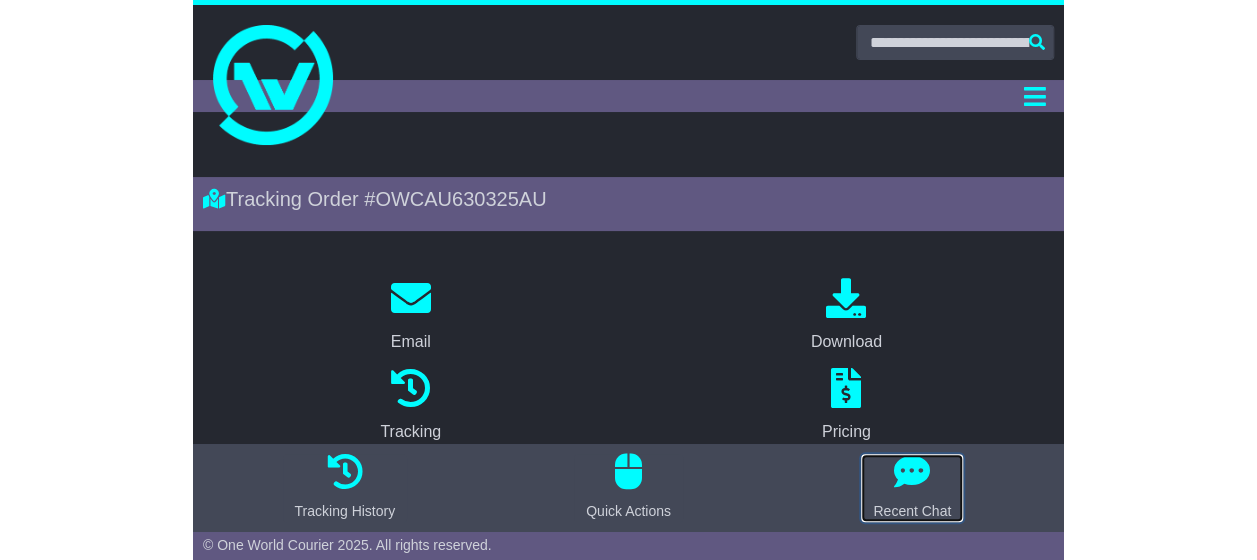 scroll, scrollTop: 0, scrollLeft: 0, axis: both 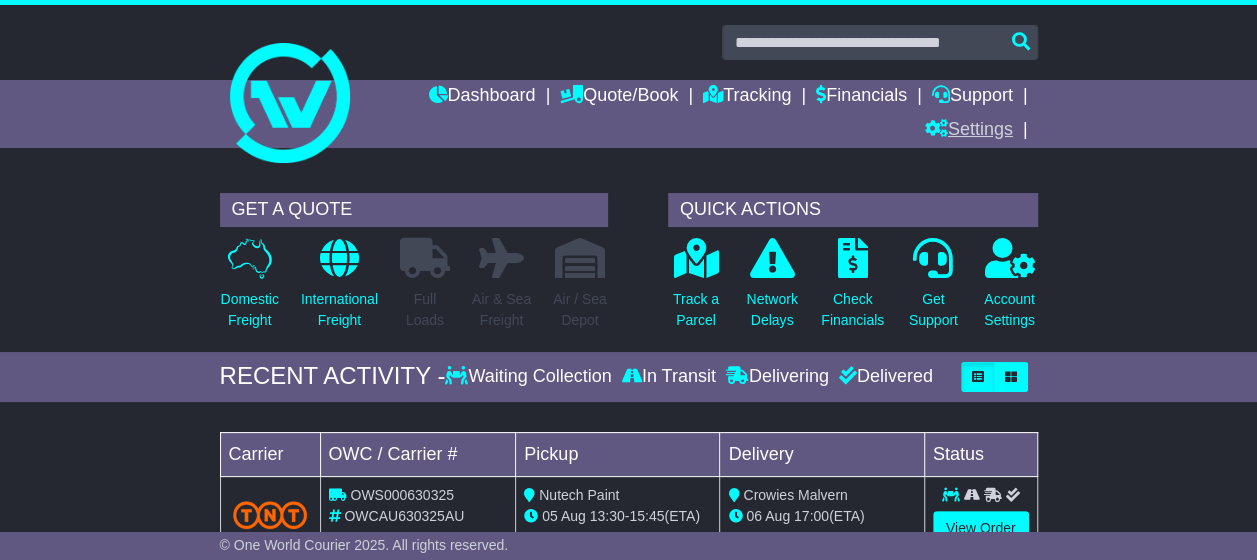 click on "Settings" at bounding box center [969, 131] 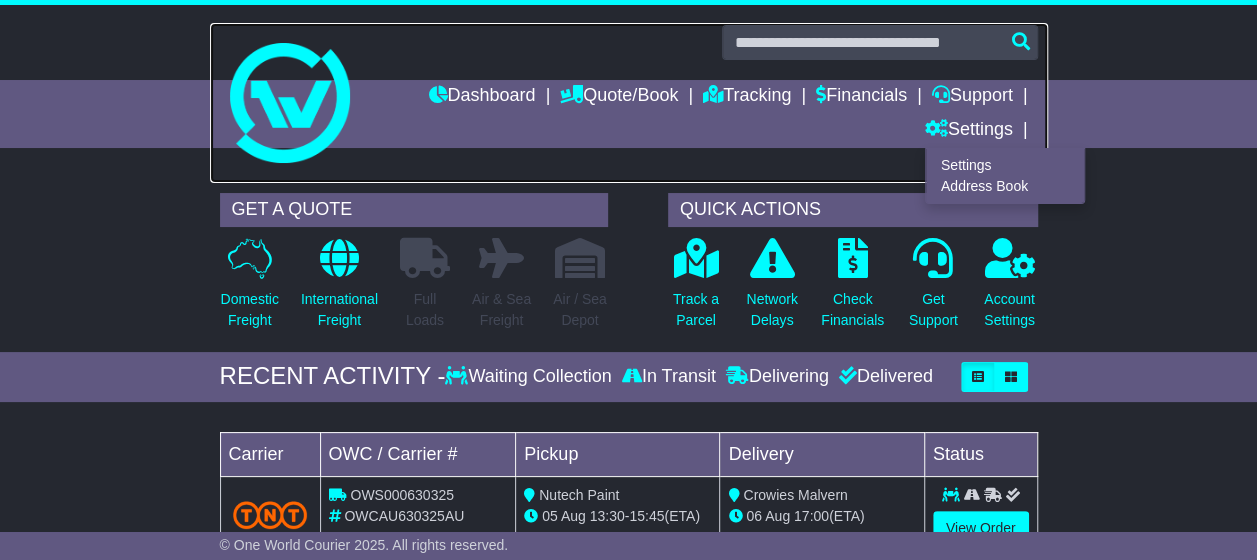 click at bounding box center [629, 103] 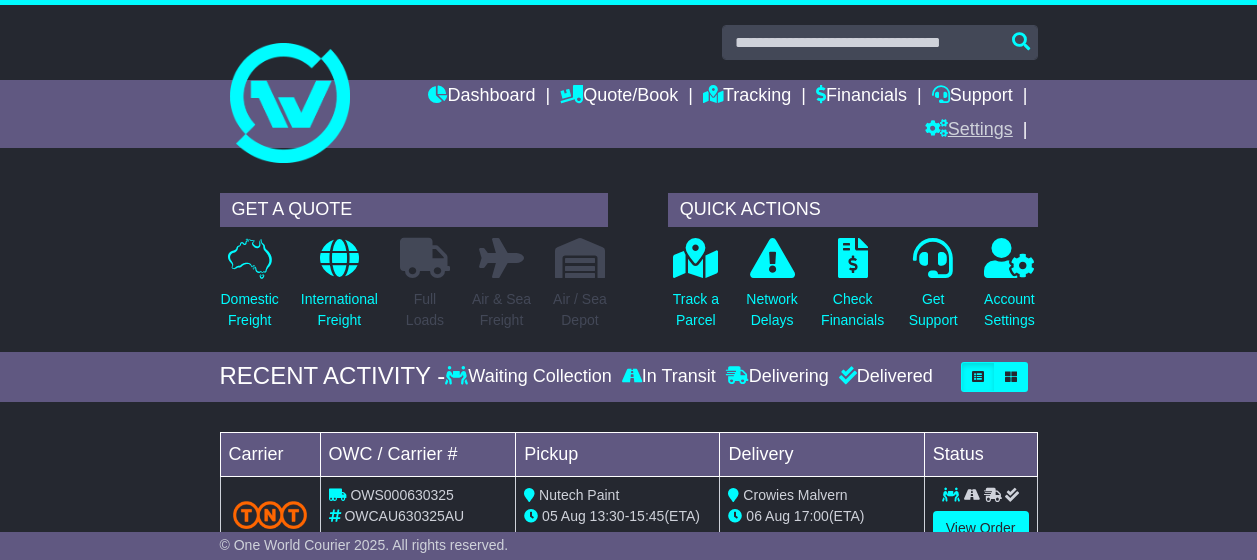scroll, scrollTop: 0, scrollLeft: 0, axis: both 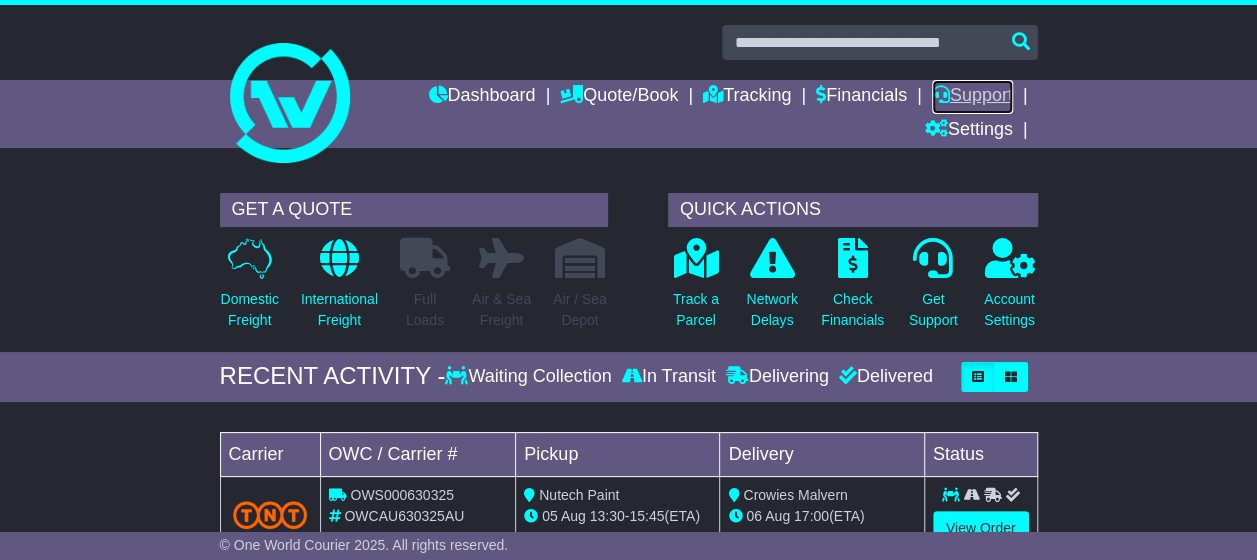 click on "Support" at bounding box center [972, 97] 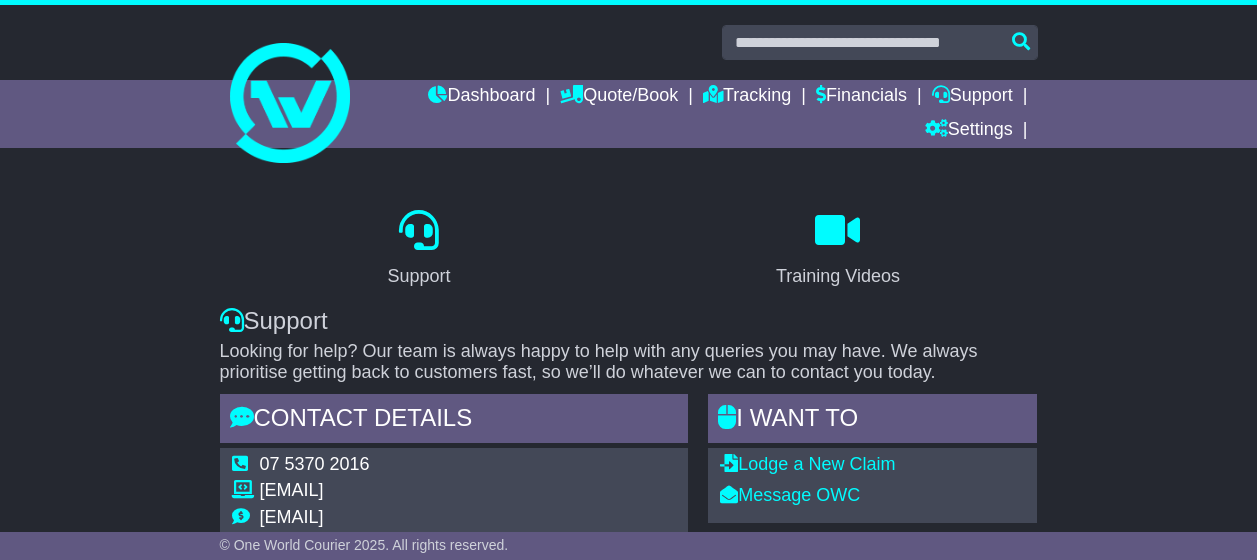 scroll, scrollTop: 0, scrollLeft: 0, axis: both 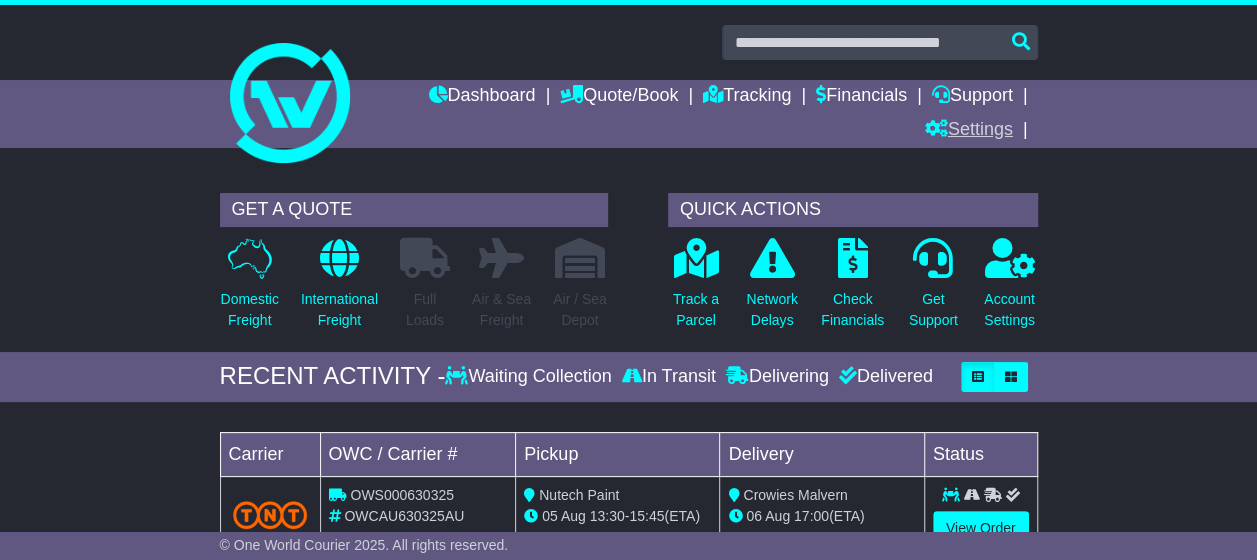 drag, startPoint x: 982, startPoint y: 127, endPoint x: 959, endPoint y: 145, distance: 29.206163 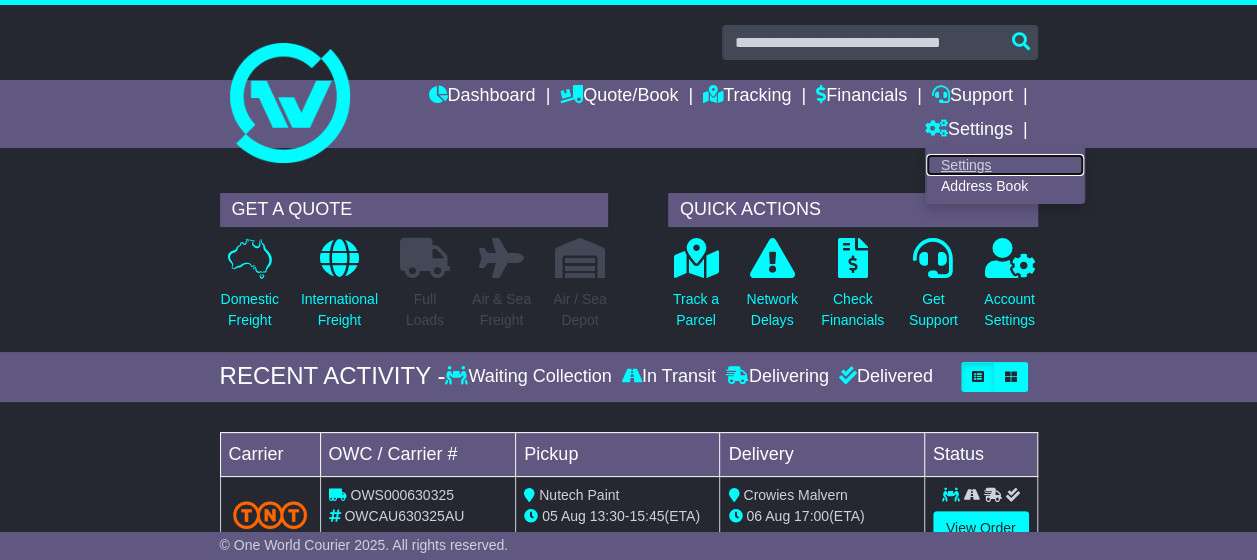 click on "Settings" at bounding box center (1005, 165) 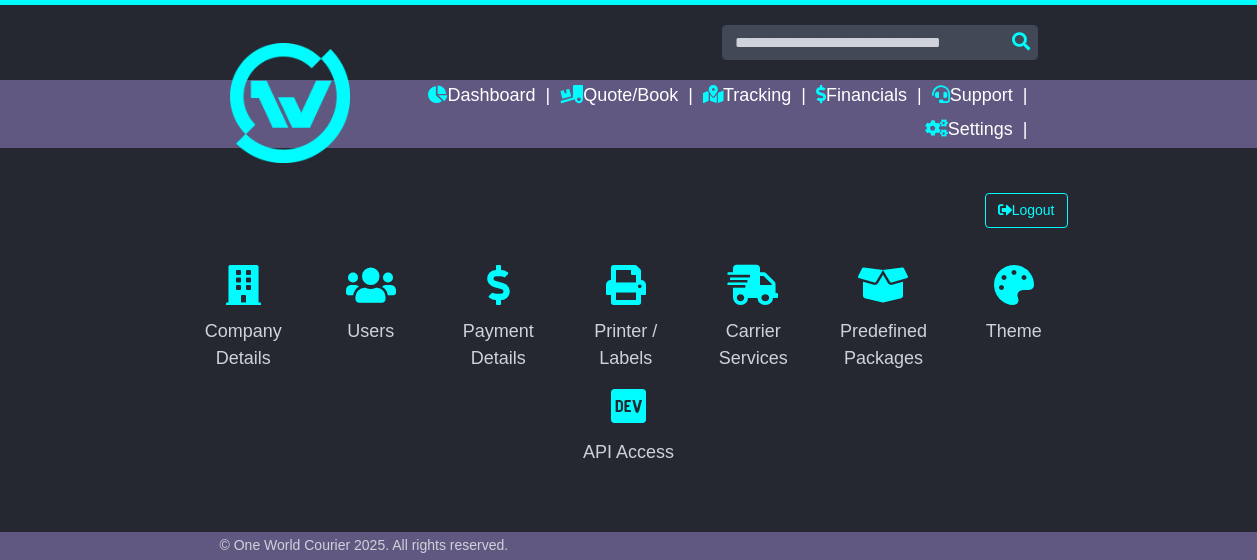 select on "**********" 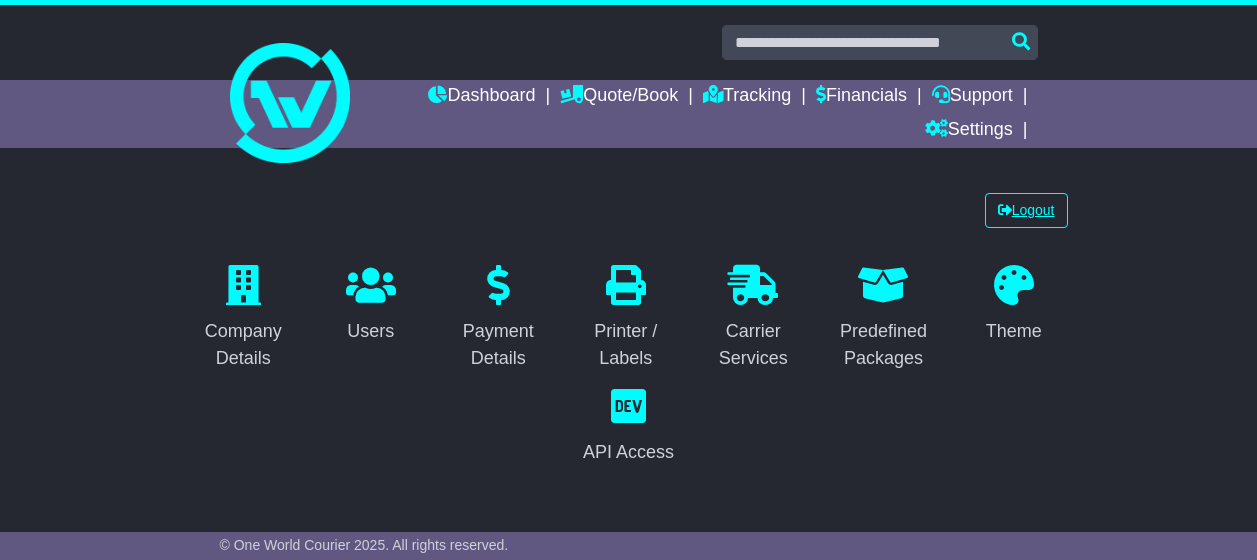 scroll, scrollTop: 0, scrollLeft: 0, axis: both 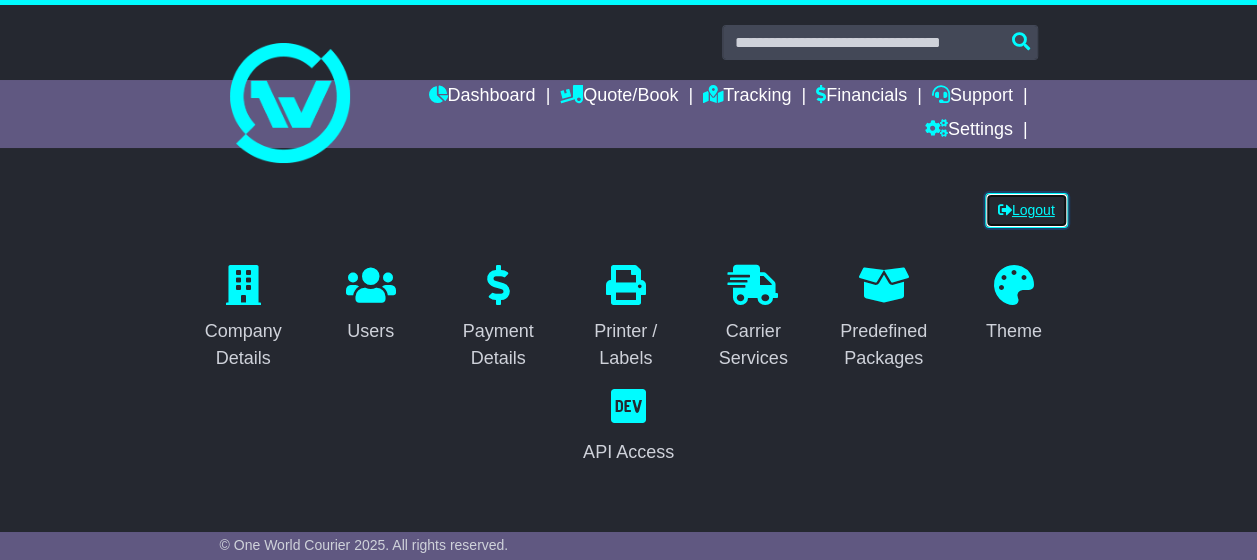 click at bounding box center [1005, 210] 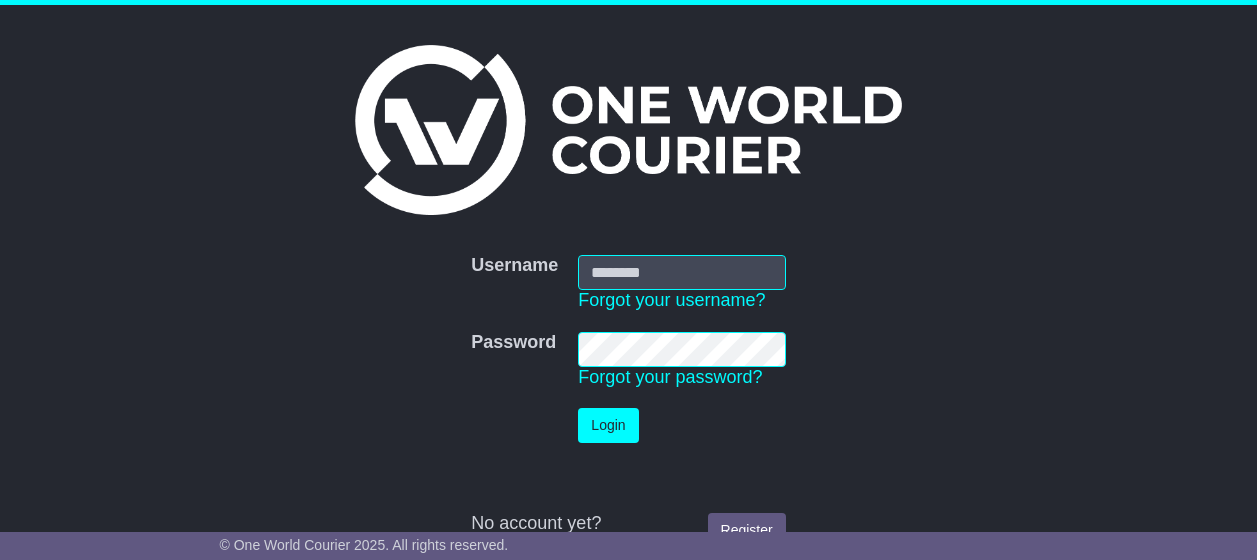 scroll, scrollTop: 0, scrollLeft: 0, axis: both 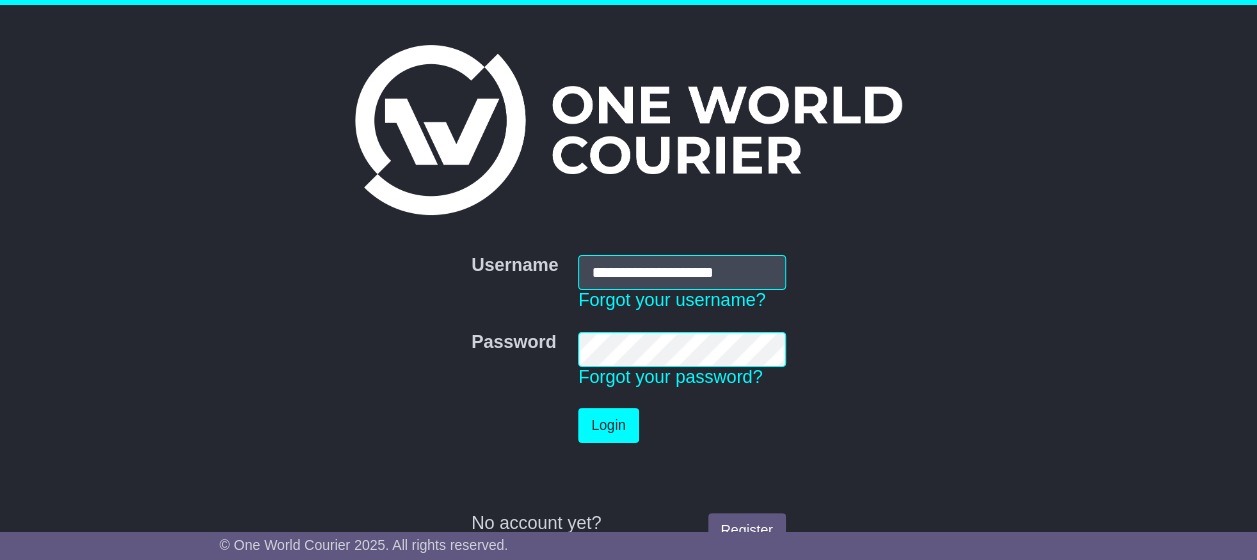 click on "**********" at bounding box center [681, 272] 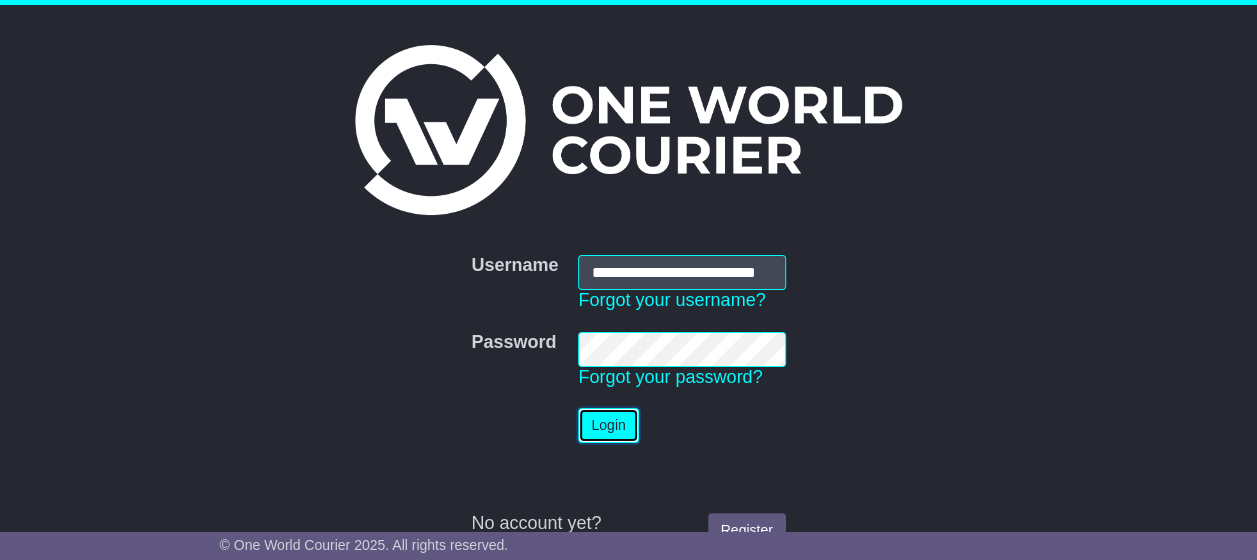 click on "Login" at bounding box center [608, 425] 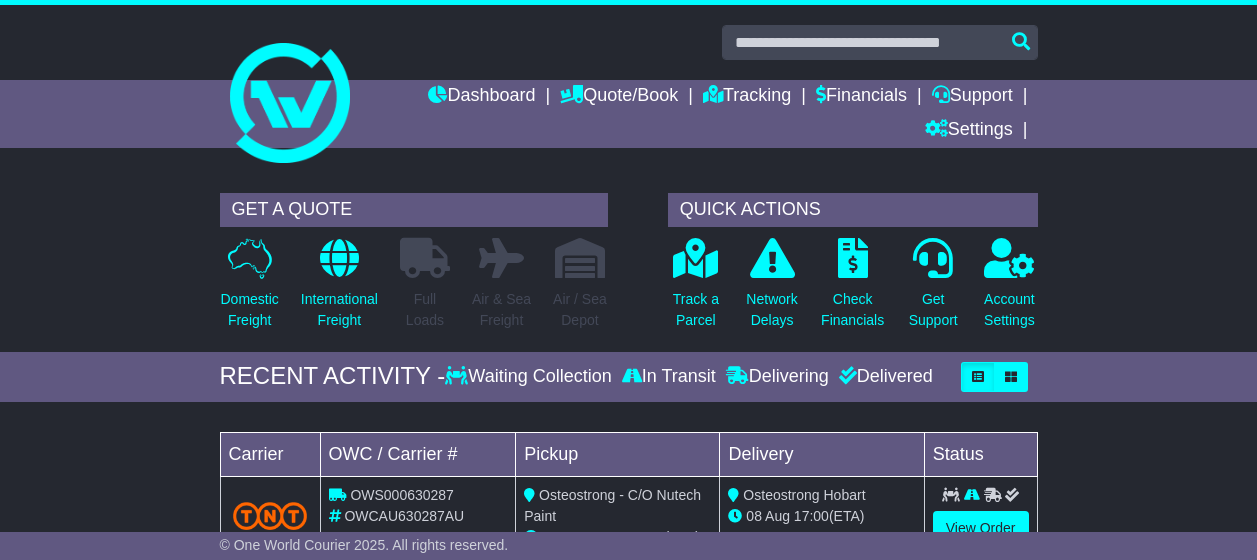 scroll, scrollTop: 0, scrollLeft: 0, axis: both 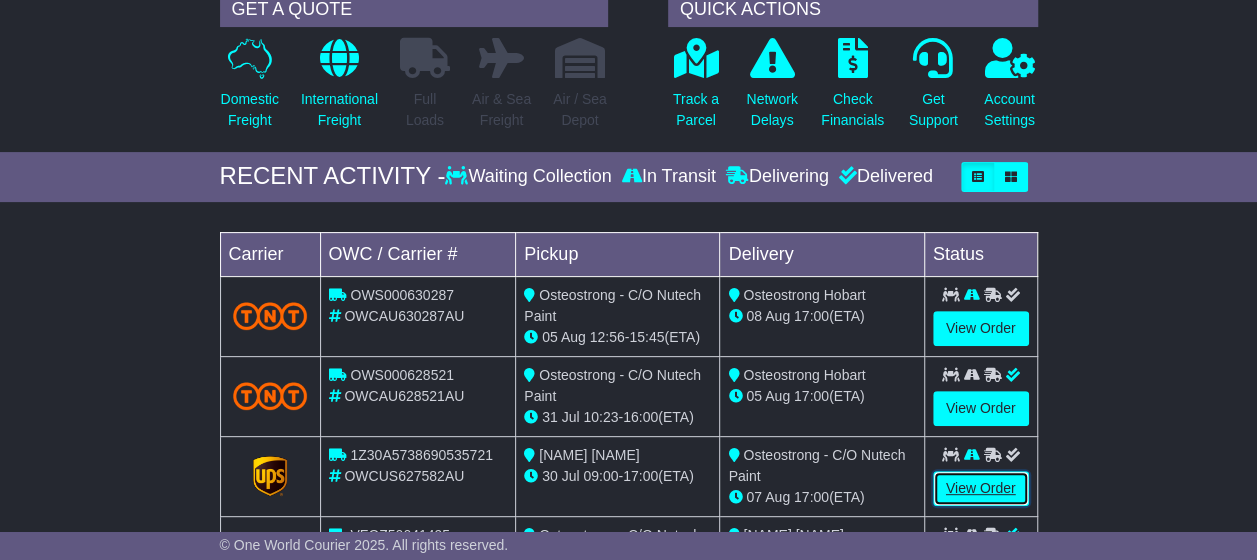 click on "View Order" at bounding box center [981, 488] 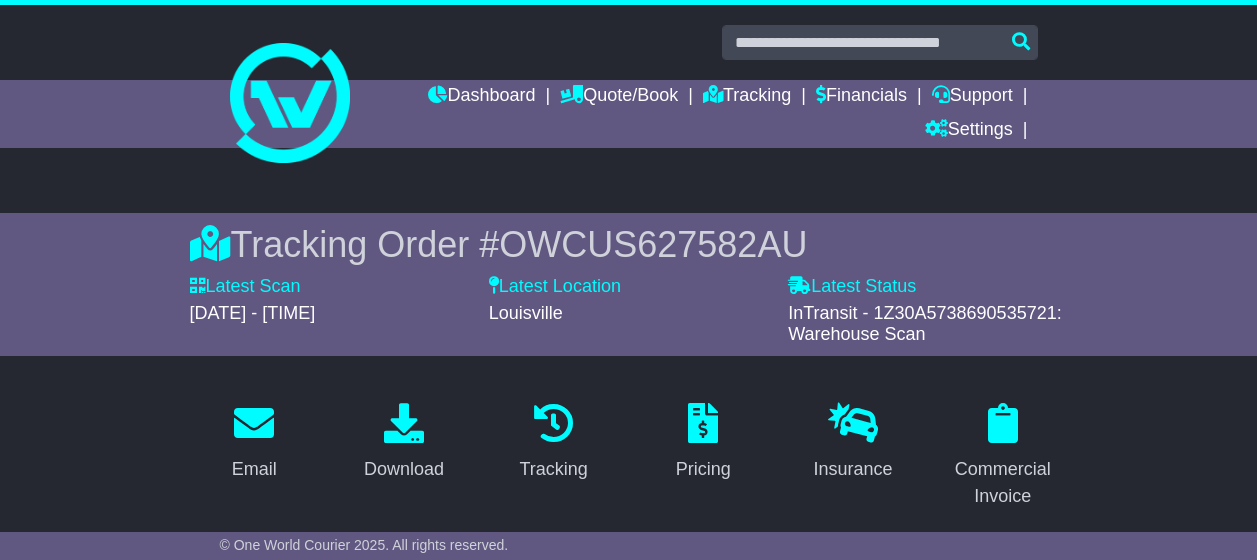 scroll, scrollTop: 0, scrollLeft: 0, axis: both 